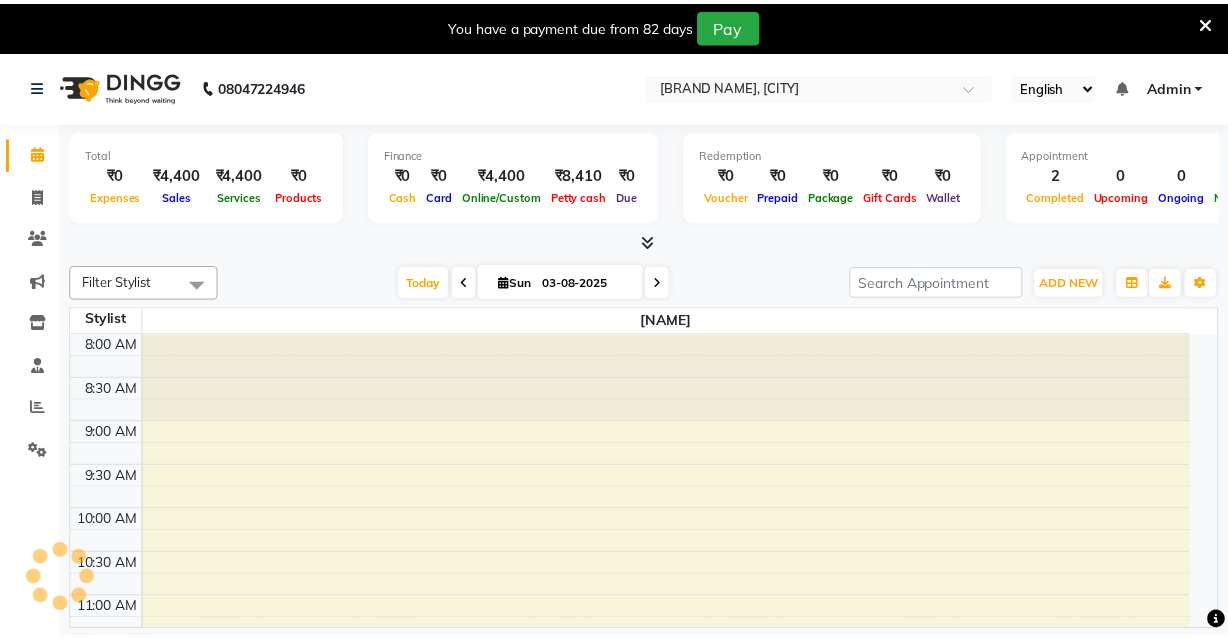 scroll, scrollTop: 0, scrollLeft: 0, axis: both 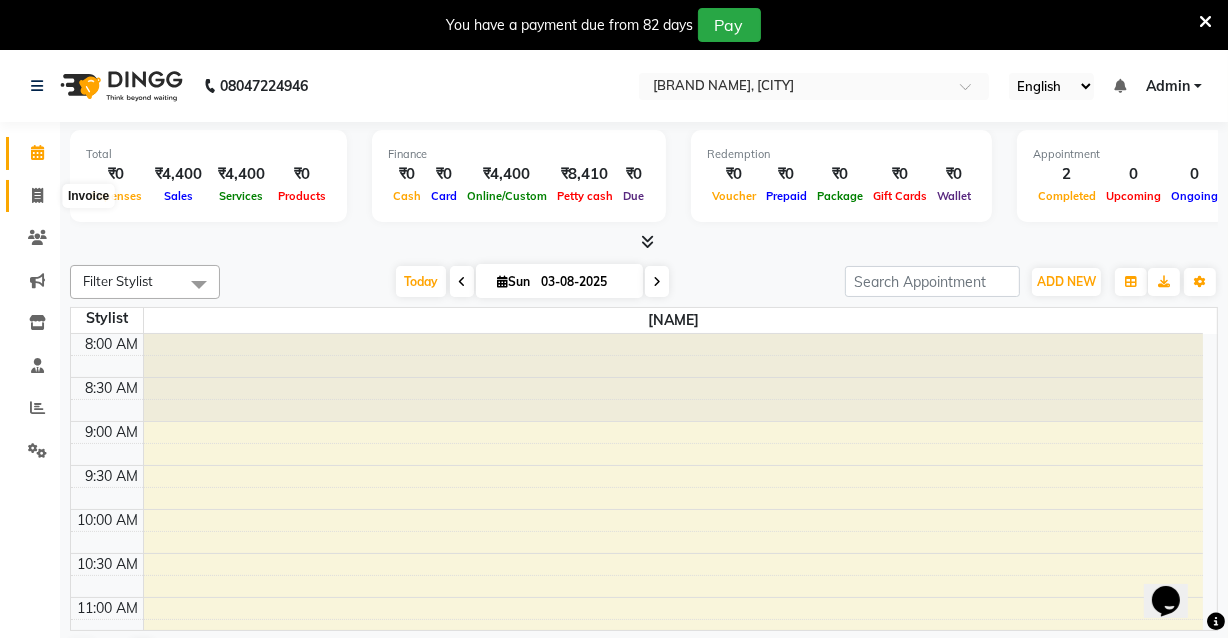 click 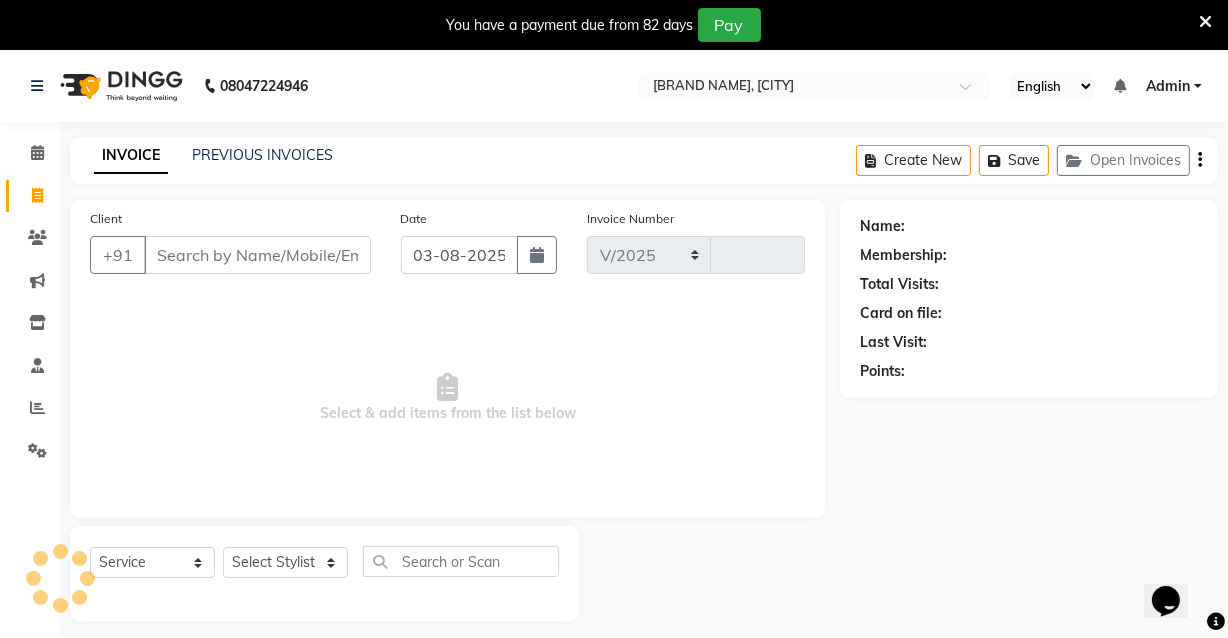 select on "7522" 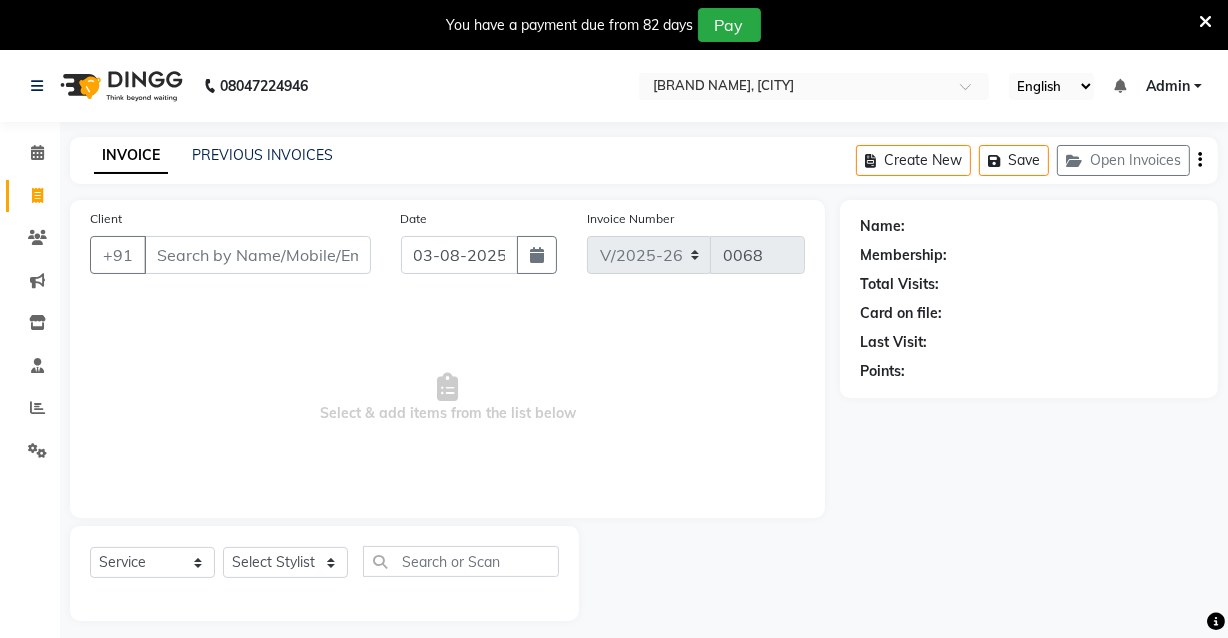 click on "Client" at bounding box center [257, 255] 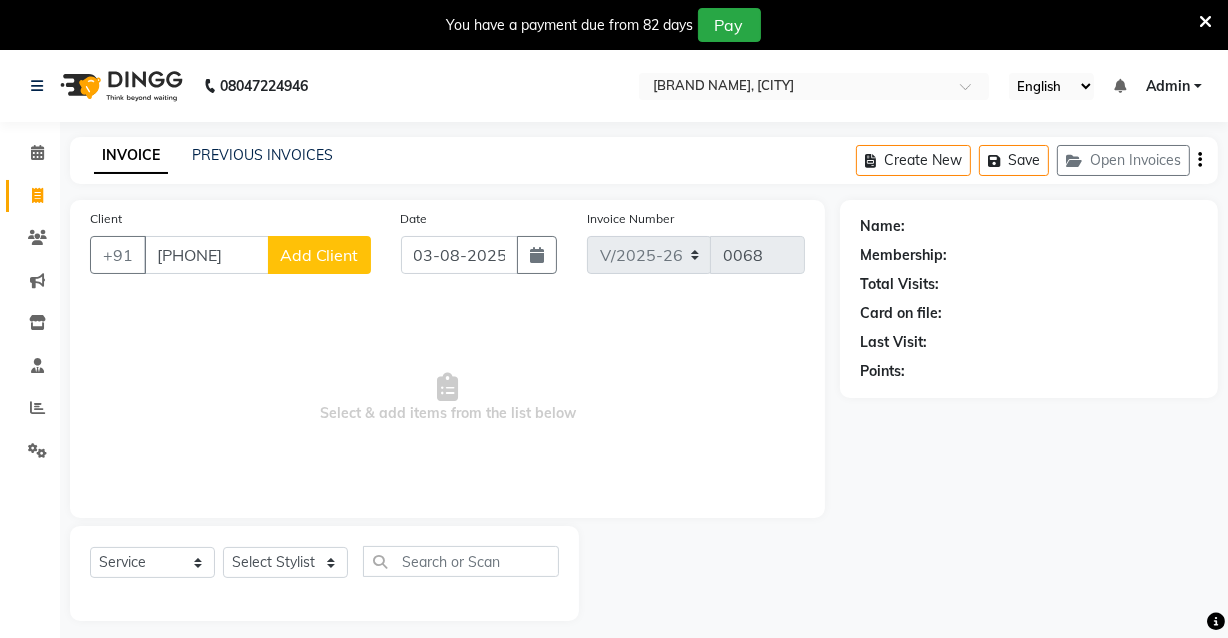 type on "[PHONE]" 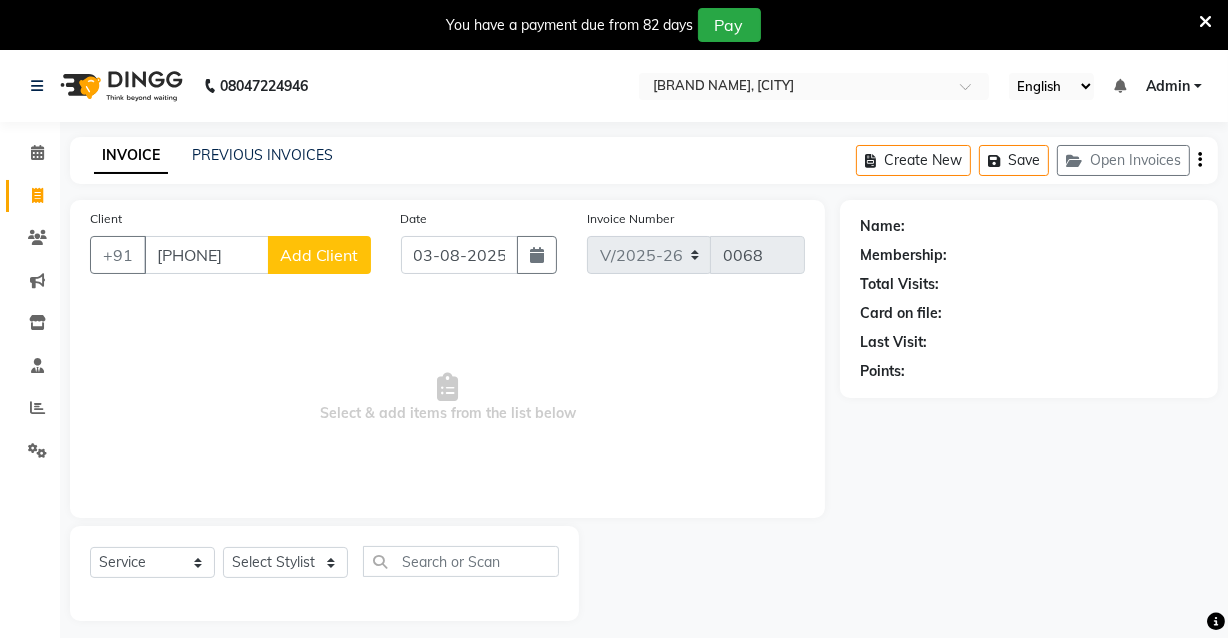 click on "Add Client" 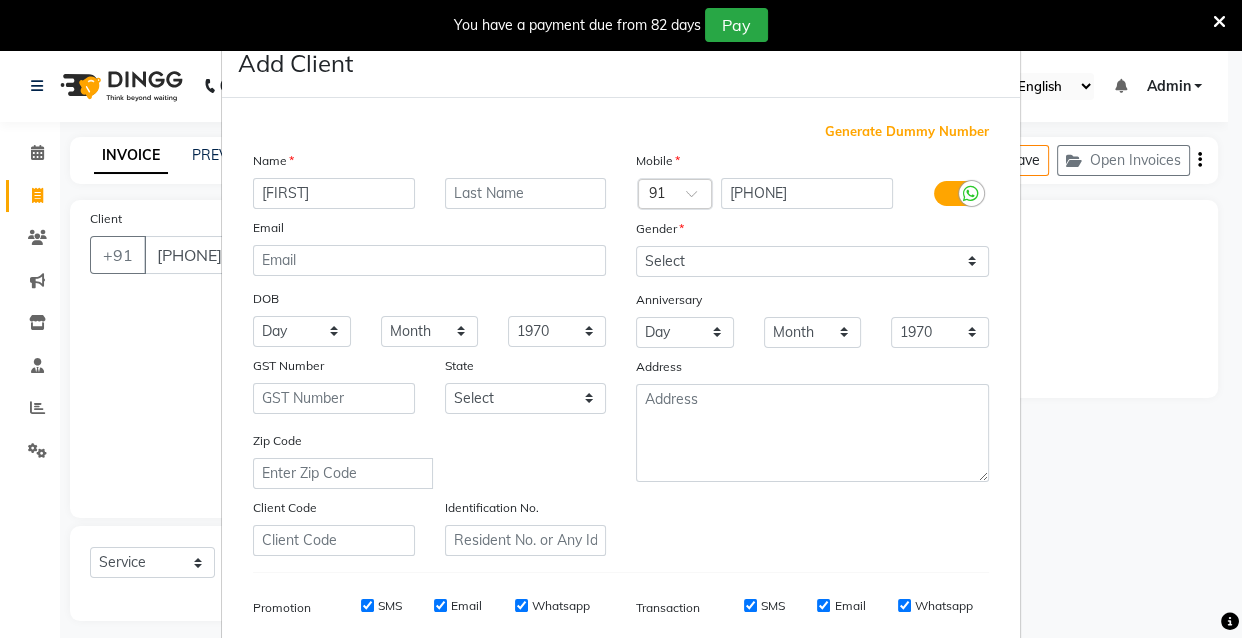 type on "[FIRST]" 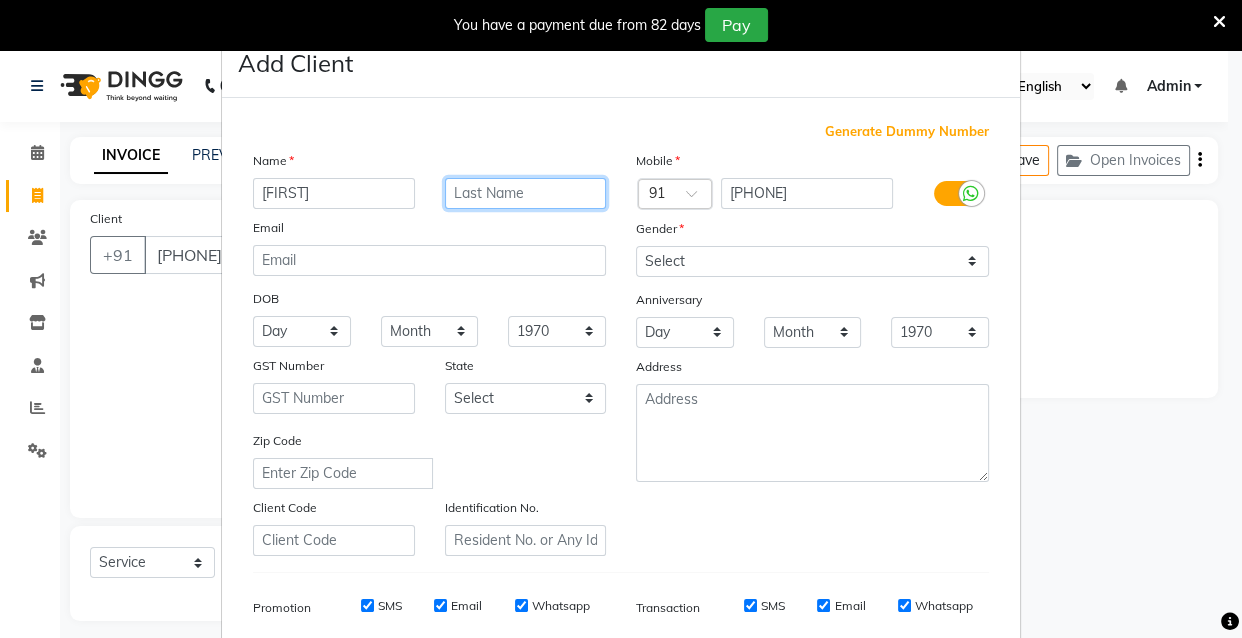 click at bounding box center (526, 193) 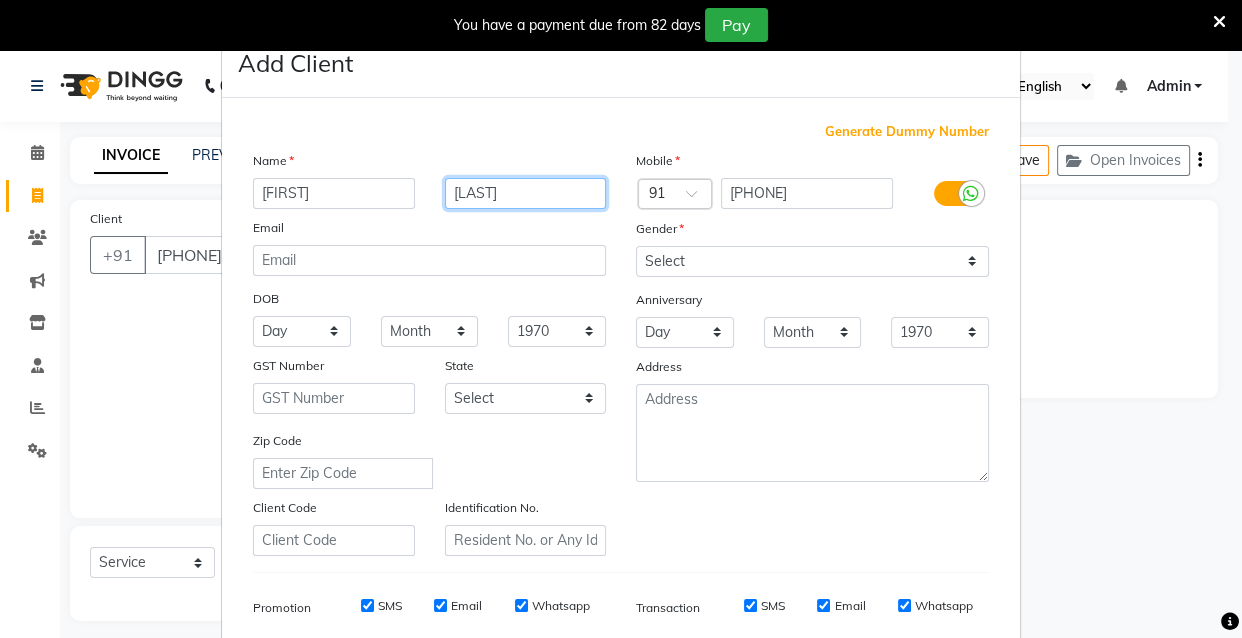 type on "[LAST]" 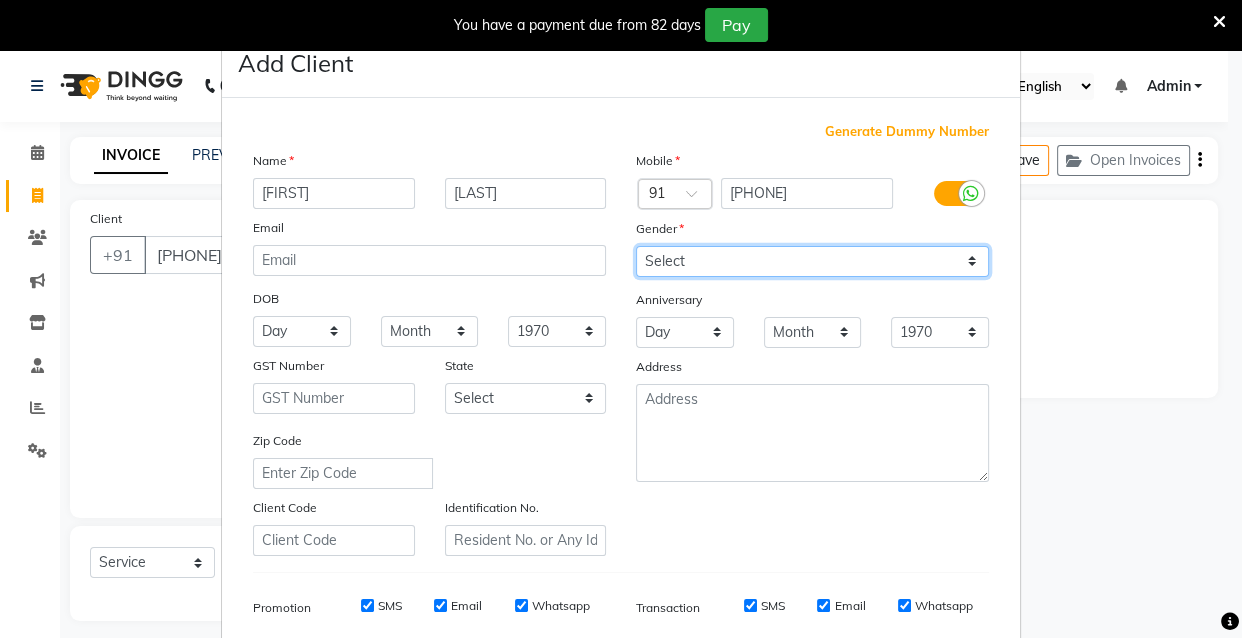 click on "Select Male Female Other Prefer Not To Say" at bounding box center [812, 261] 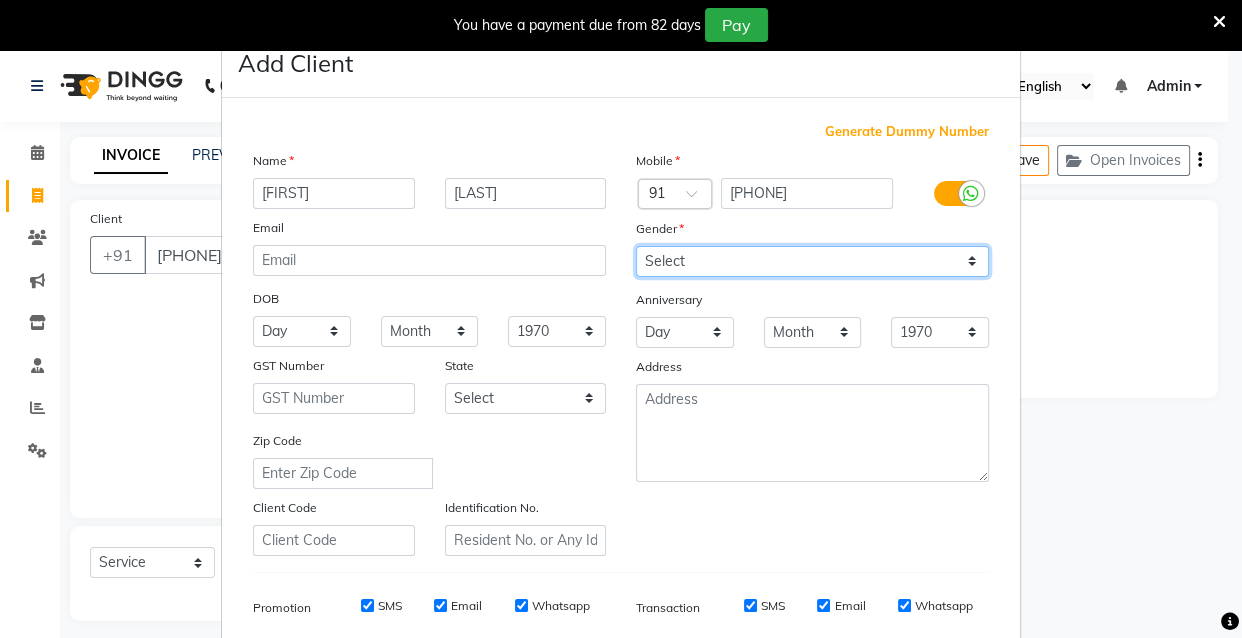select on "female" 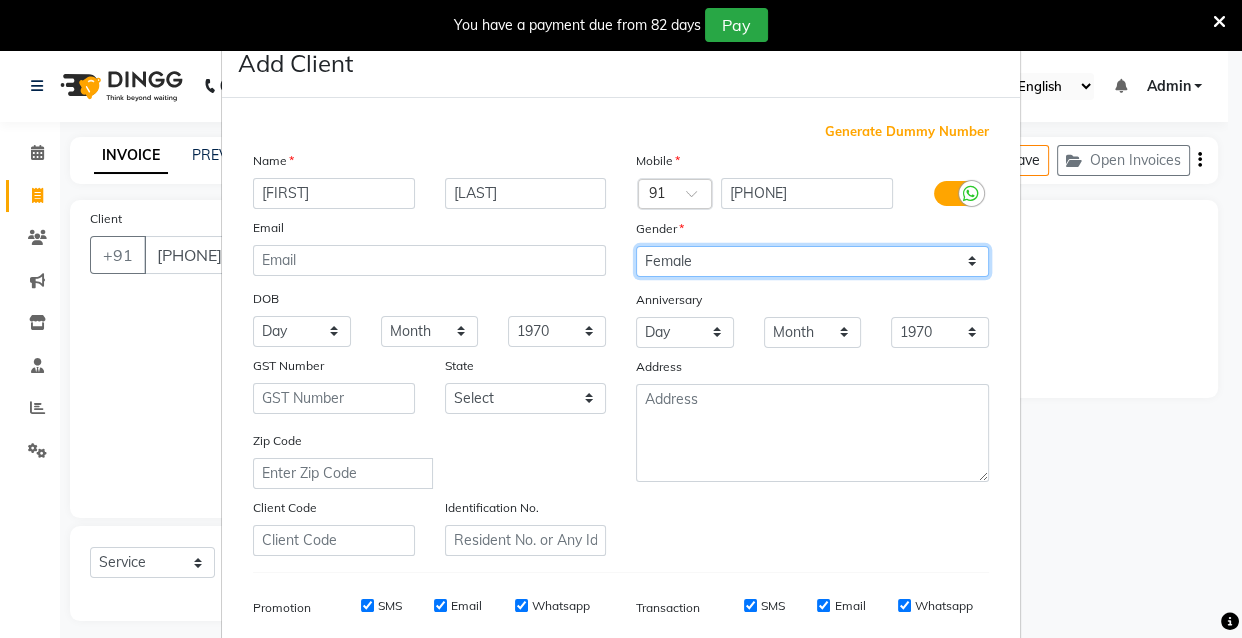 click on "Select Male Female Other Prefer Not To Say" at bounding box center (812, 261) 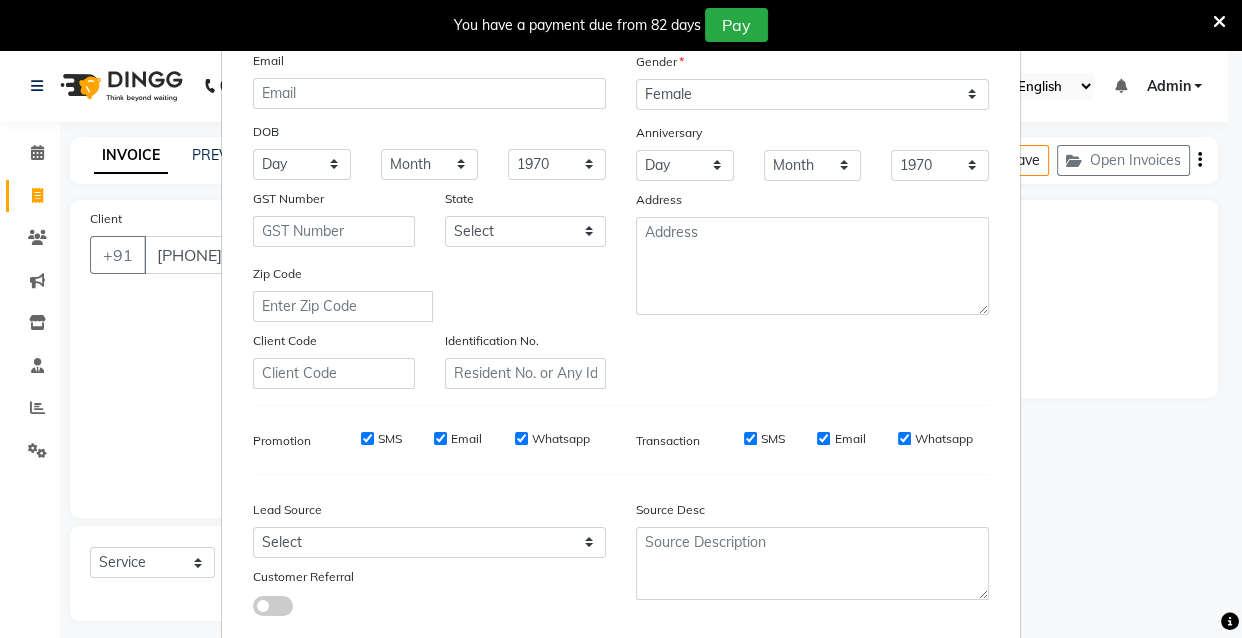 scroll, scrollTop: 51, scrollLeft: 0, axis: vertical 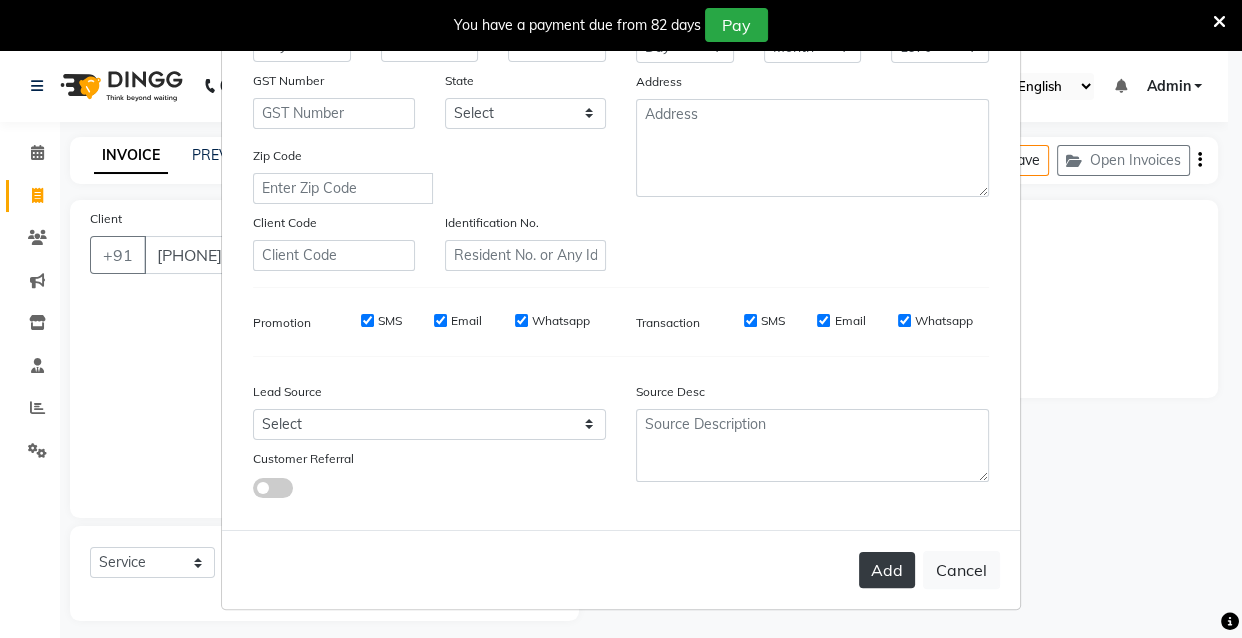 click on "Add" at bounding box center [887, 570] 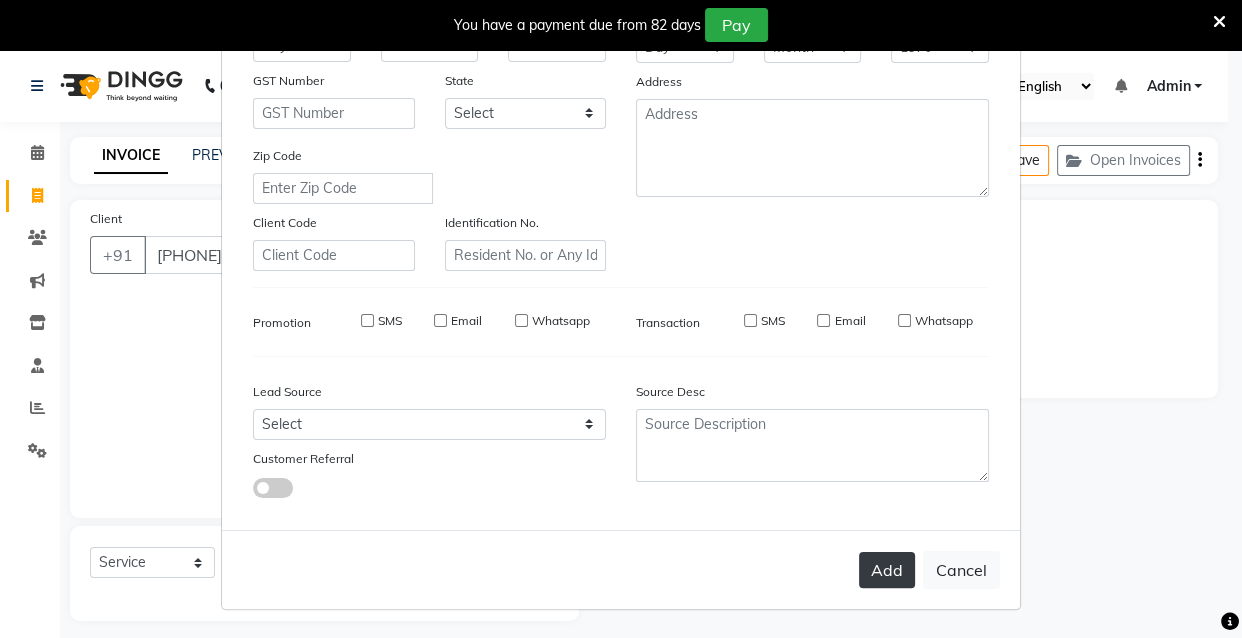 type 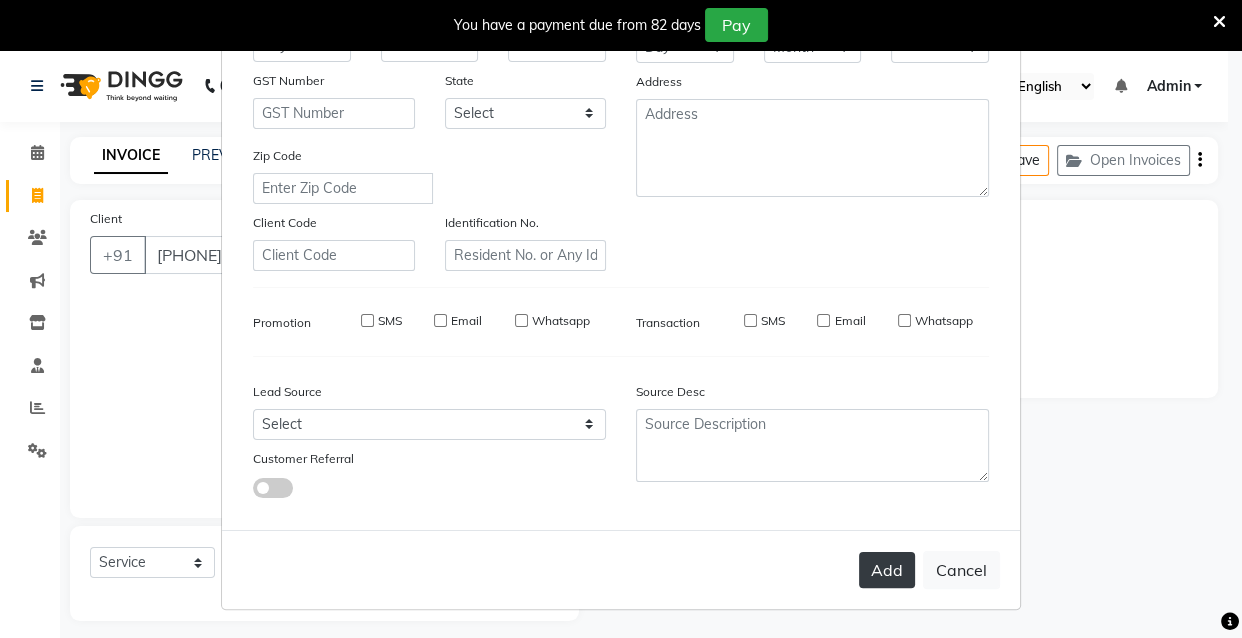 checkbox on "false" 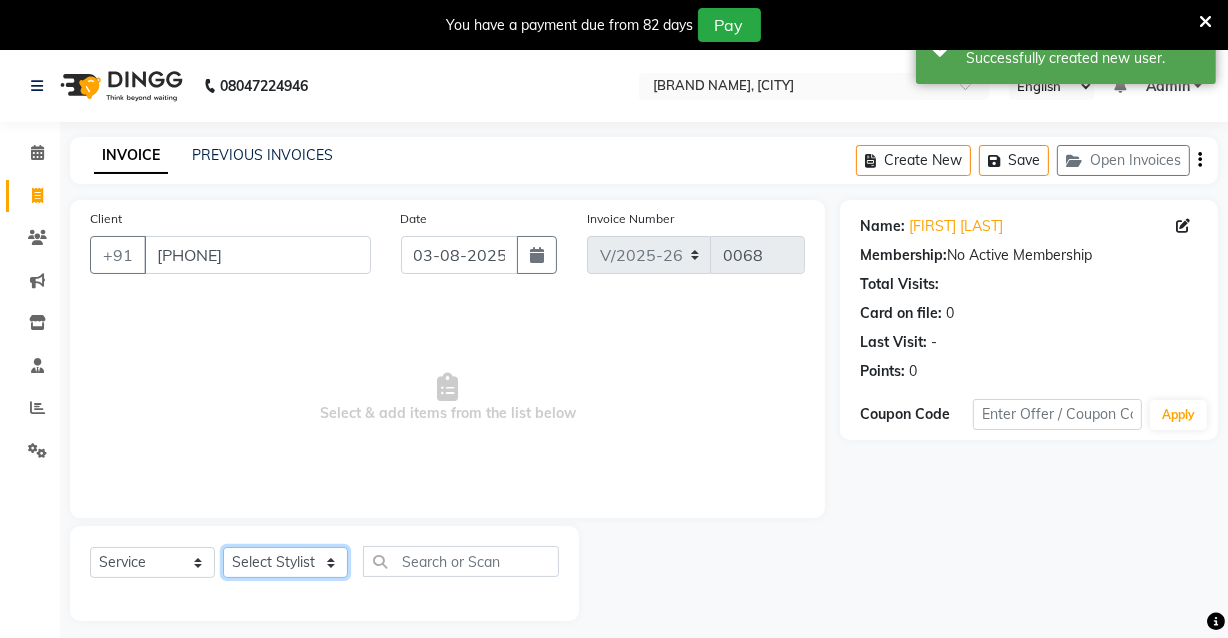 click on "Select Stylist HELEN MAMALI NEHA SWEETY [FIRST] [LAST]" 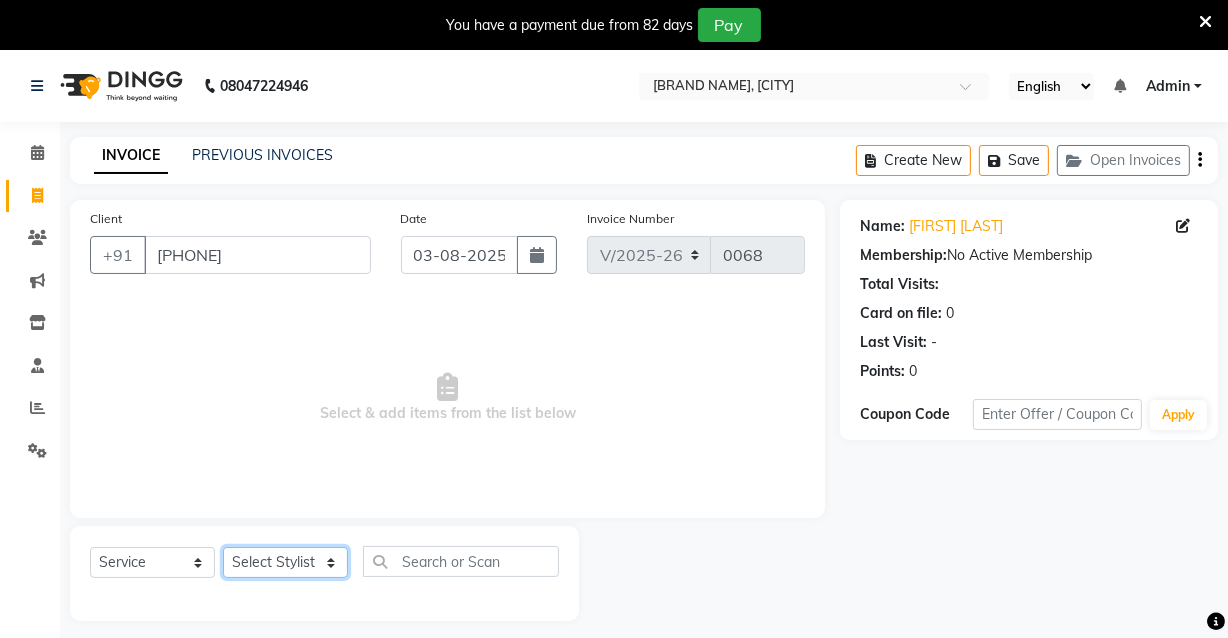 select on "82014" 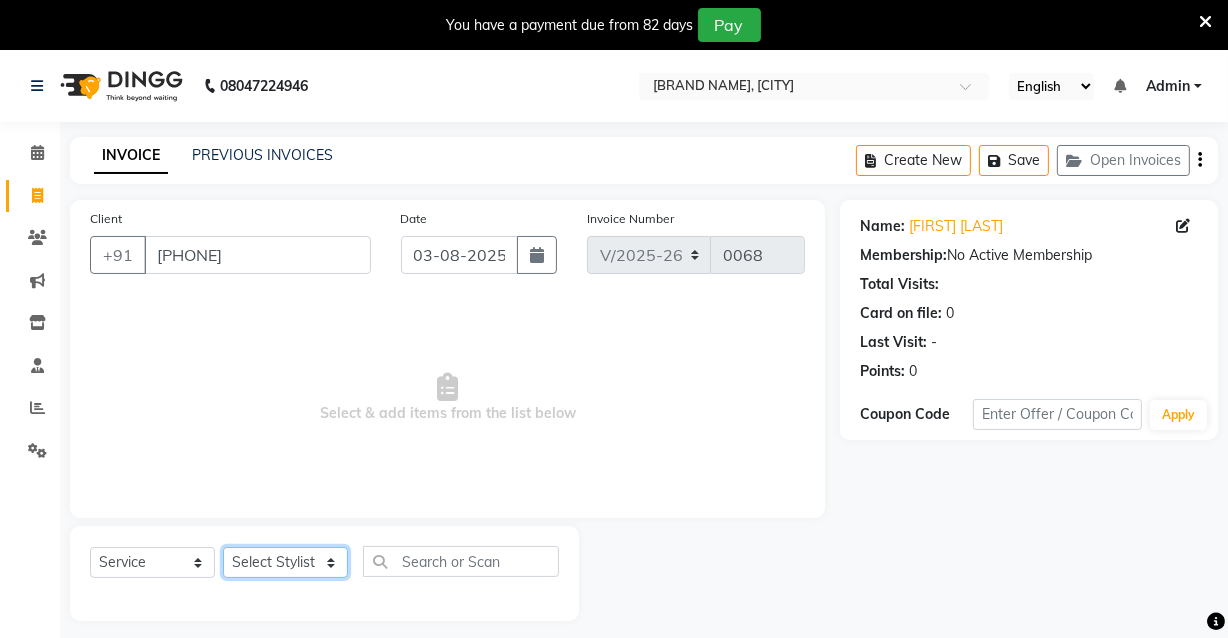 click on "Select Stylist HELEN MAMALI NEHA SWEETY [FIRST] [LAST]" 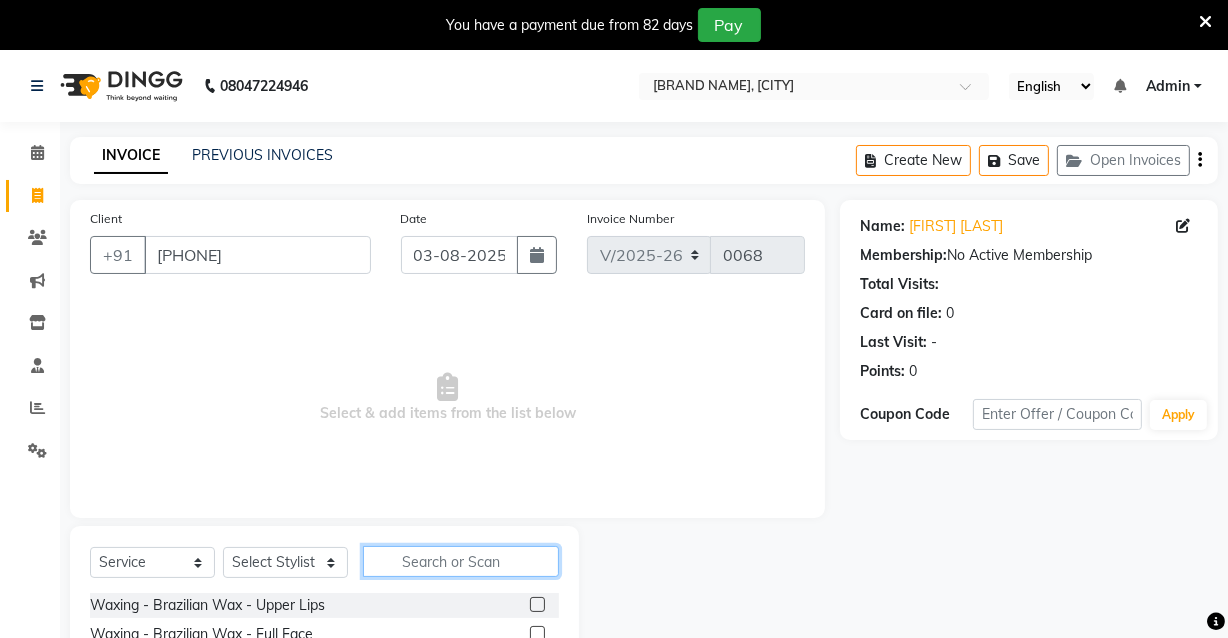 click 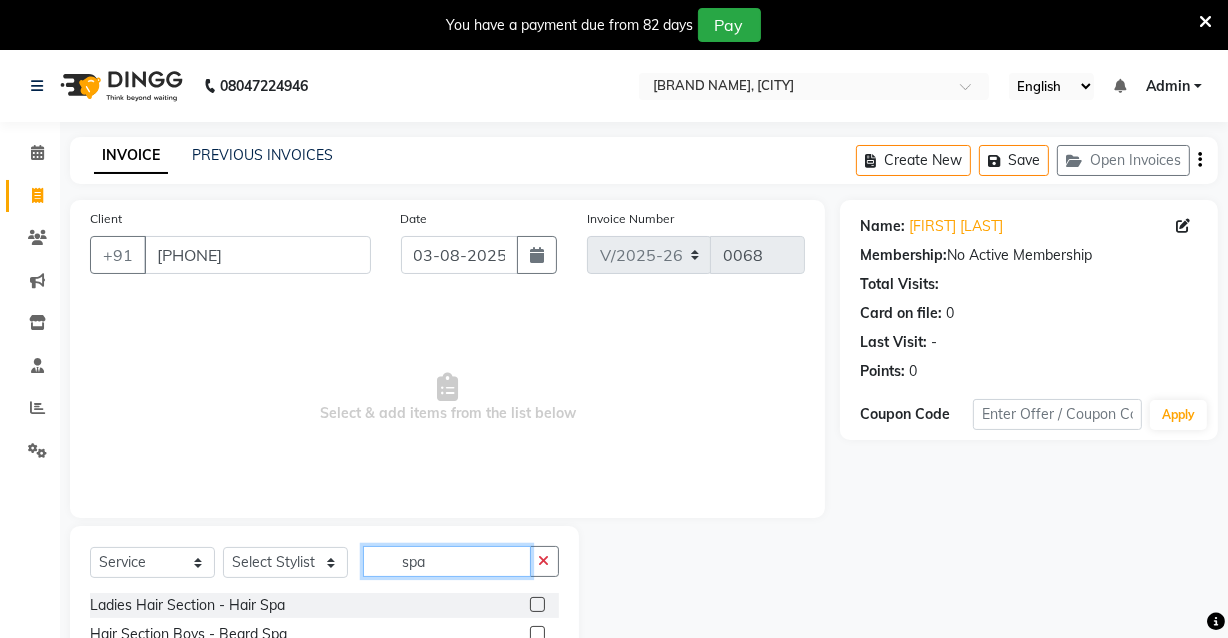 type on "spa" 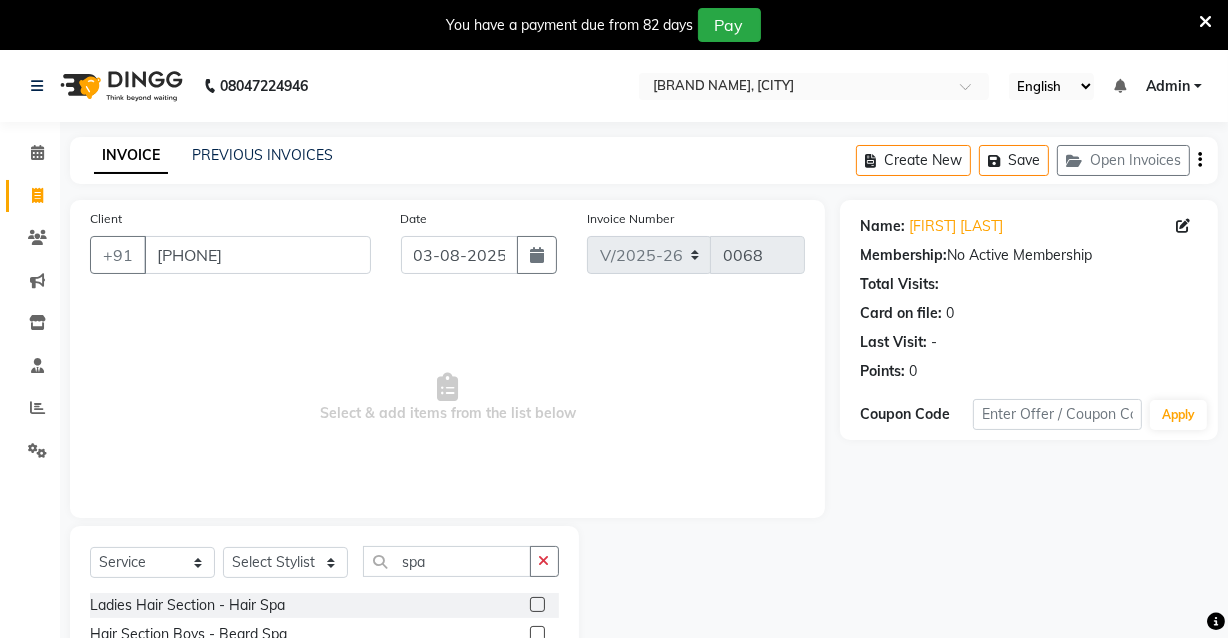 click 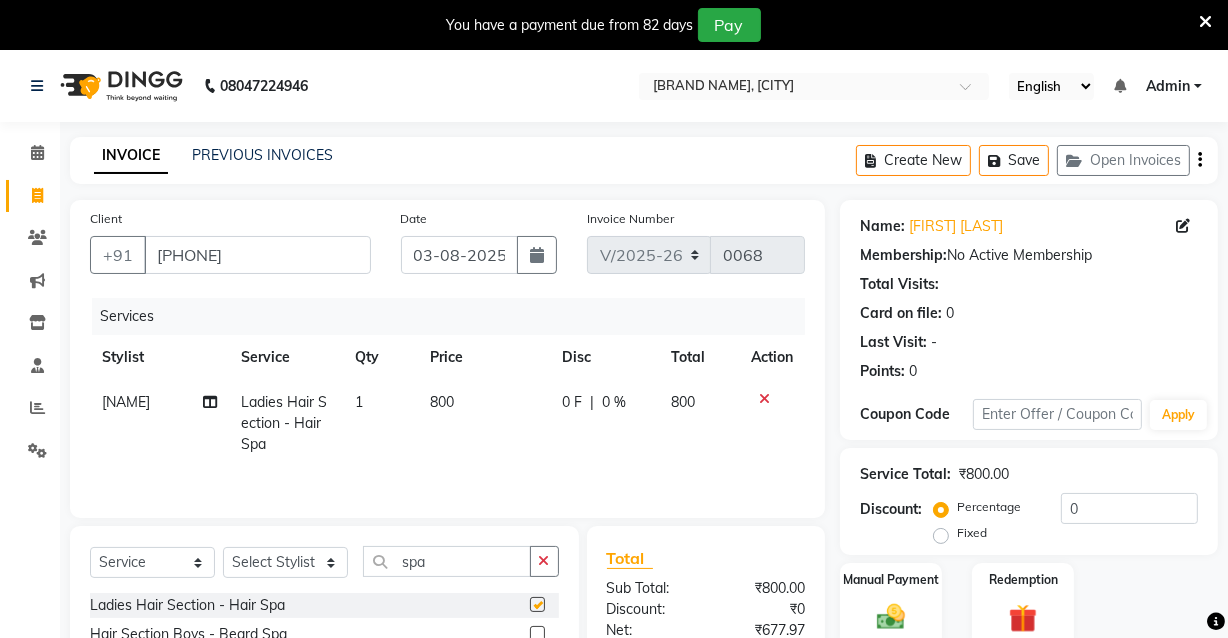 checkbox on "false" 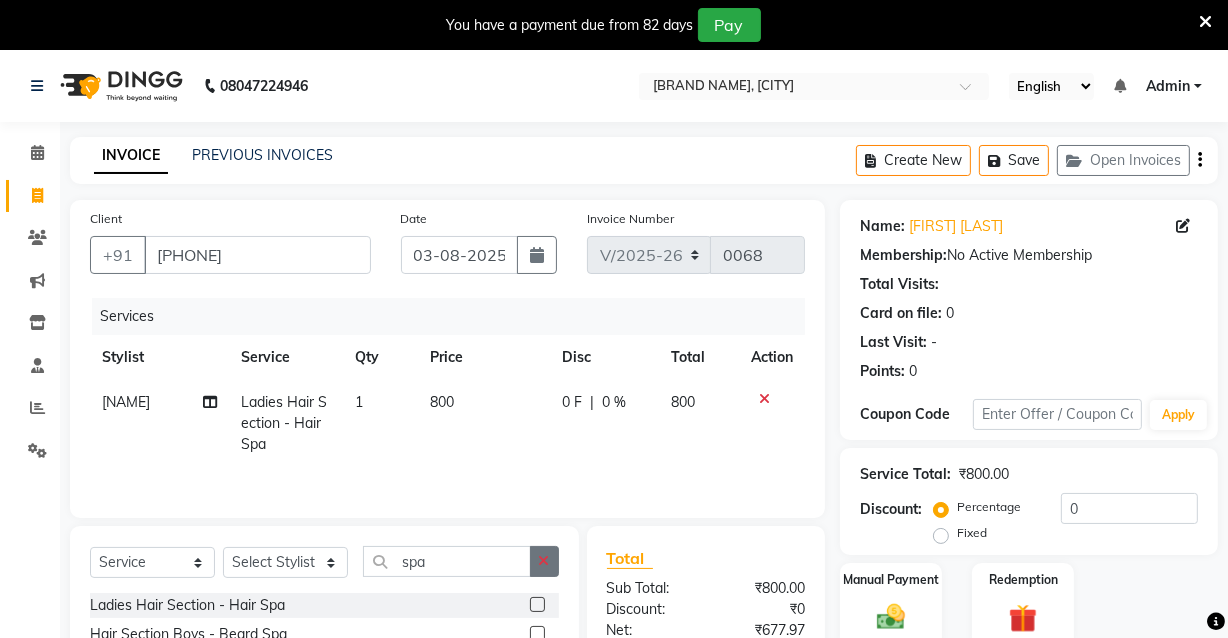 click 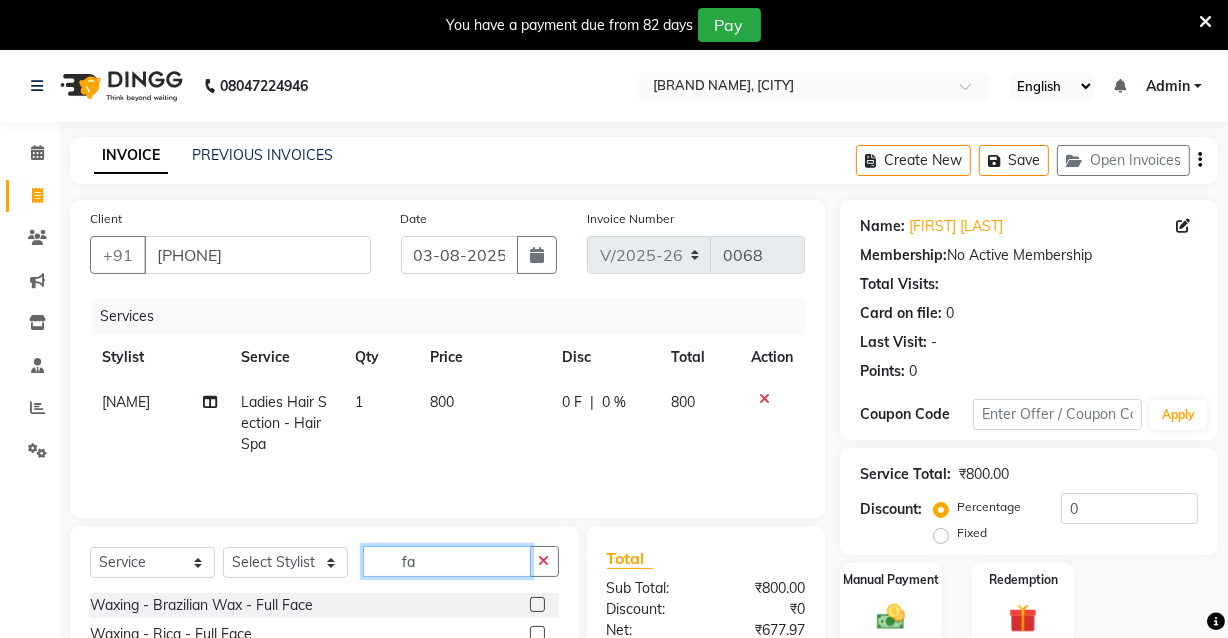 type on "f" 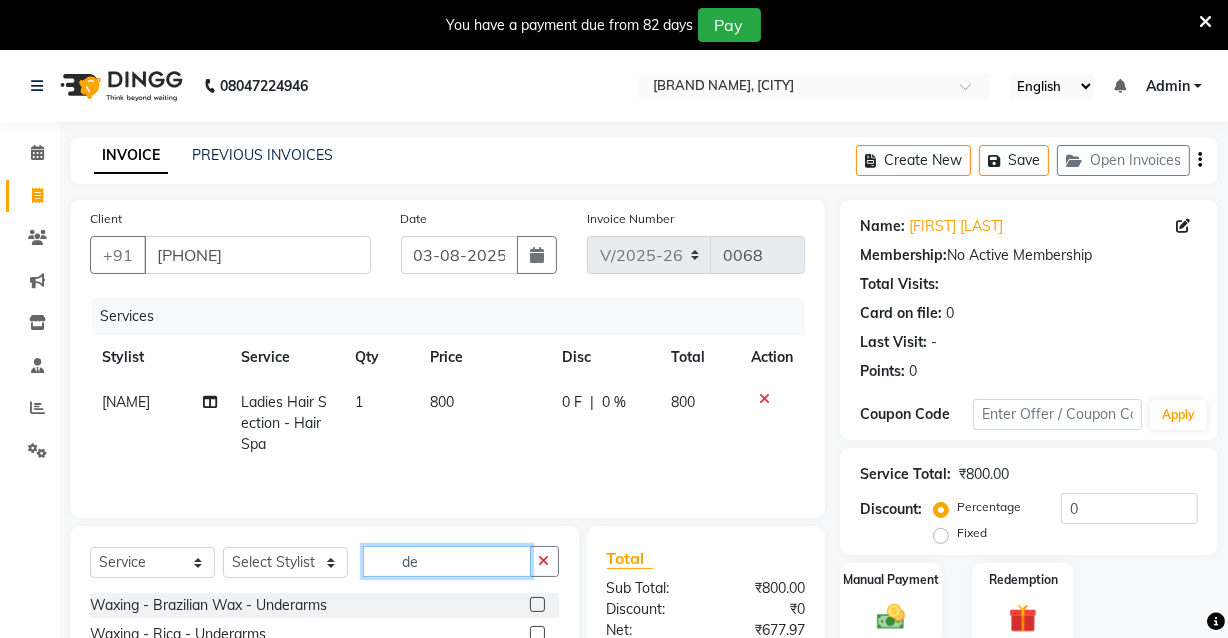 type on "d" 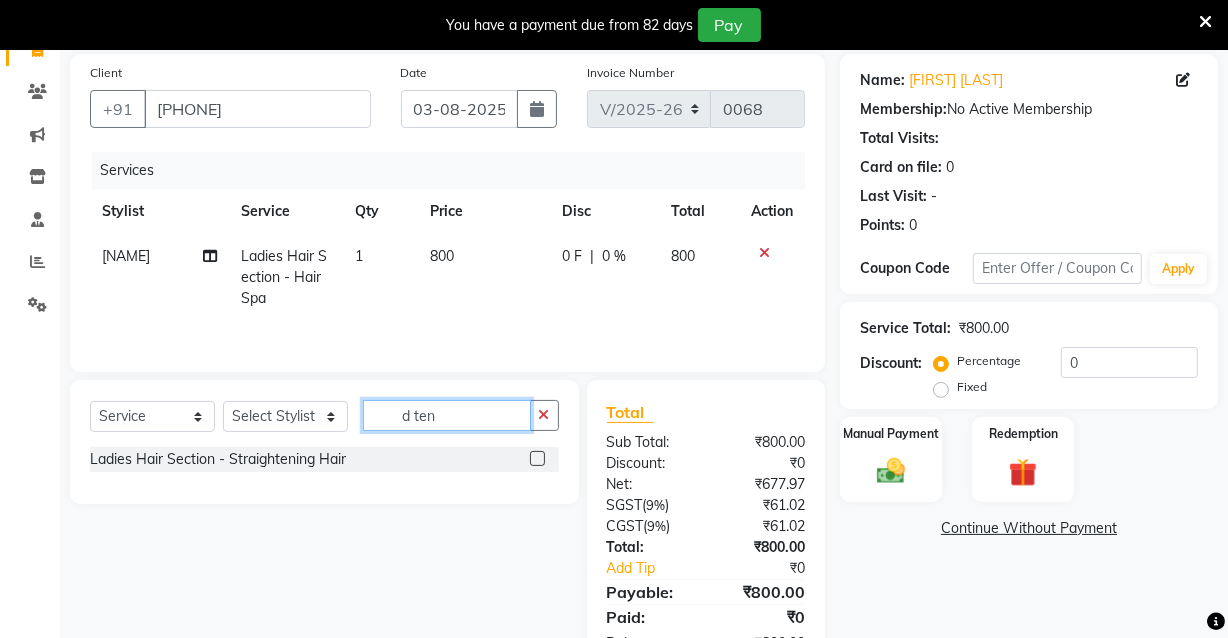 scroll, scrollTop: 212, scrollLeft: 0, axis: vertical 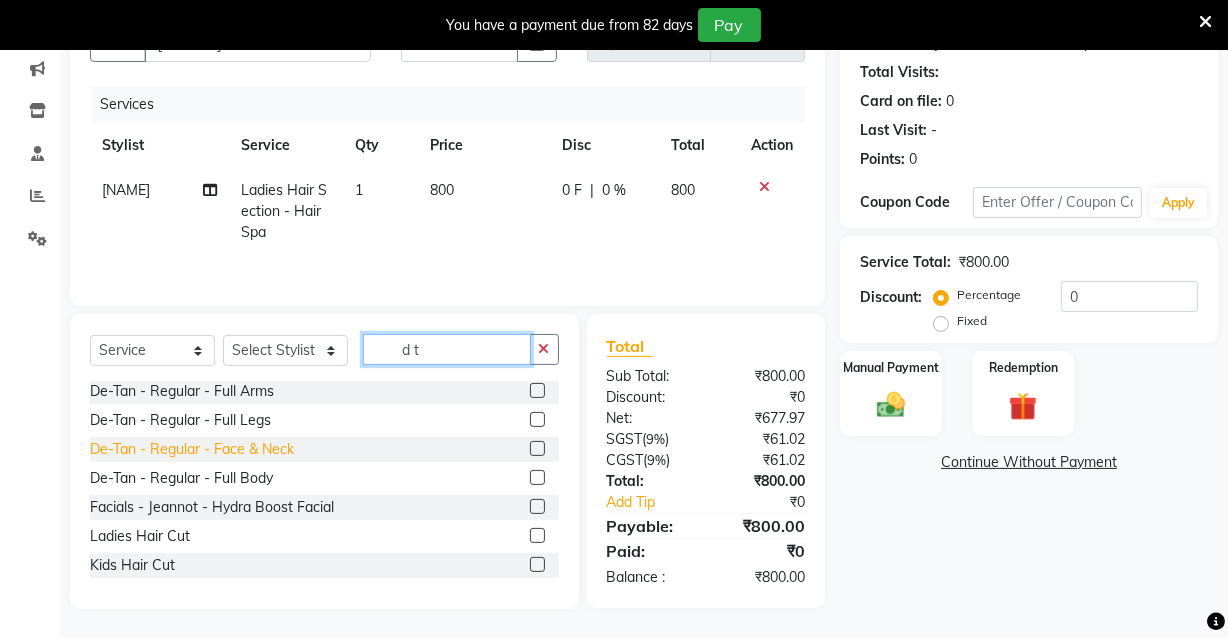 type on "d t" 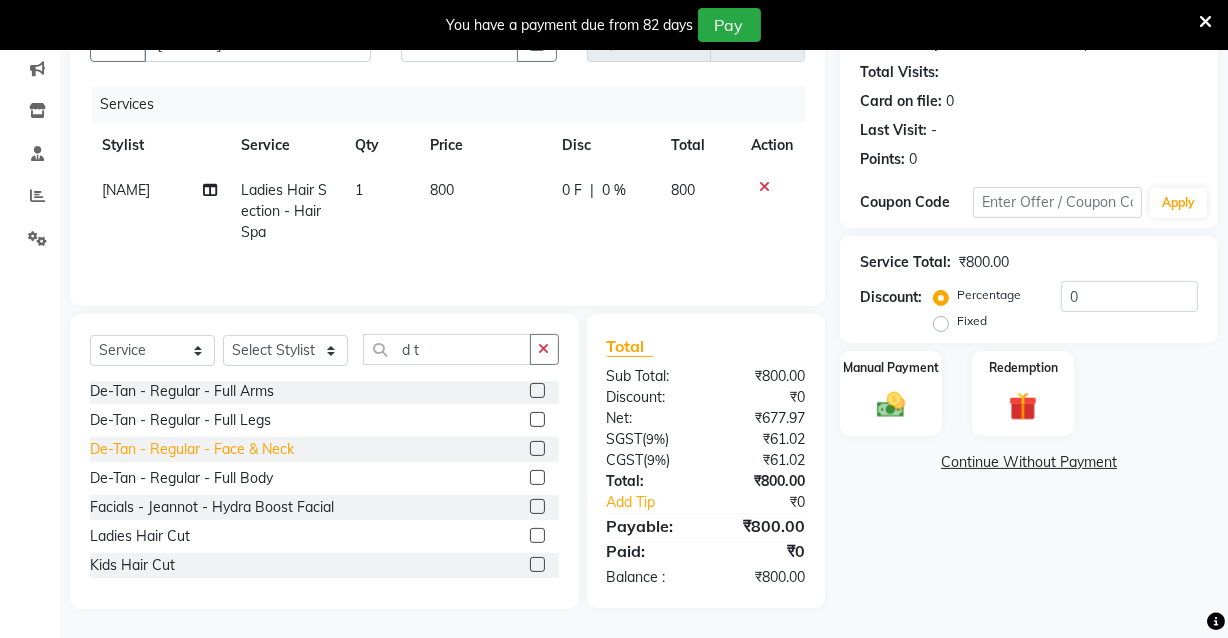 click on "De-Tan - Regular - Face & Neck" 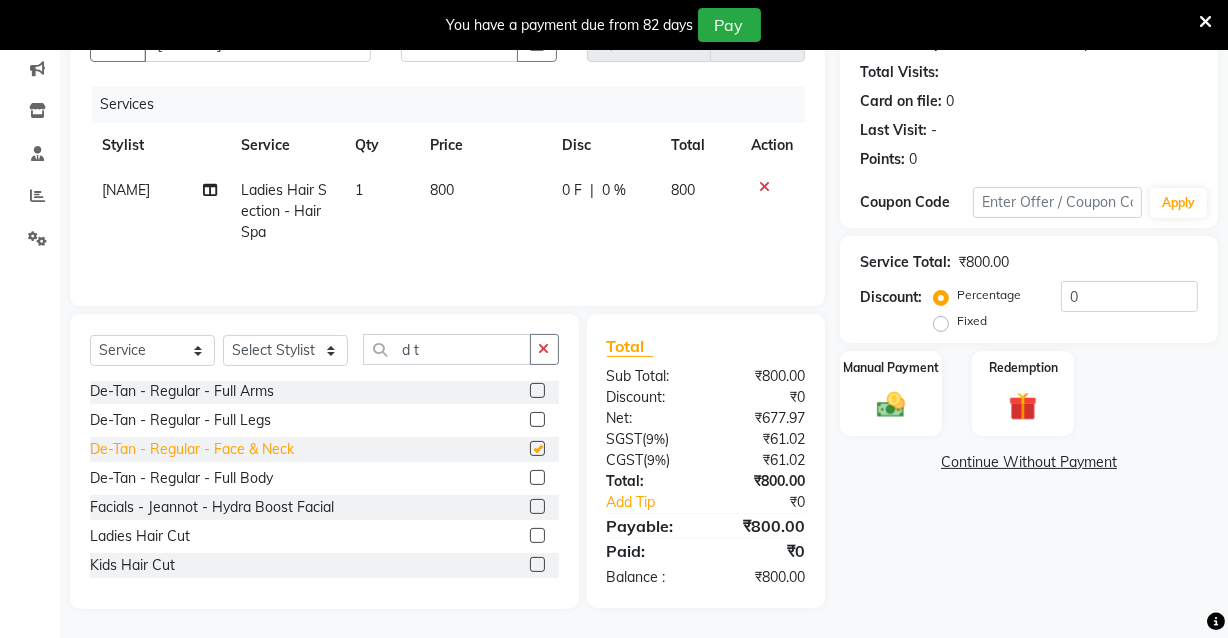 checkbox on "false" 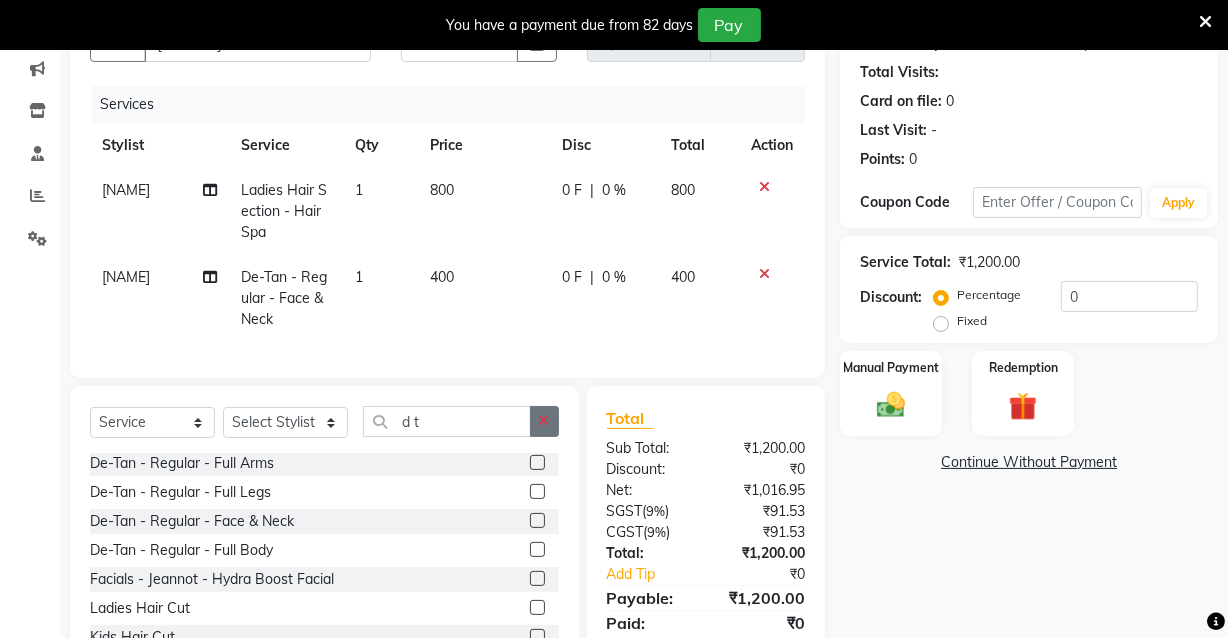 click 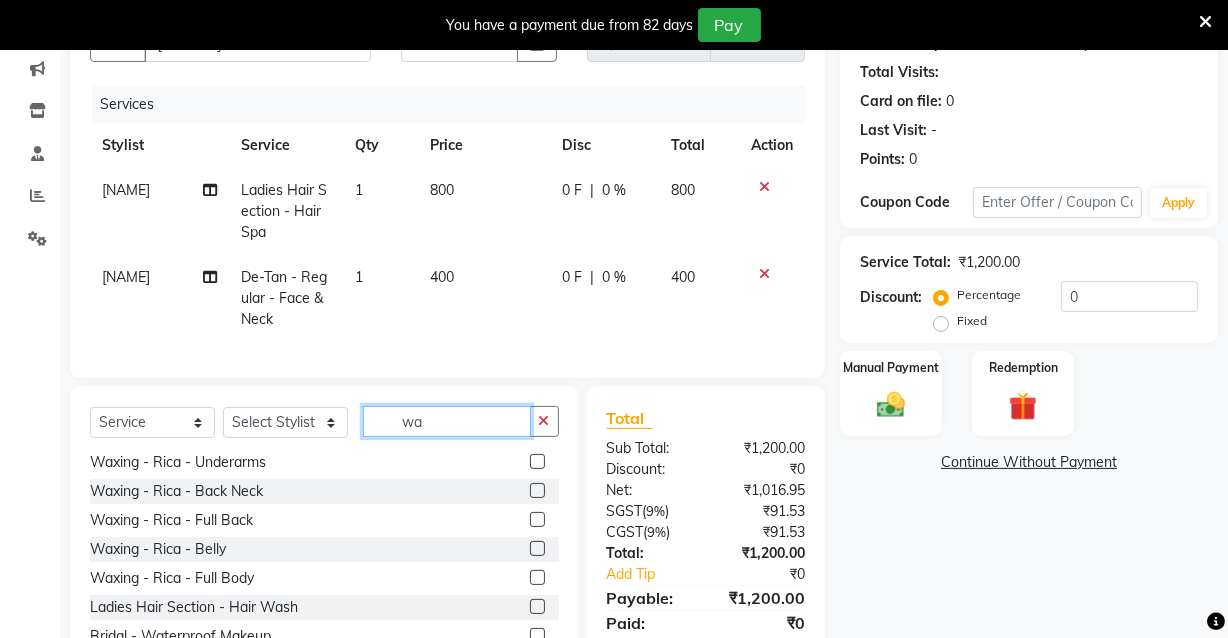 scroll, scrollTop: 380, scrollLeft: 0, axis: vertical 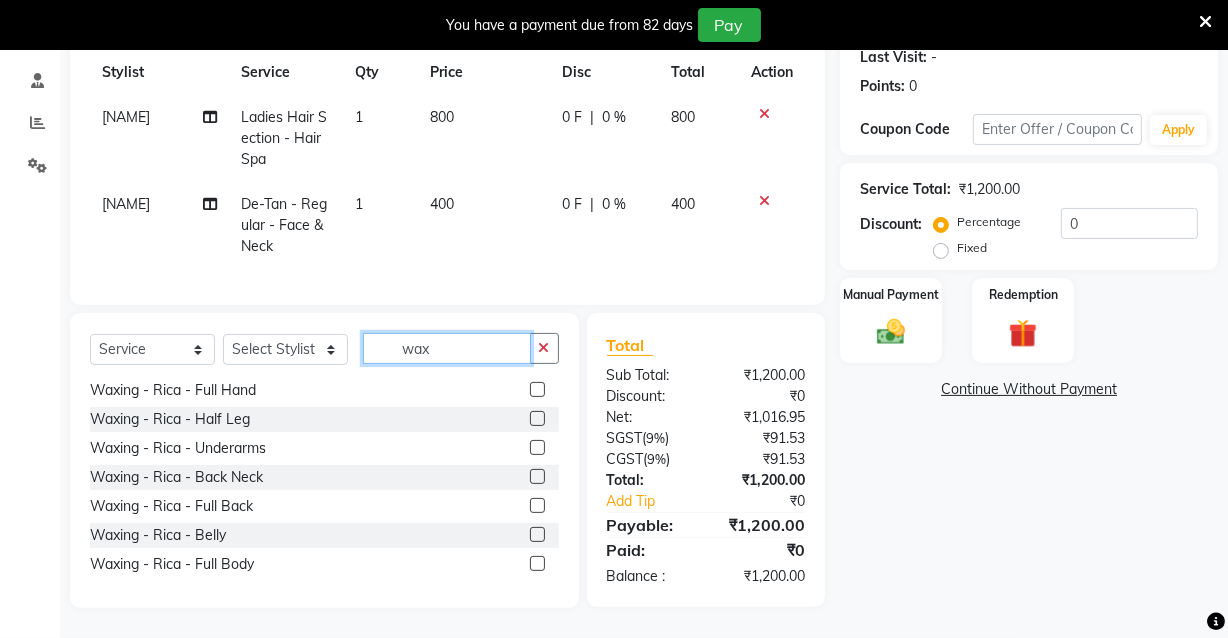 type on "wax" 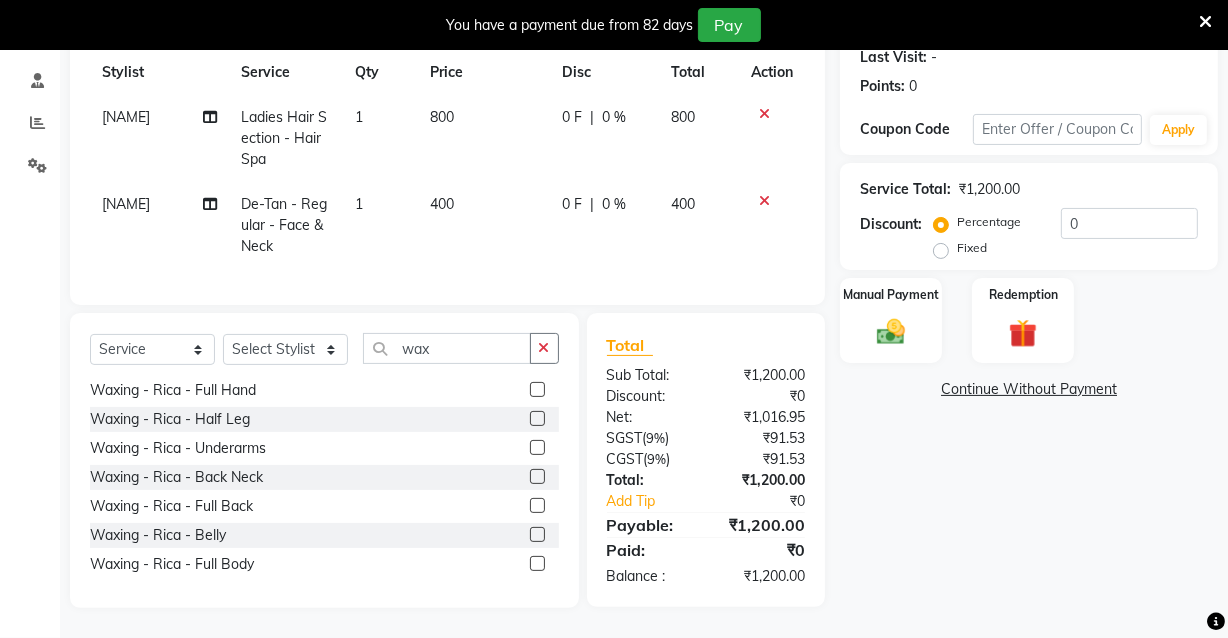 click 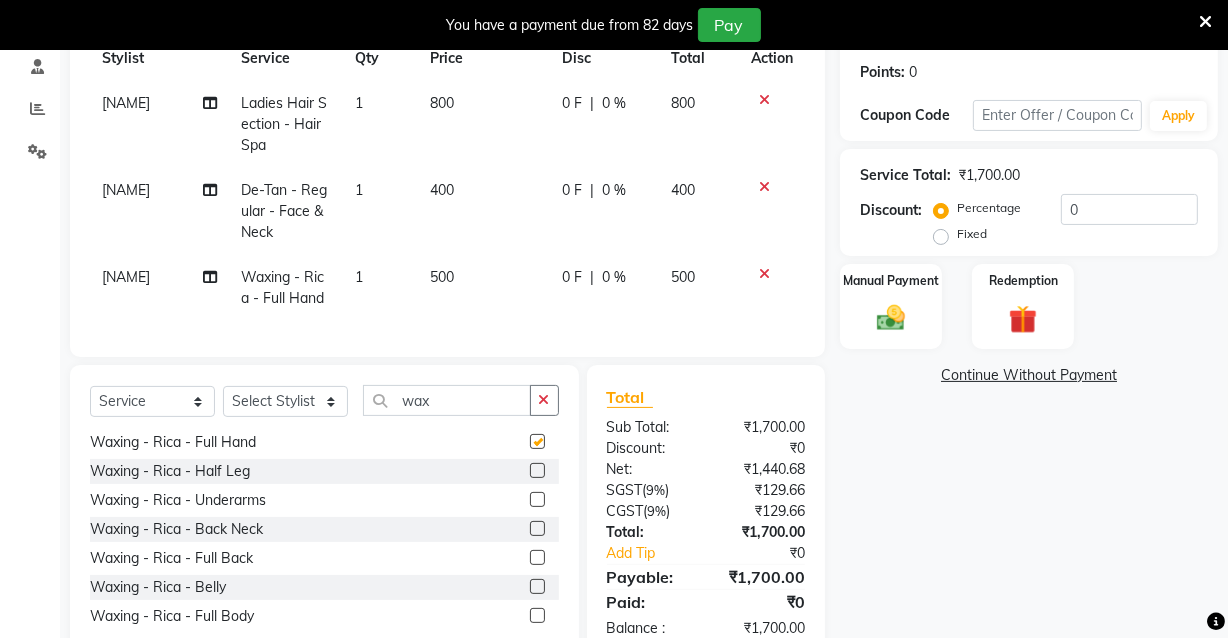 checkbox on "false" 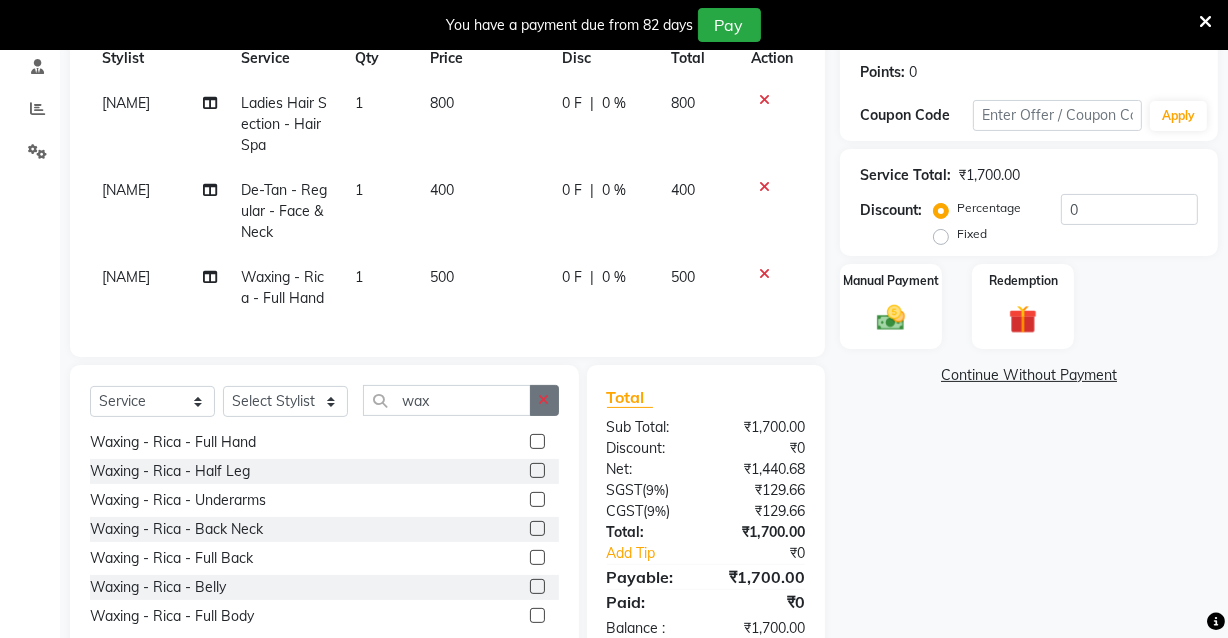 click 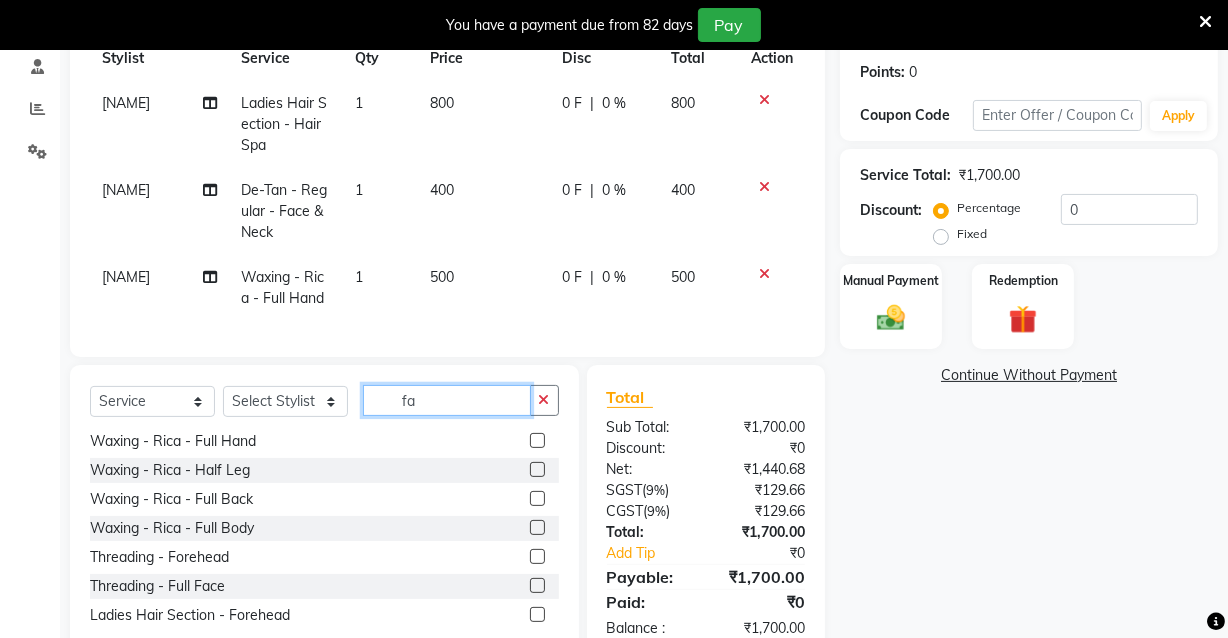 scroll, scrollTop: 0, scrollLeft: 0, axis: both 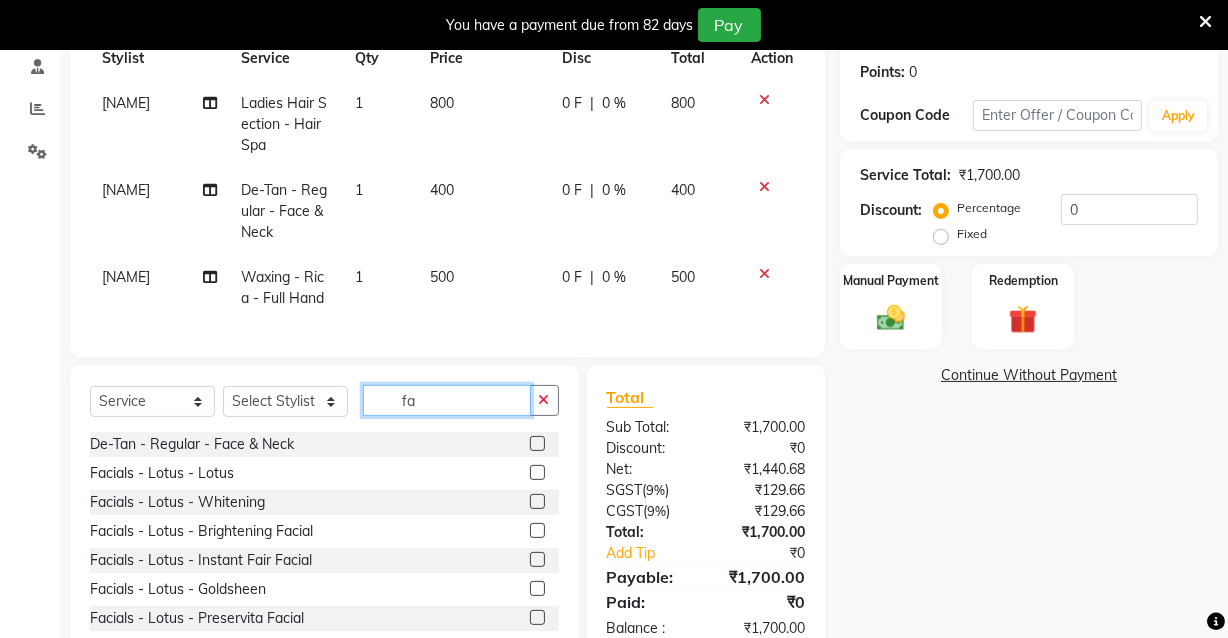 type on "fa" 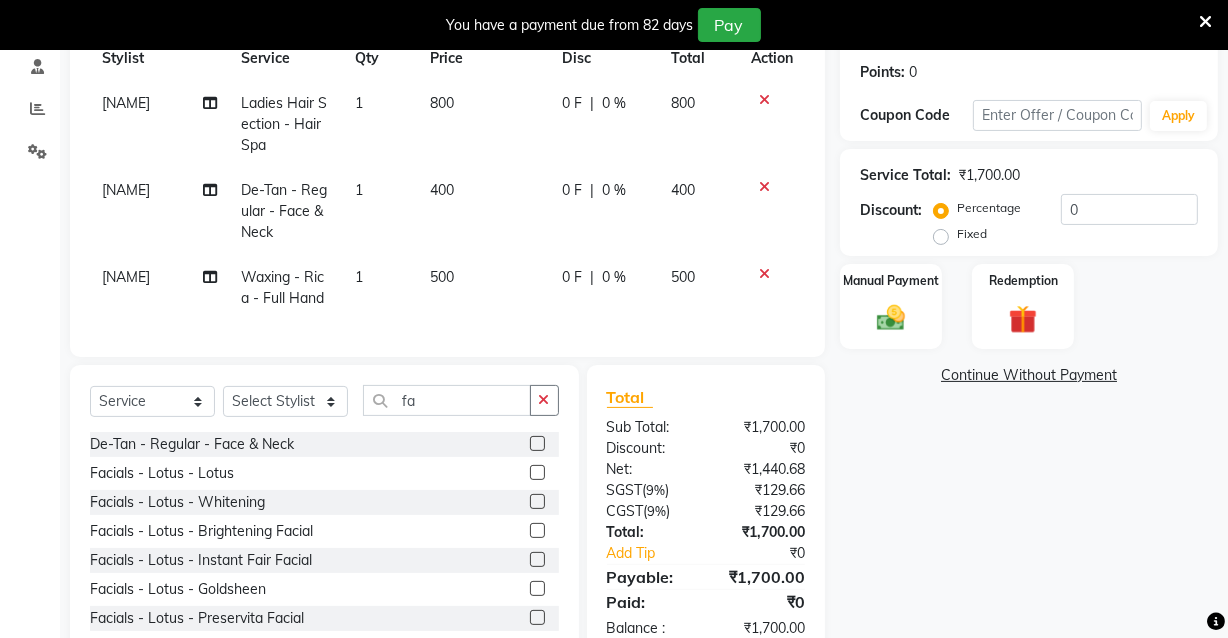 click 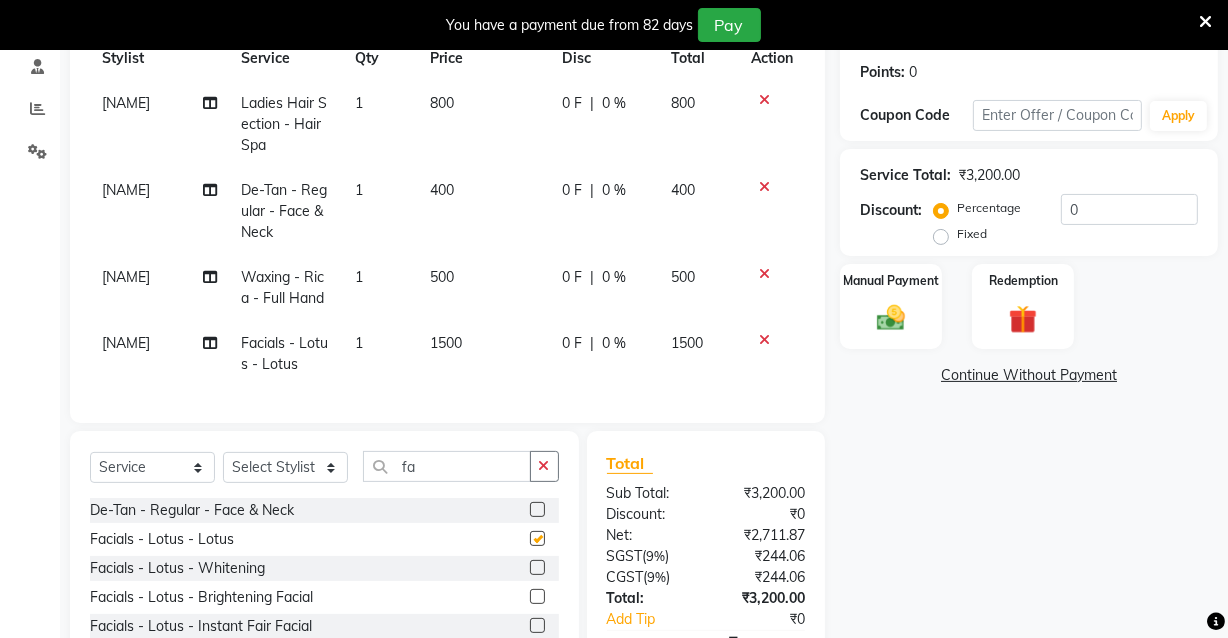 checkbox on "false" 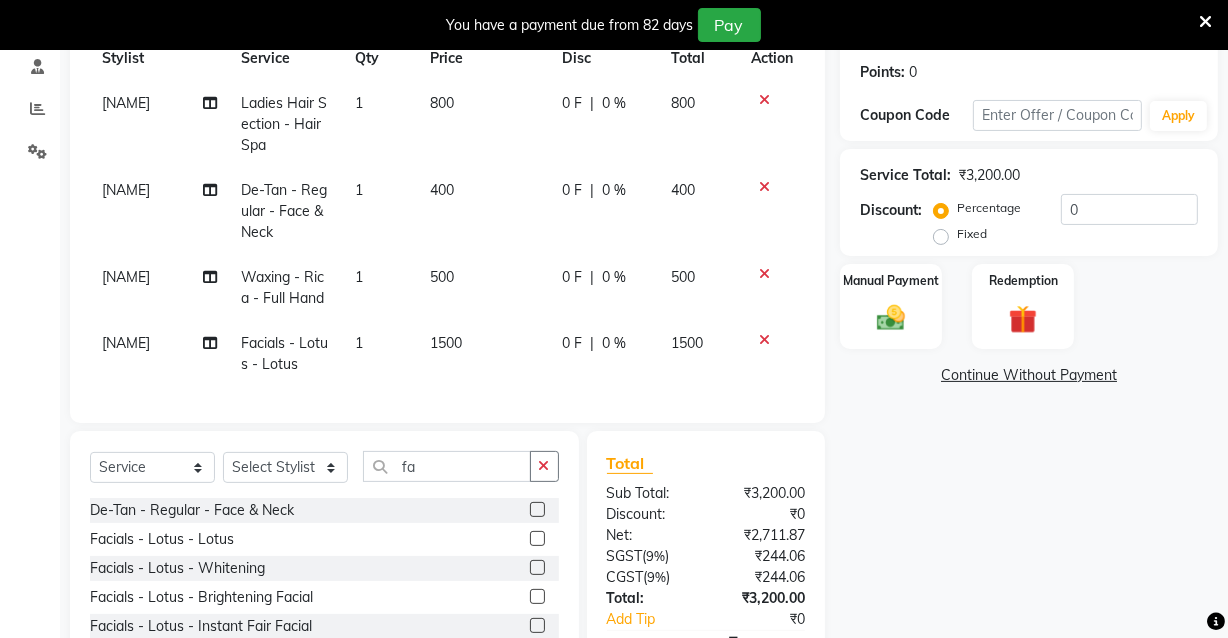 click on "800" 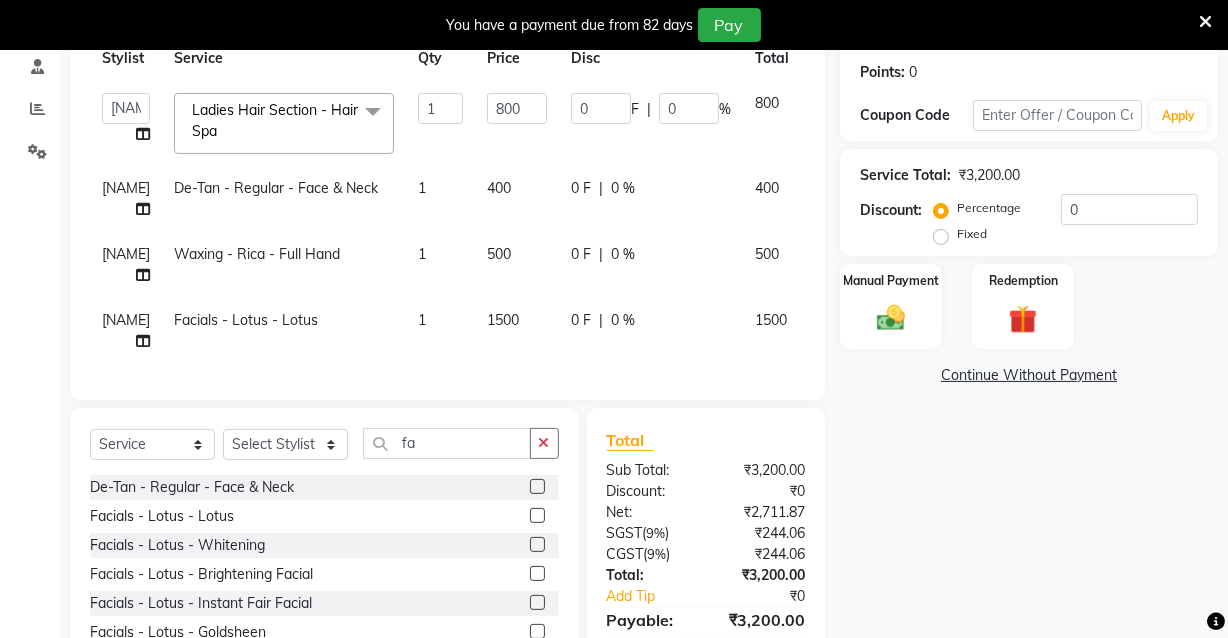 click on "1" 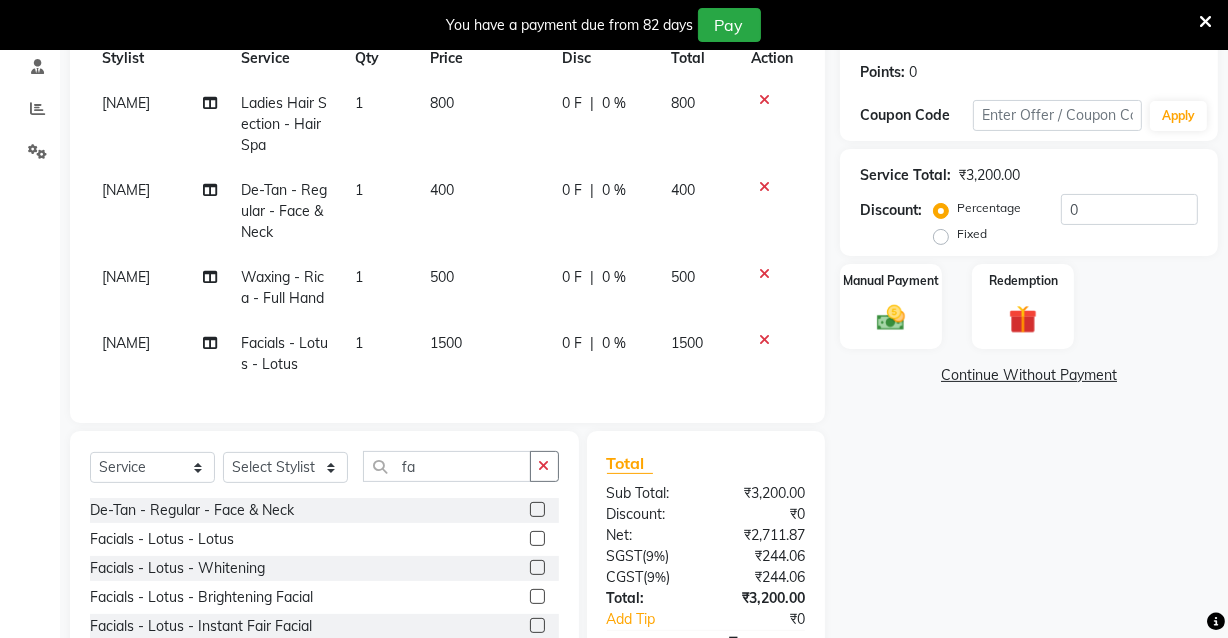 click on "1500" 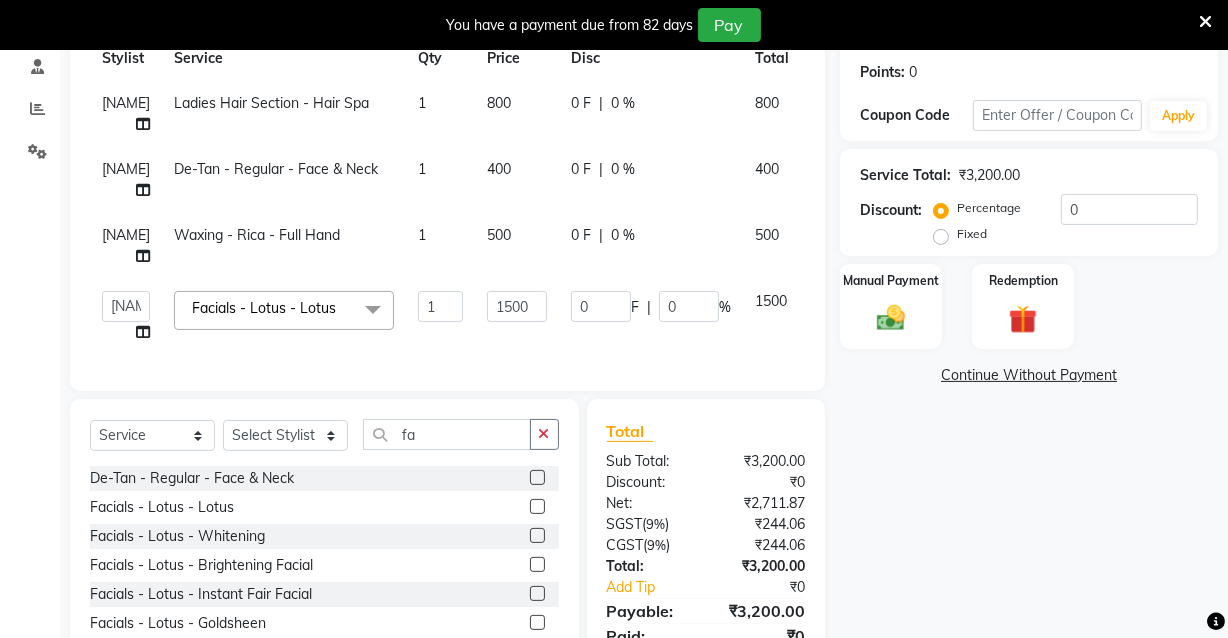 click on "1" 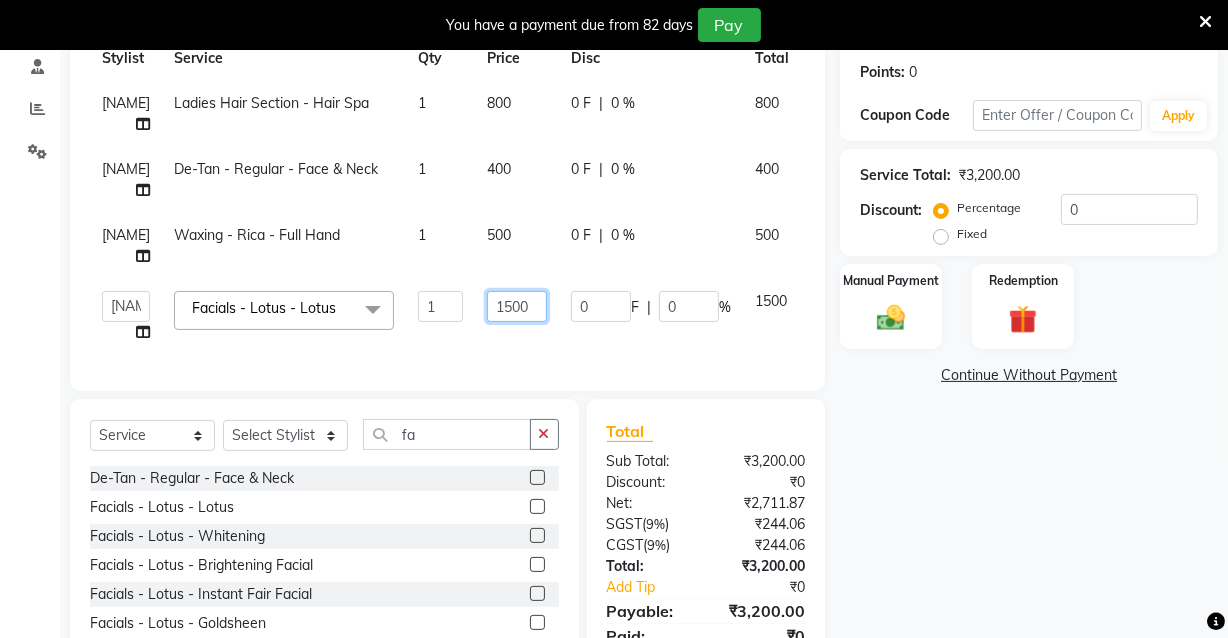 click on "1500" 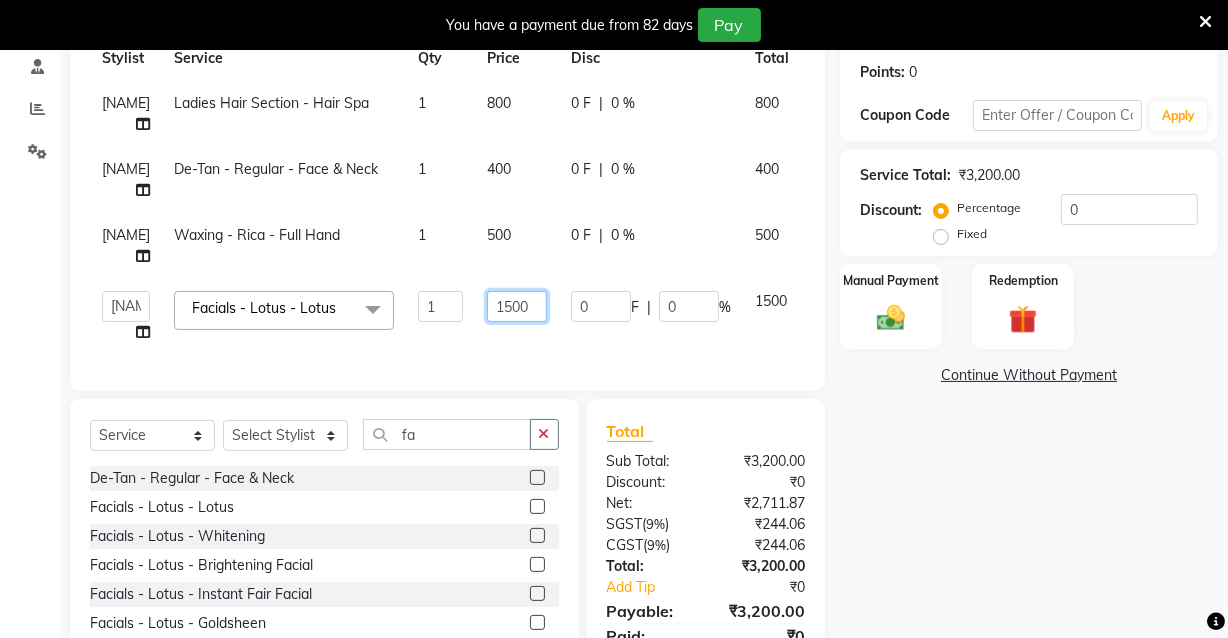 click on "1500" 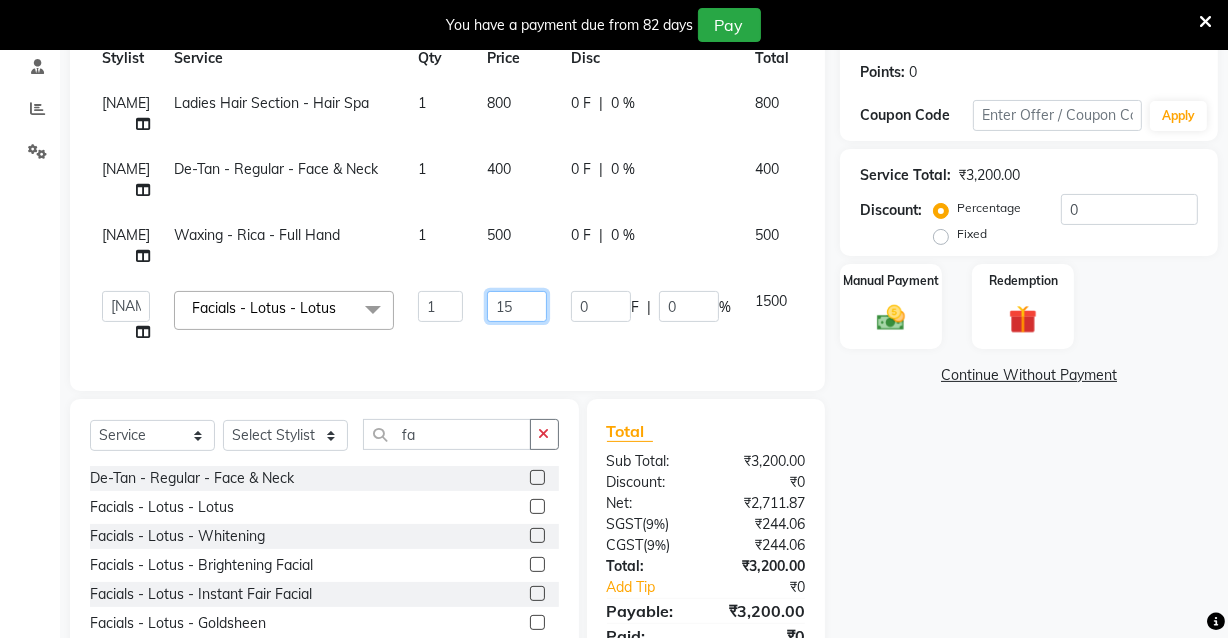 type on "1" 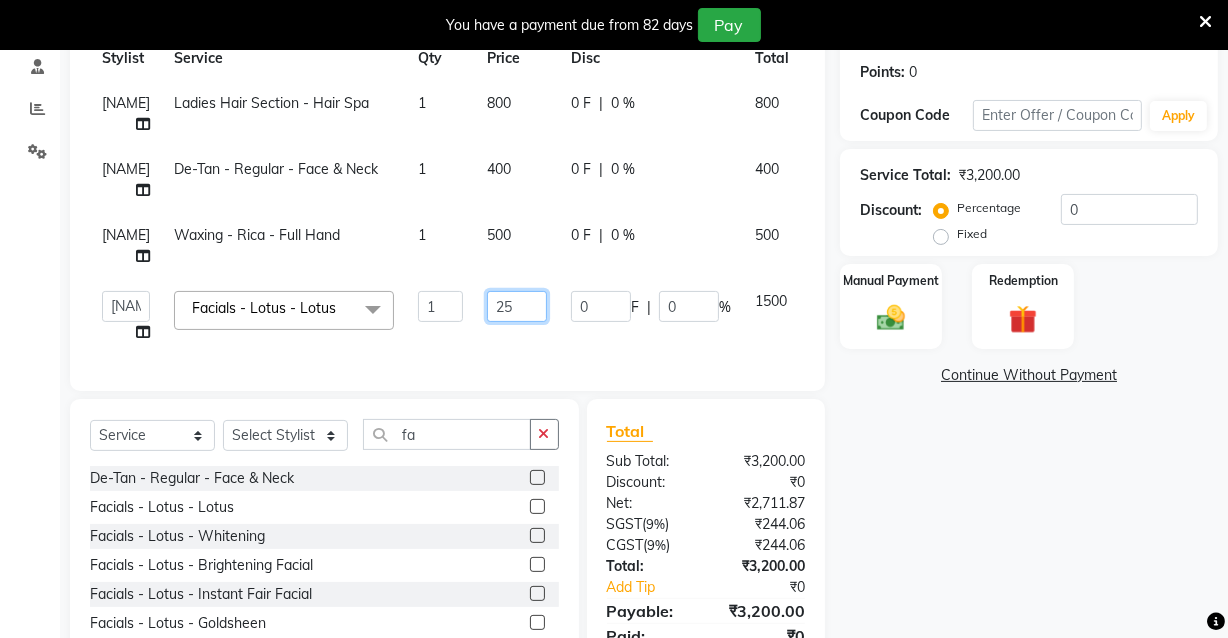 type on "250" 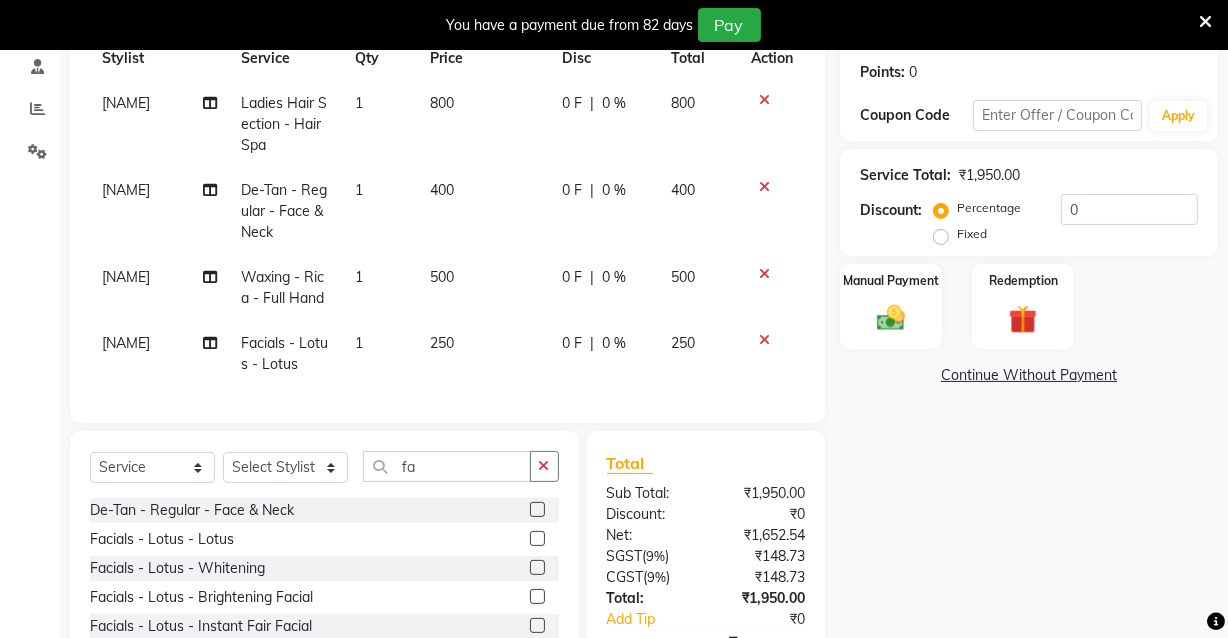 click on "MAMALI Ladies Hair Section - Hair Spa 1 800 0 F | 0 % 800 MAMALI De-Tan - Regular - Face & Neck 1 400 0 F | 0 % 400 MAMALI Waxing - Rica - Full Hand 1 500 0 F | 0 % 500 MAMALI Facials - Lotus - Lotus 1 250 0 F | 0 % 250" 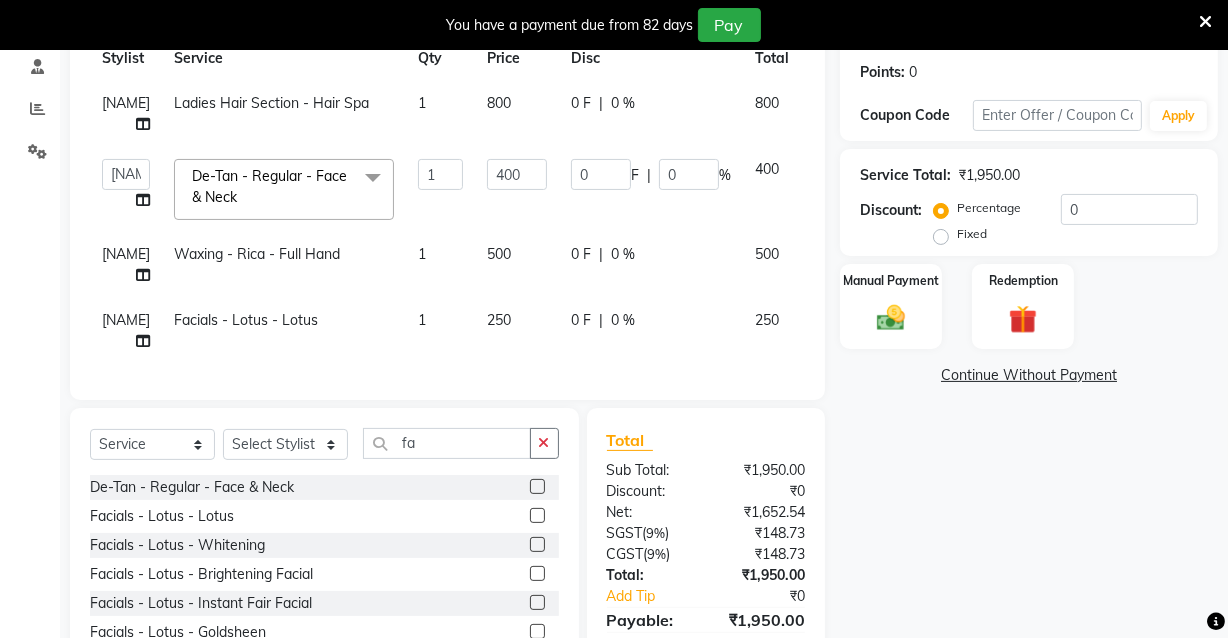 click on "500" 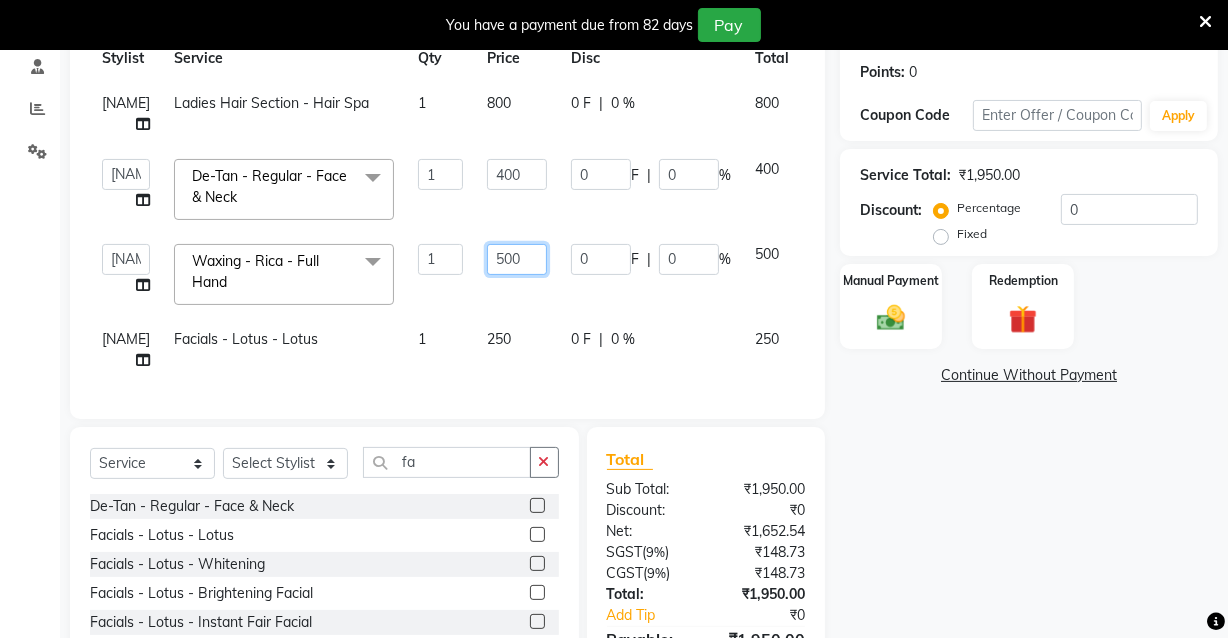 click on "500" 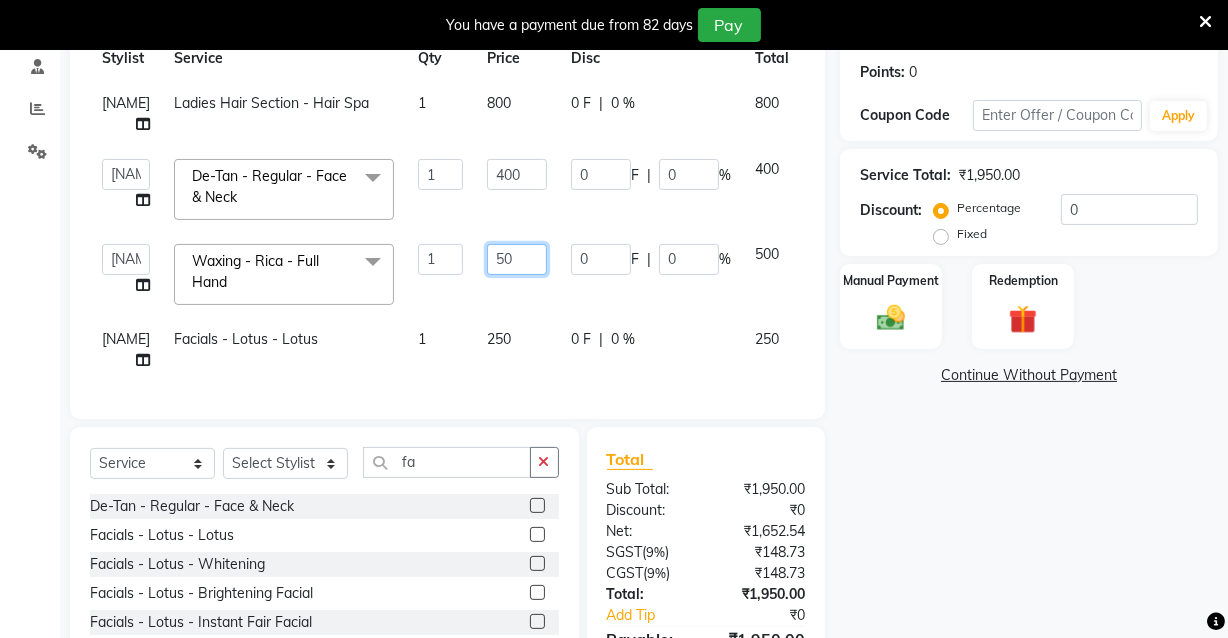 type on "5" 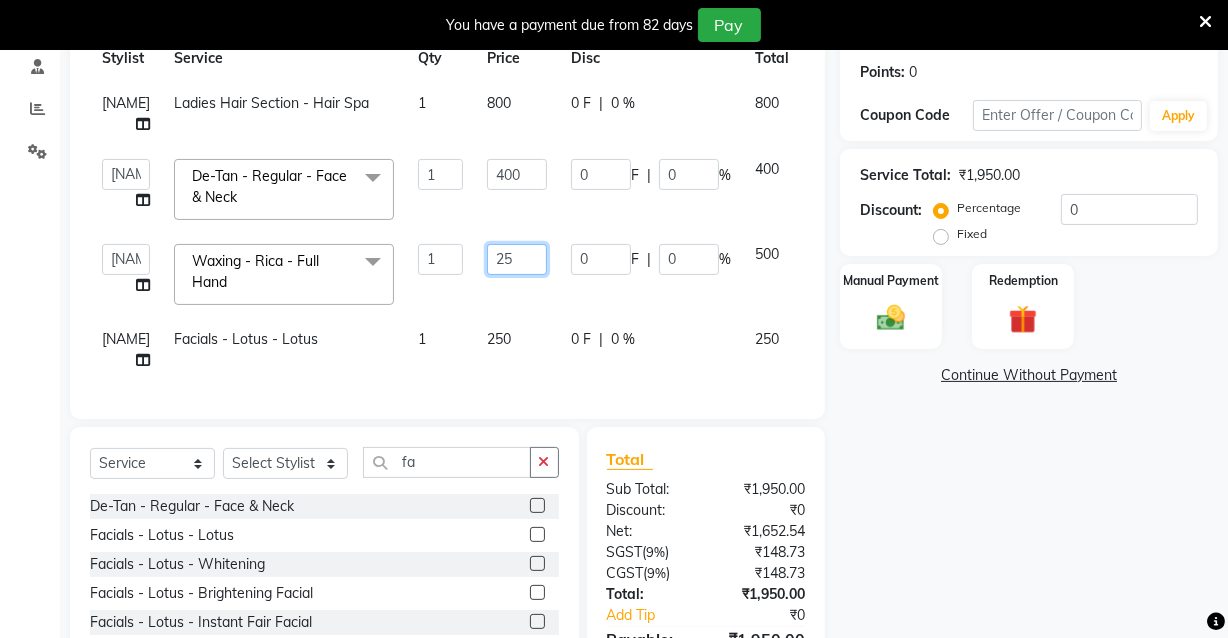 type on "250" 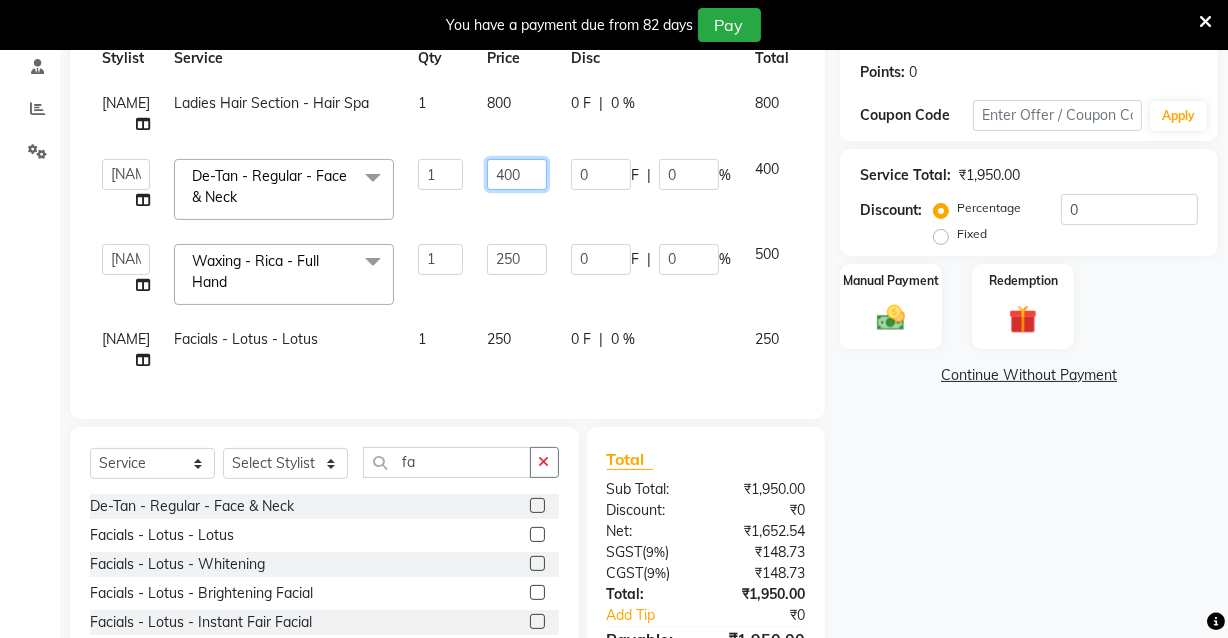 click on "400" 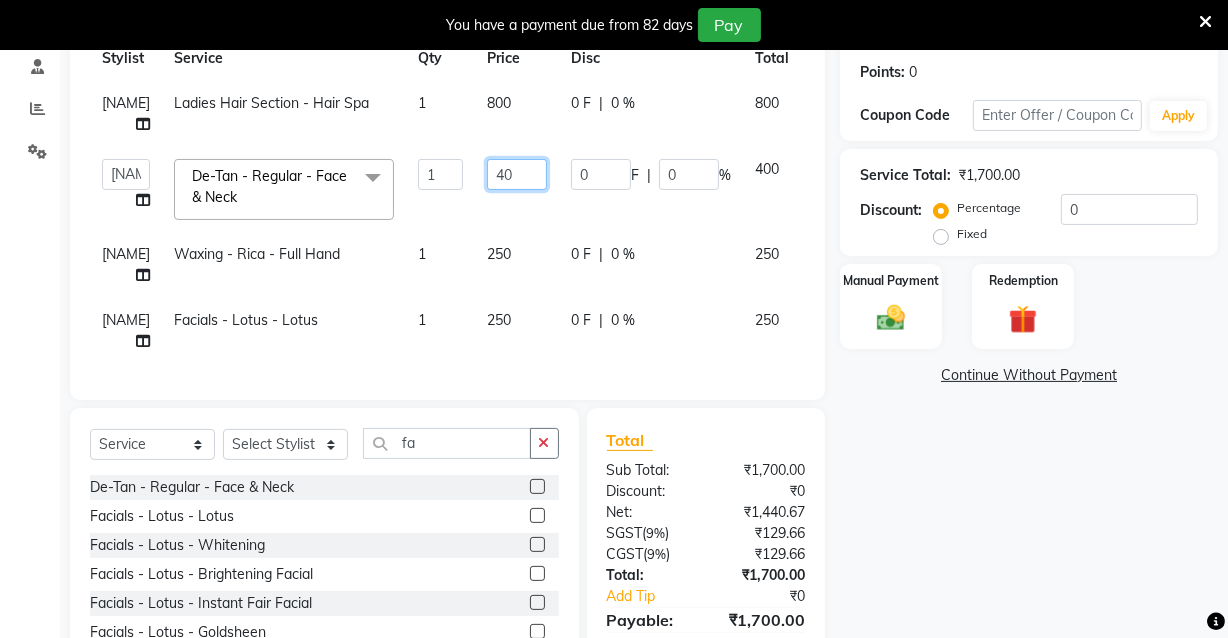 type on "4" 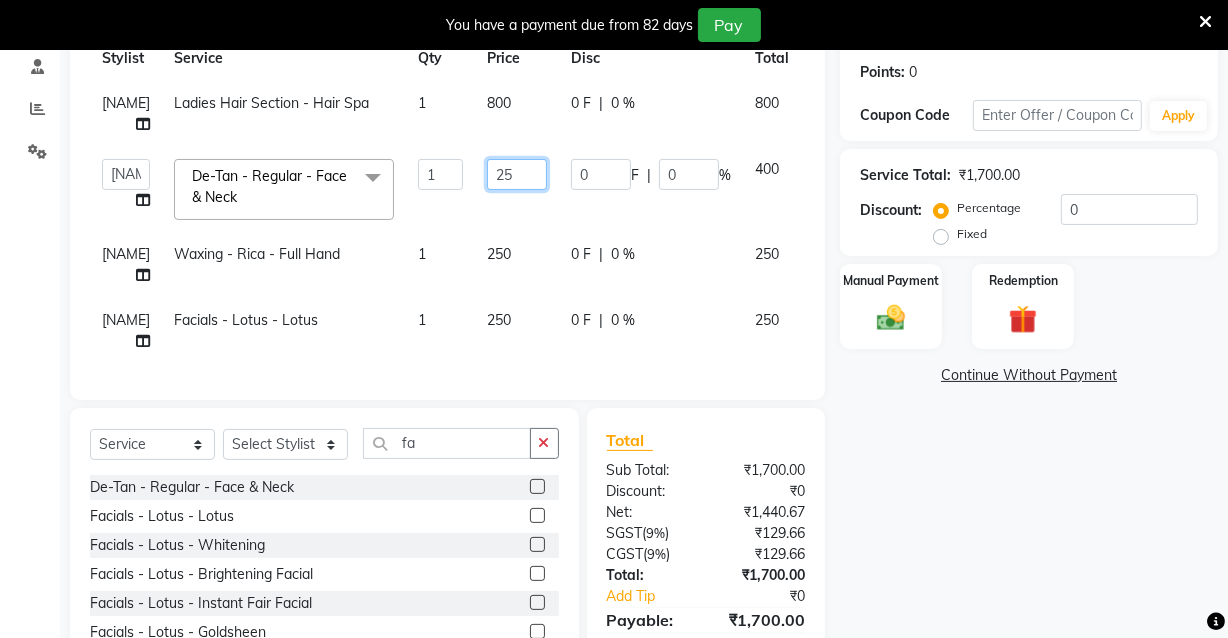 type on "250" 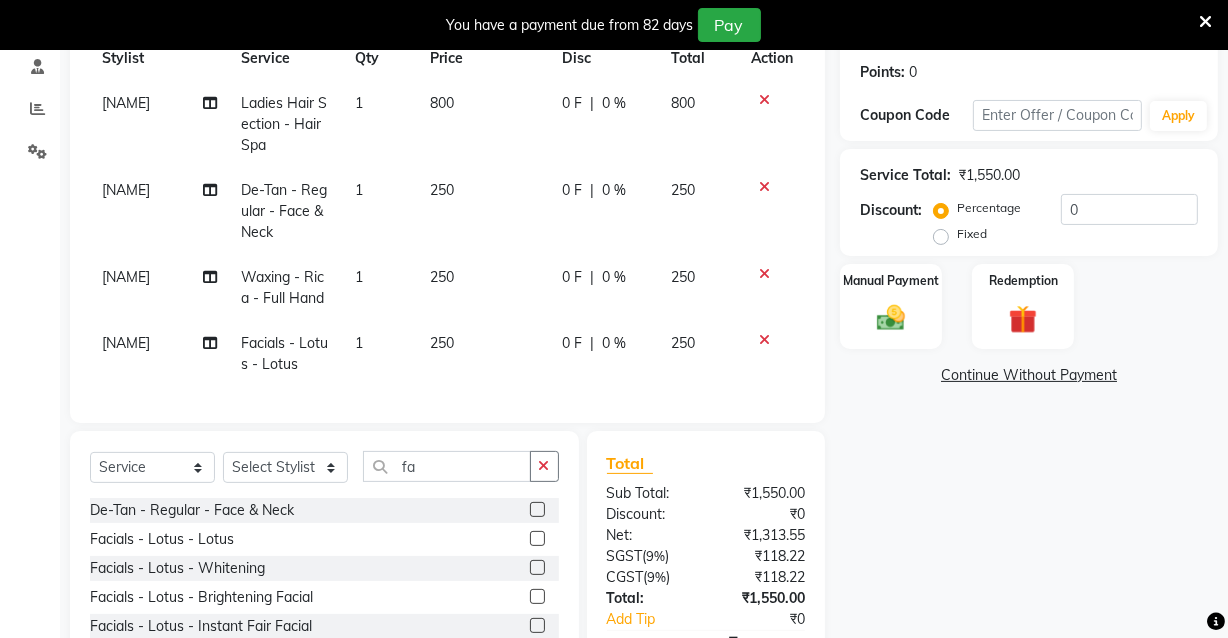 click on "800" 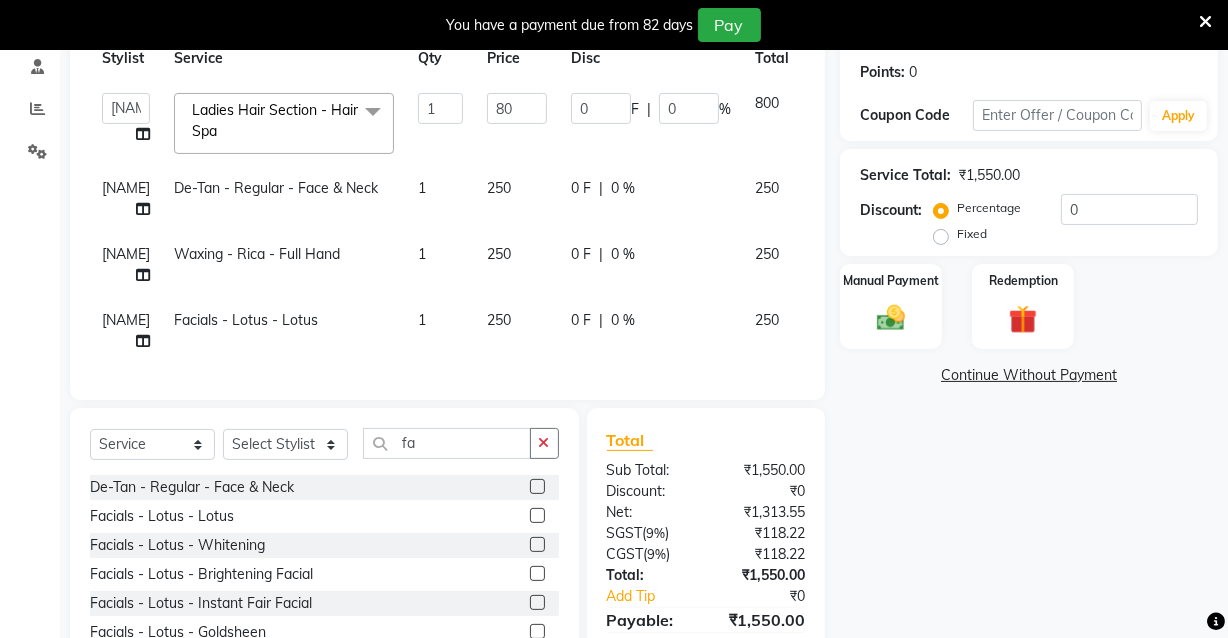 type on "8" 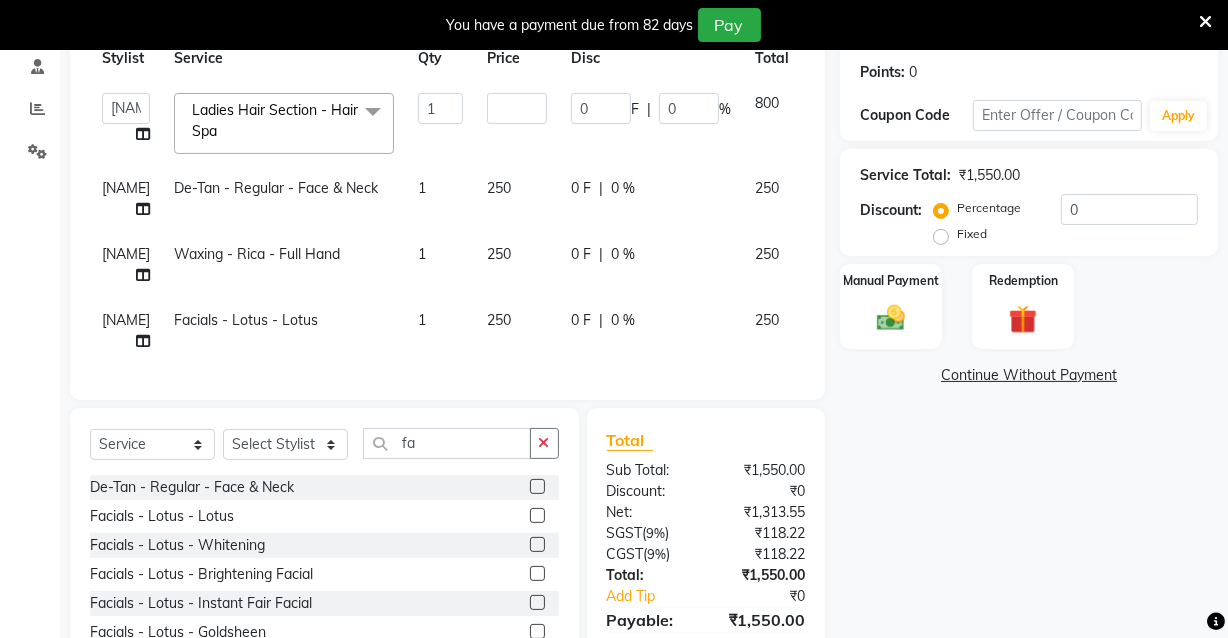 type on "5" 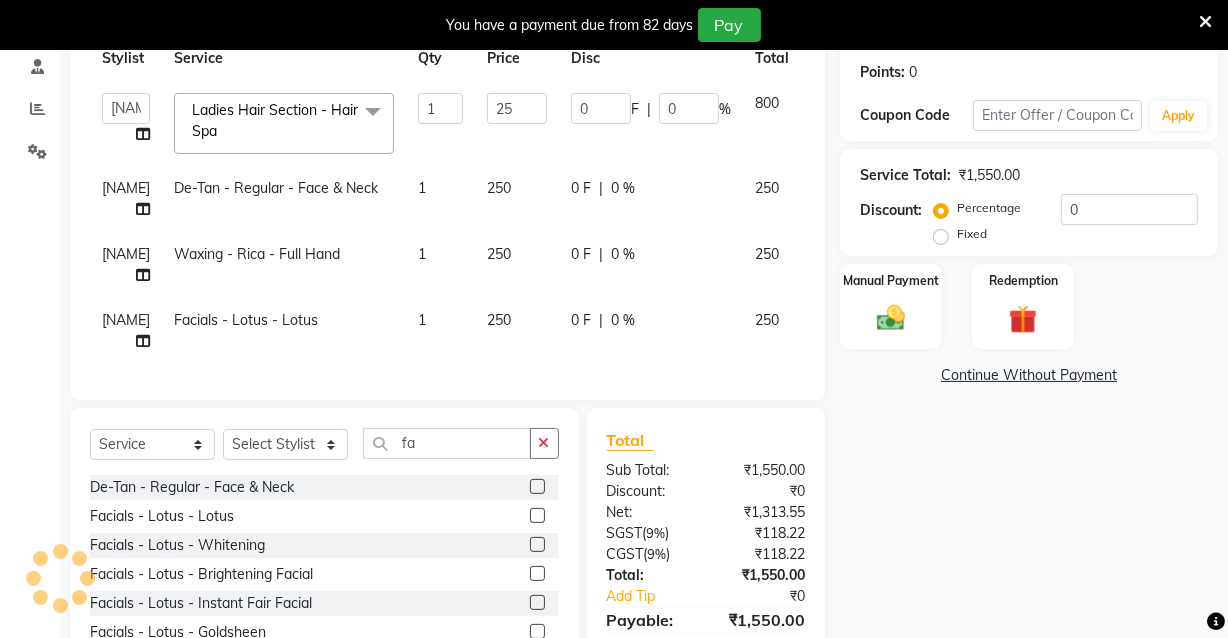type on "250" 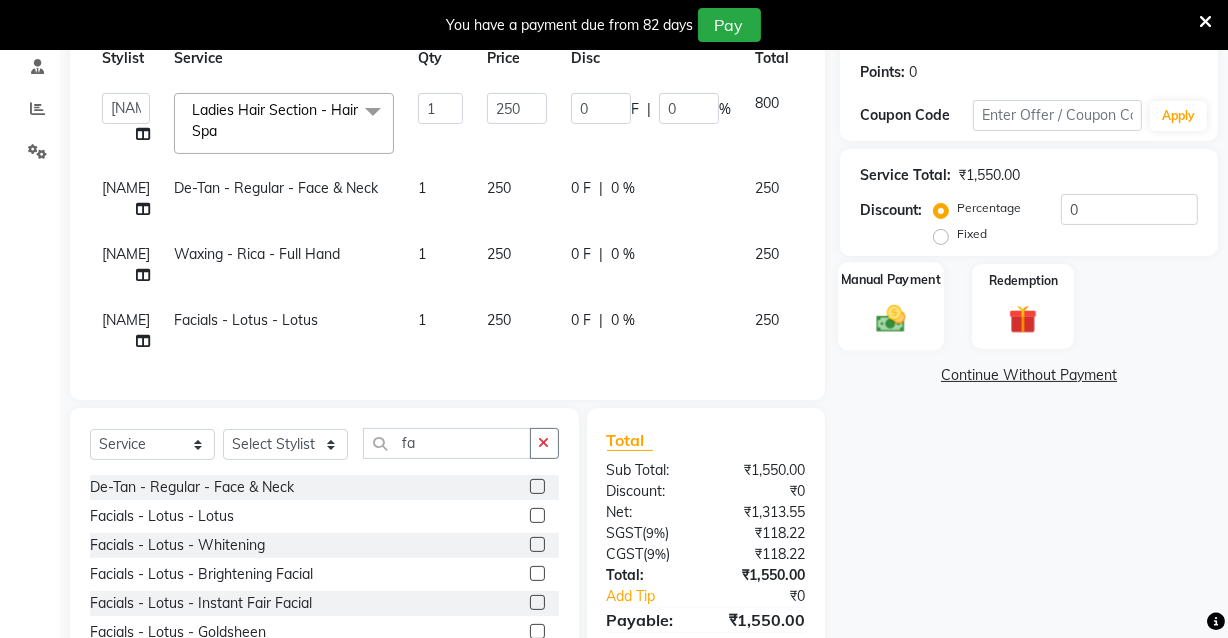 click 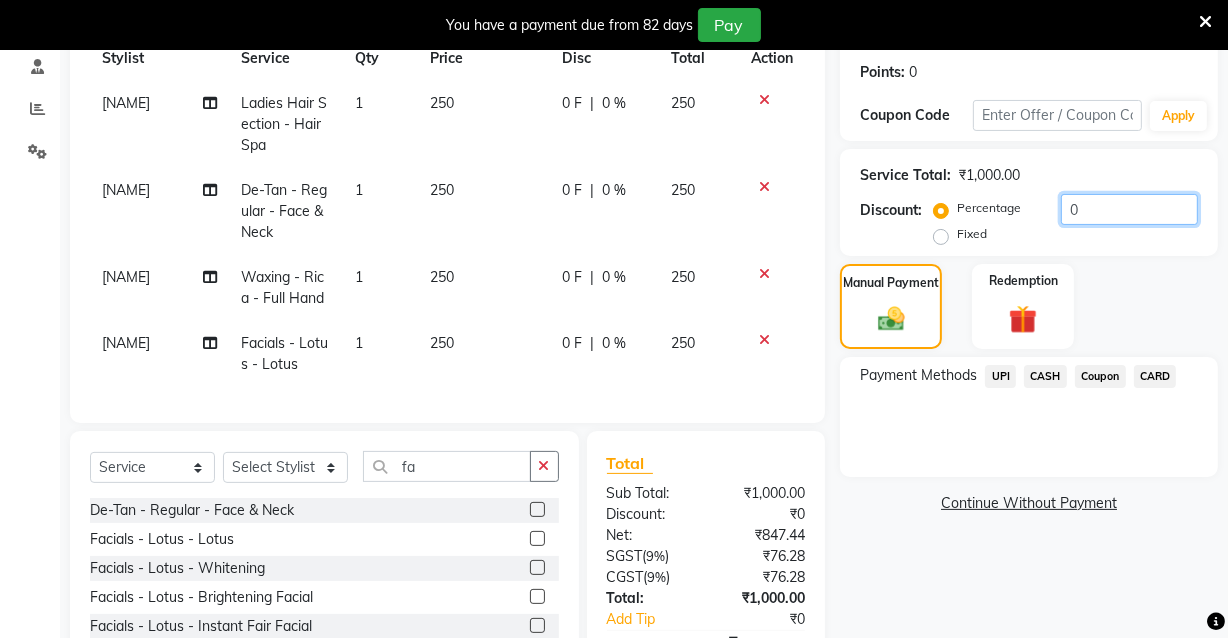 click on "0" 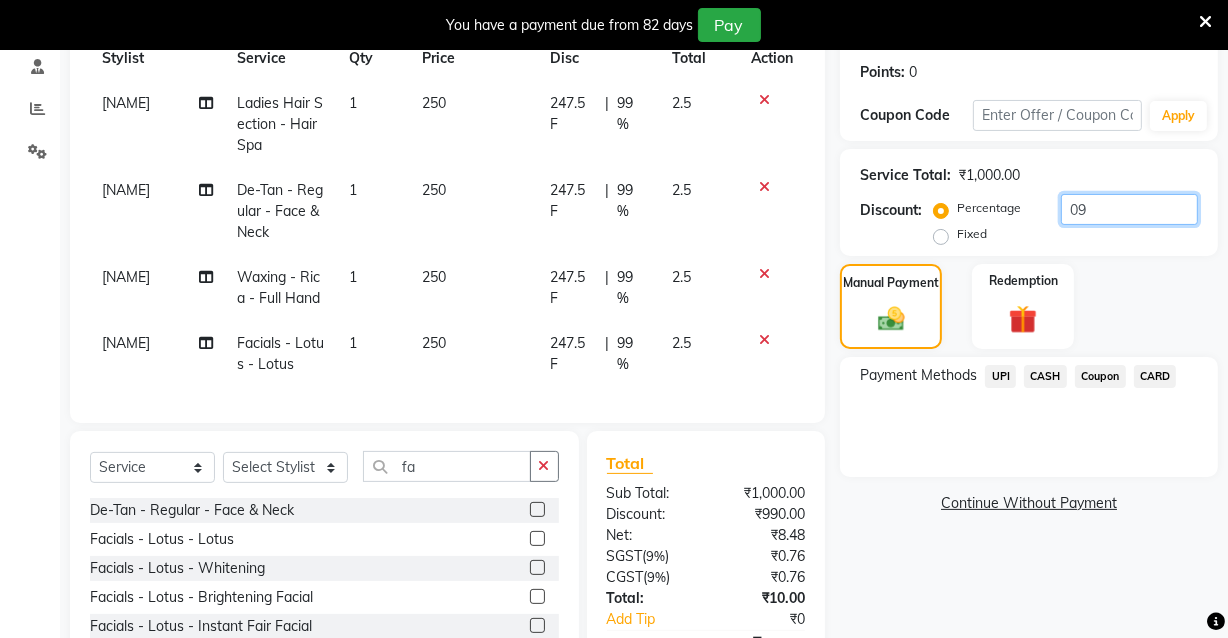 type on "0" 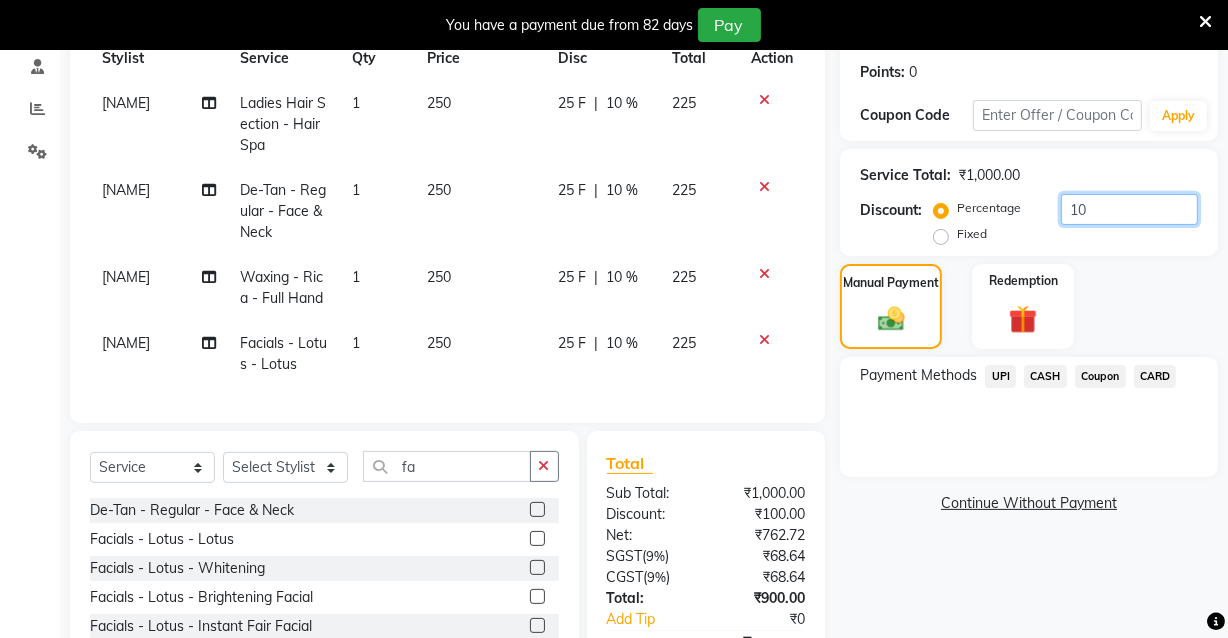 type on "1" 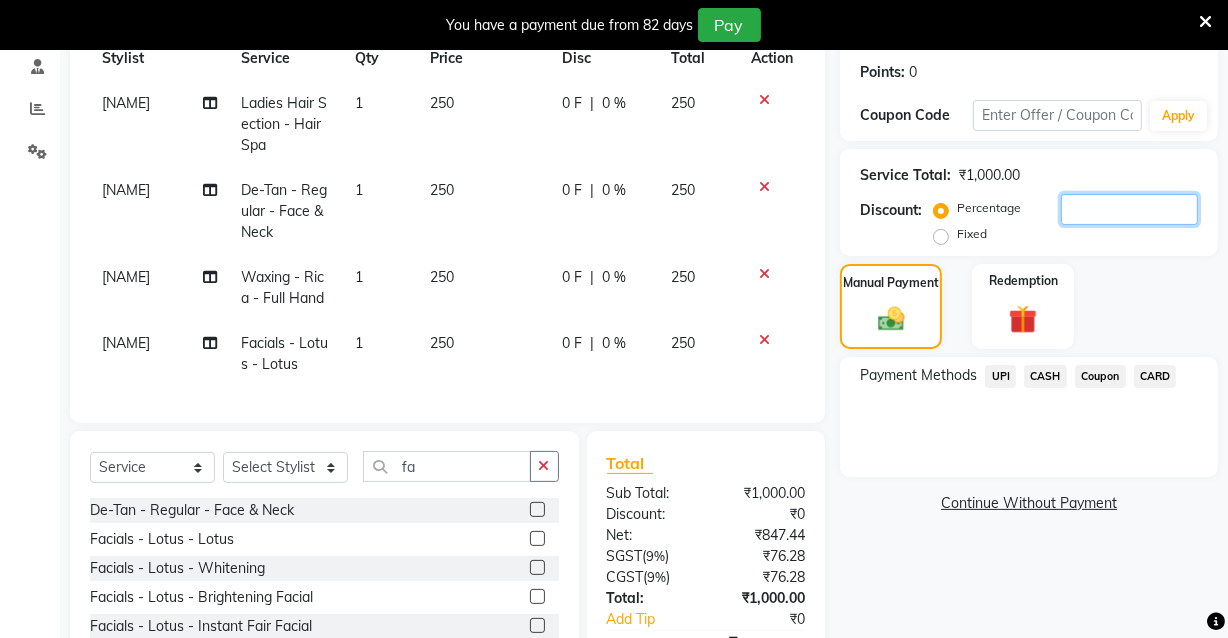 type 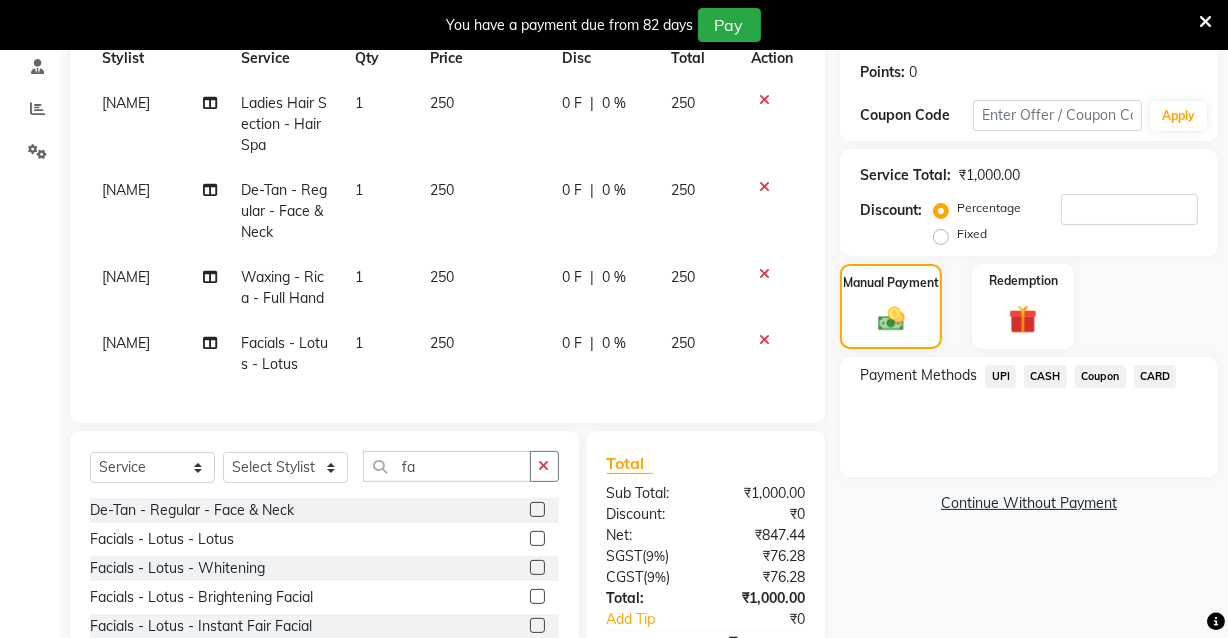 click on "Fixed" 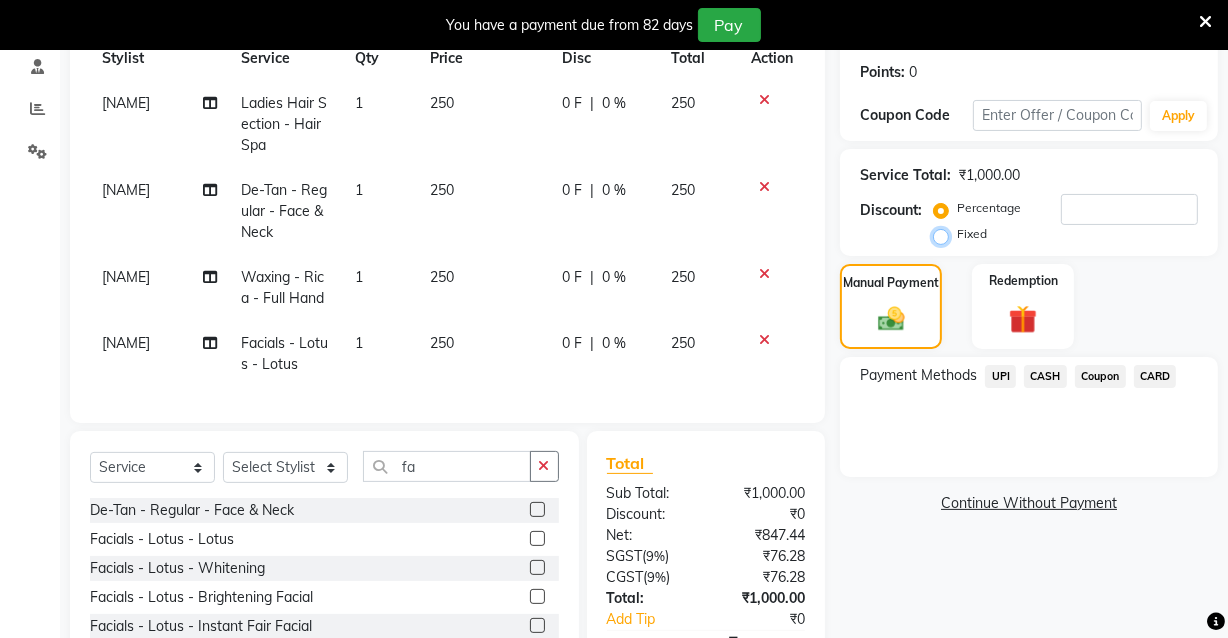 click on "Fixed" at bounding box center (945, 234) 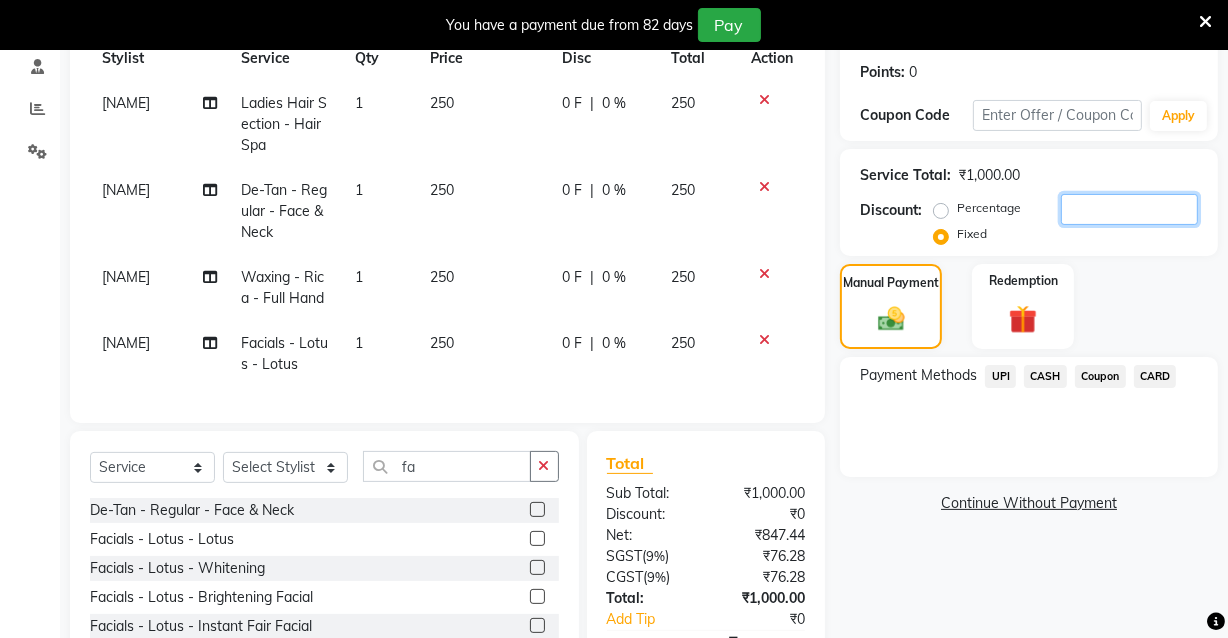 click 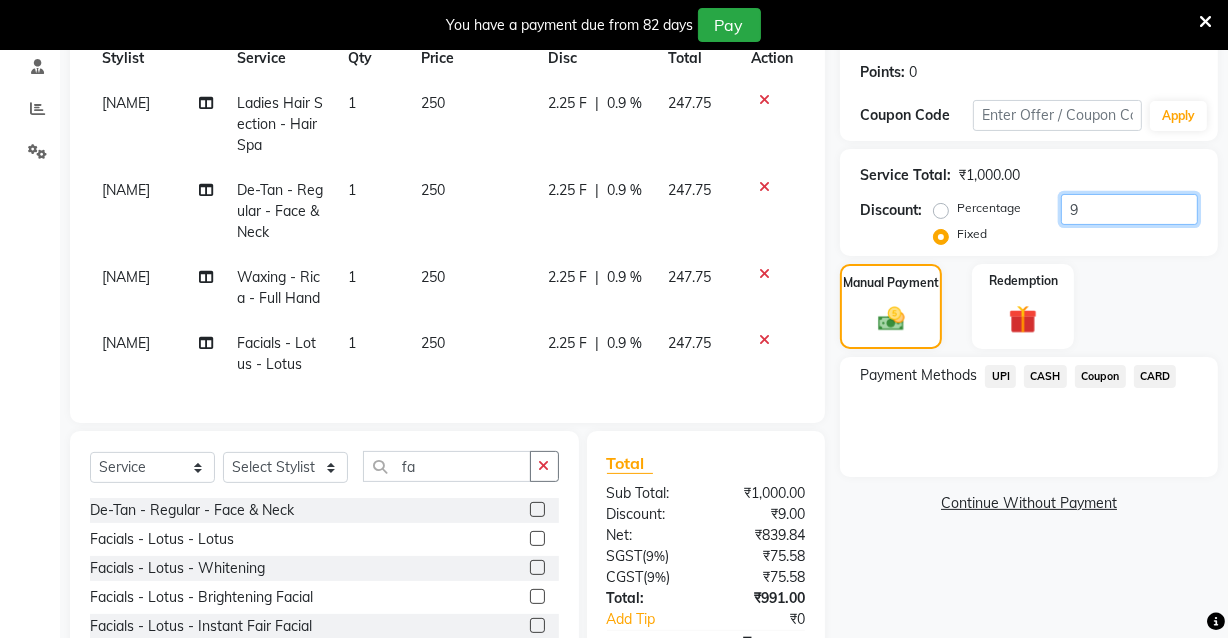 click on "9" 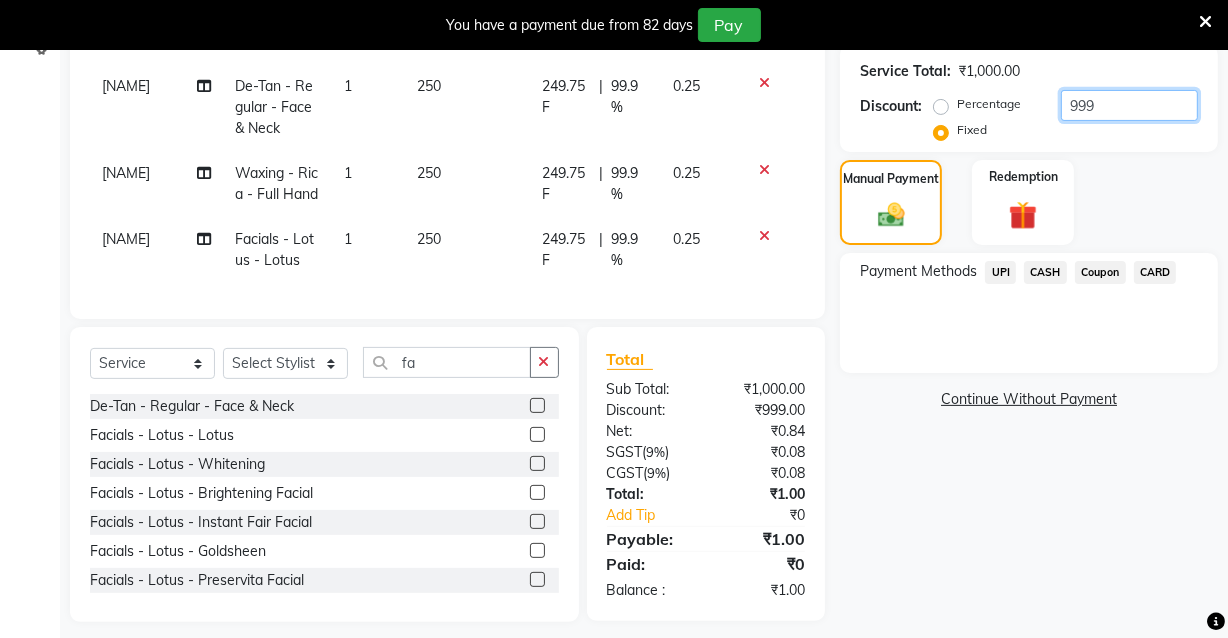 scroll, scrollTop: 430, scrollLeft: 0, axis: vertical 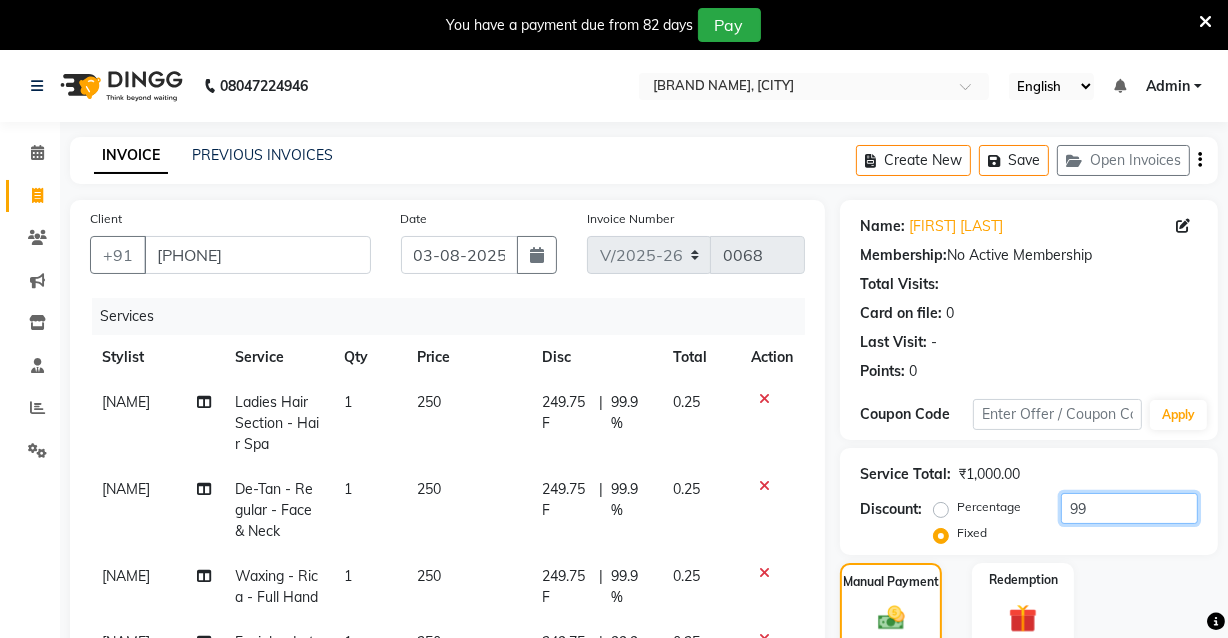 type on "9" 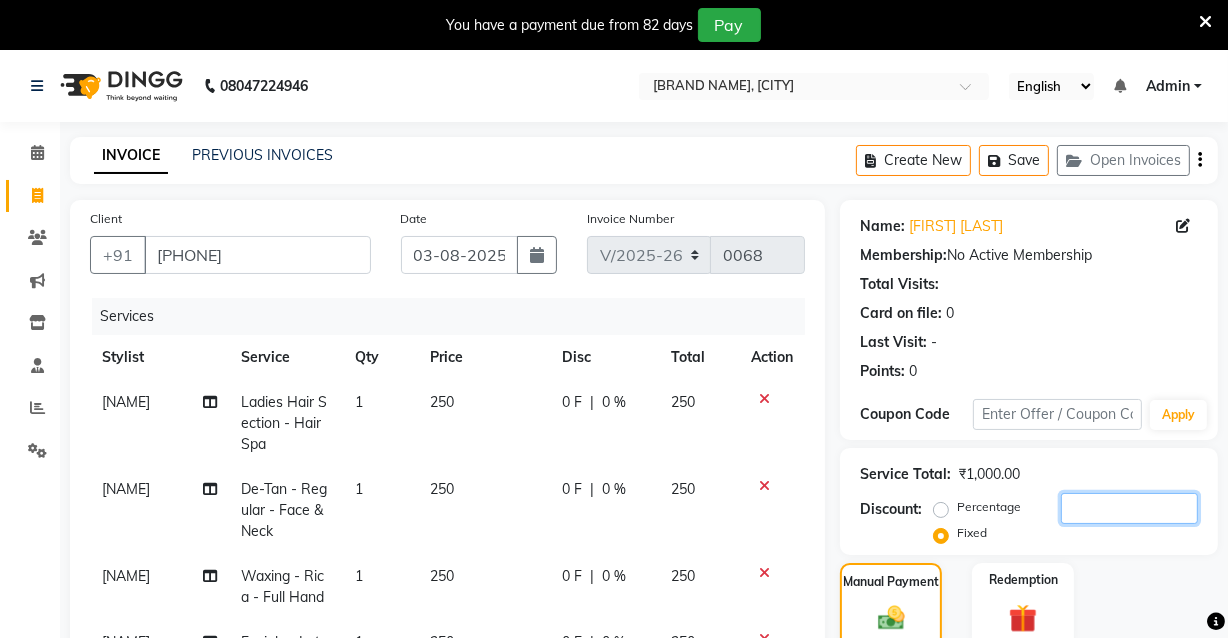 type on "2" 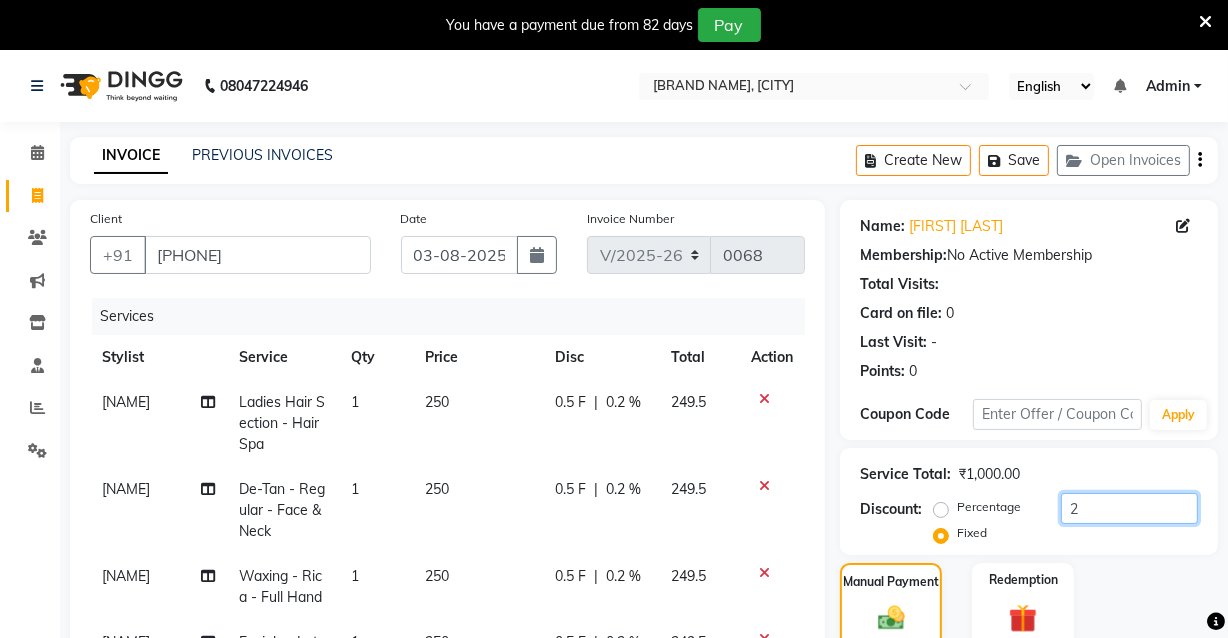 scroll, scrollTop: 430, scrollLeft: 0, axis: vertical 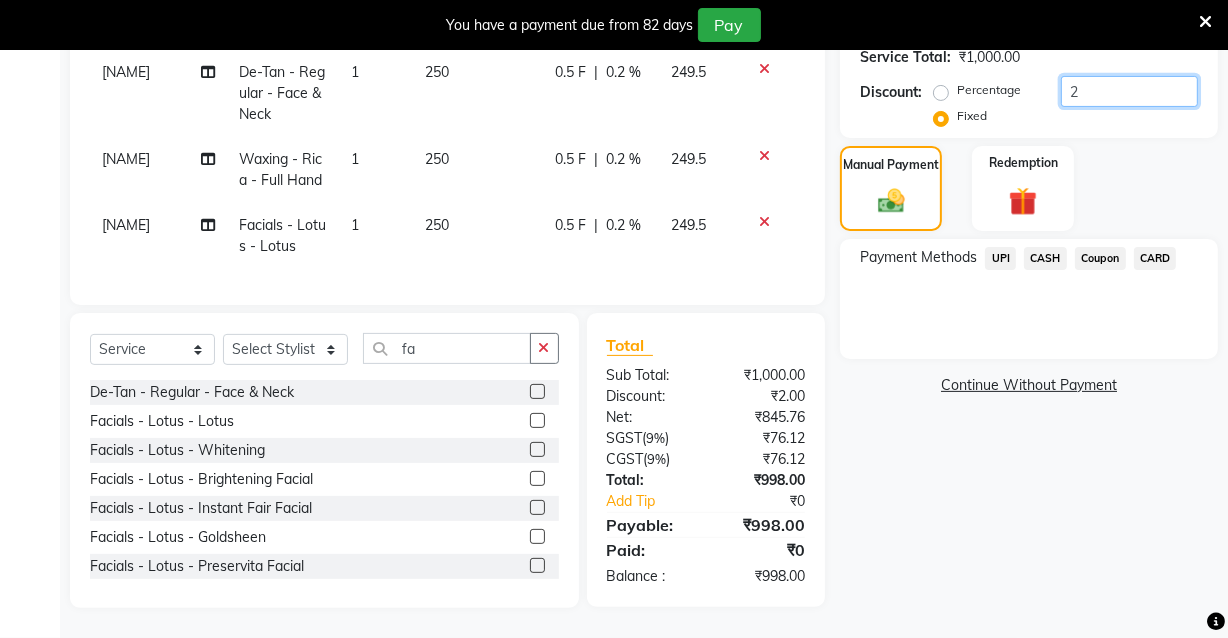 click on "2" 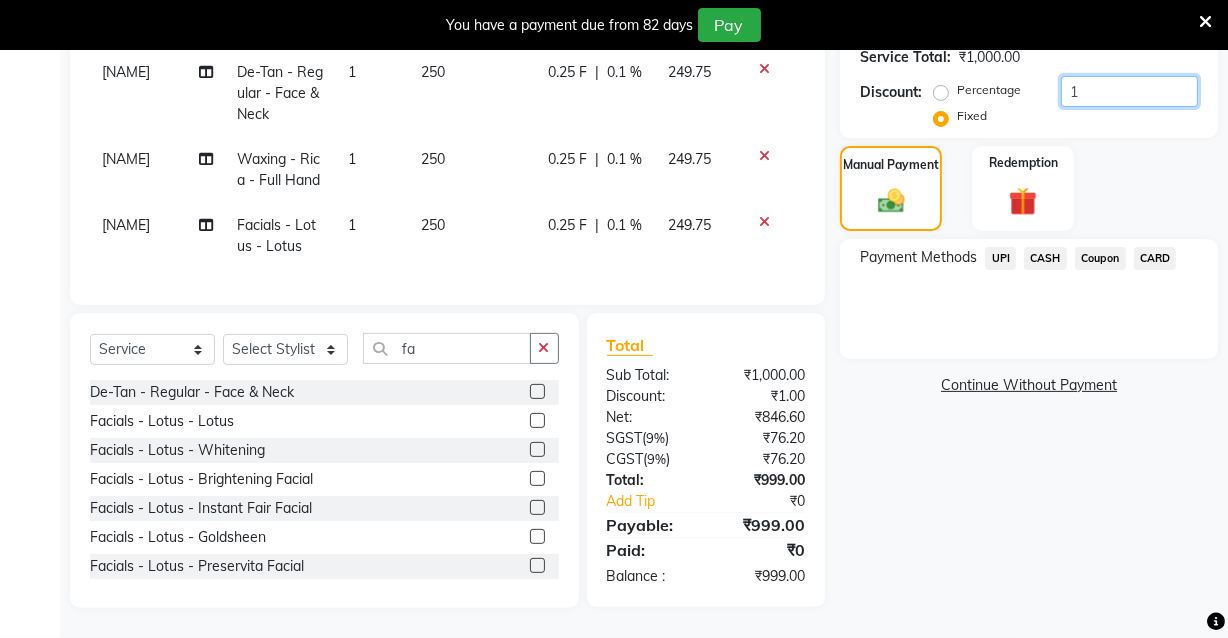 type on "1" 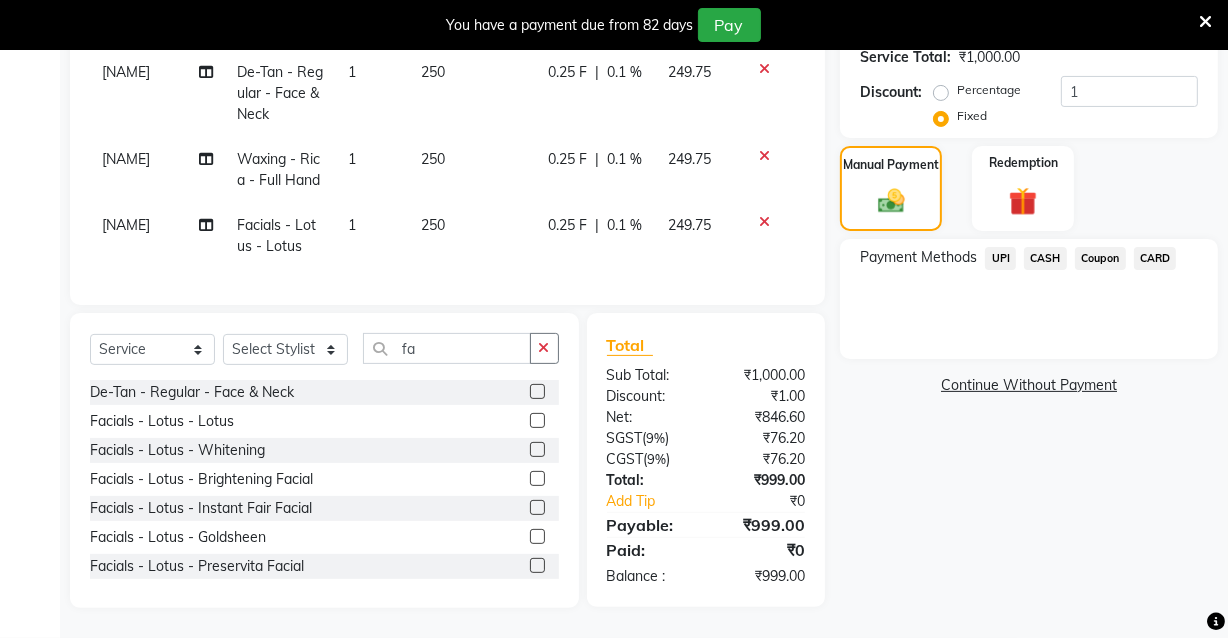 click on "UPI" 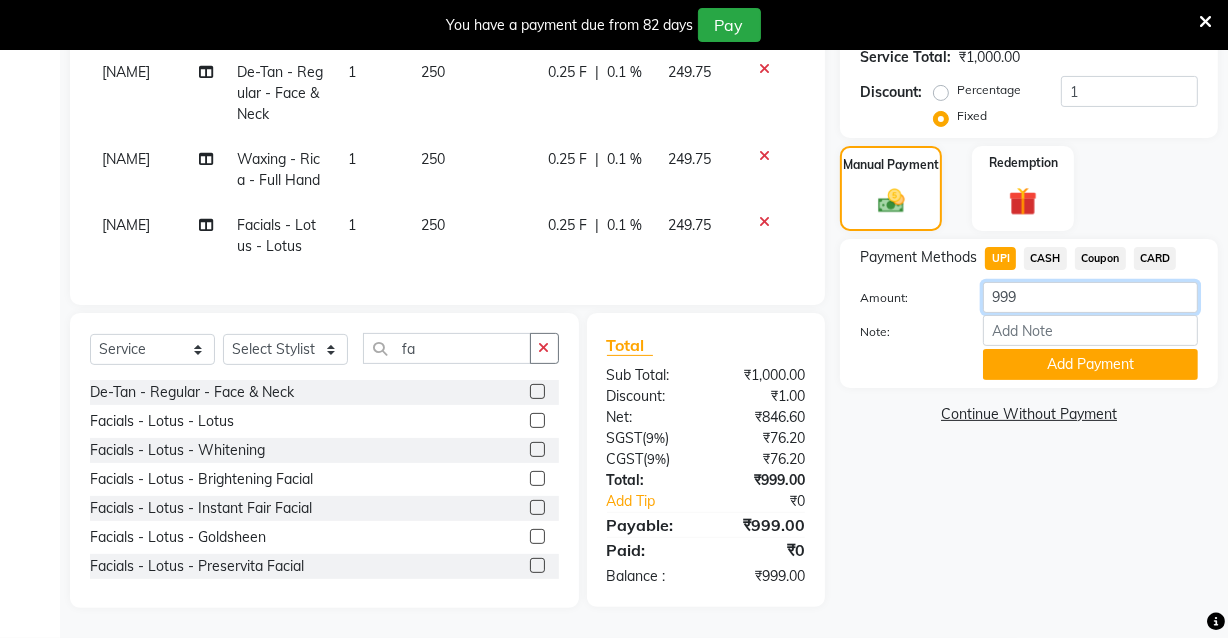 click on "999" 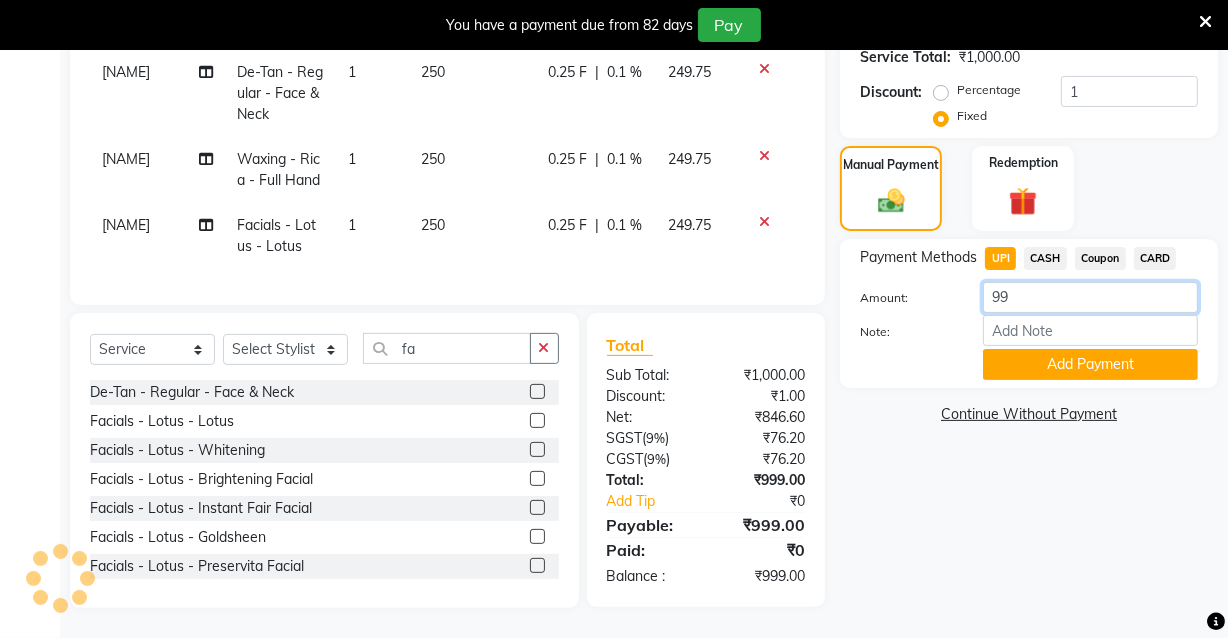 type on "9" 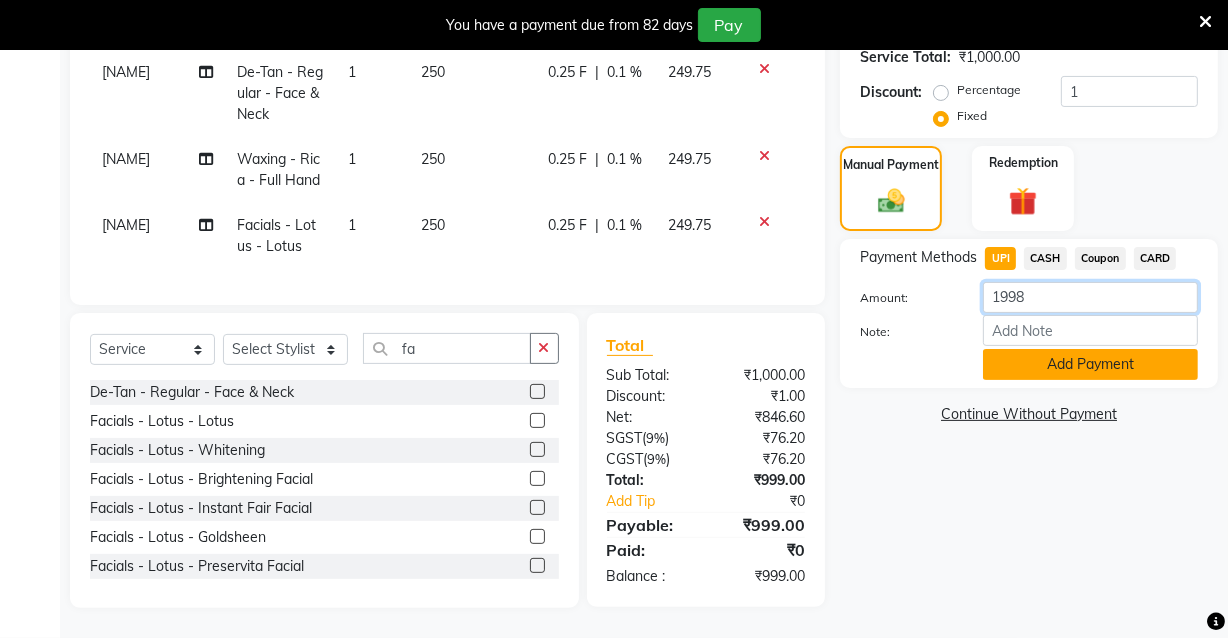type on "1998" 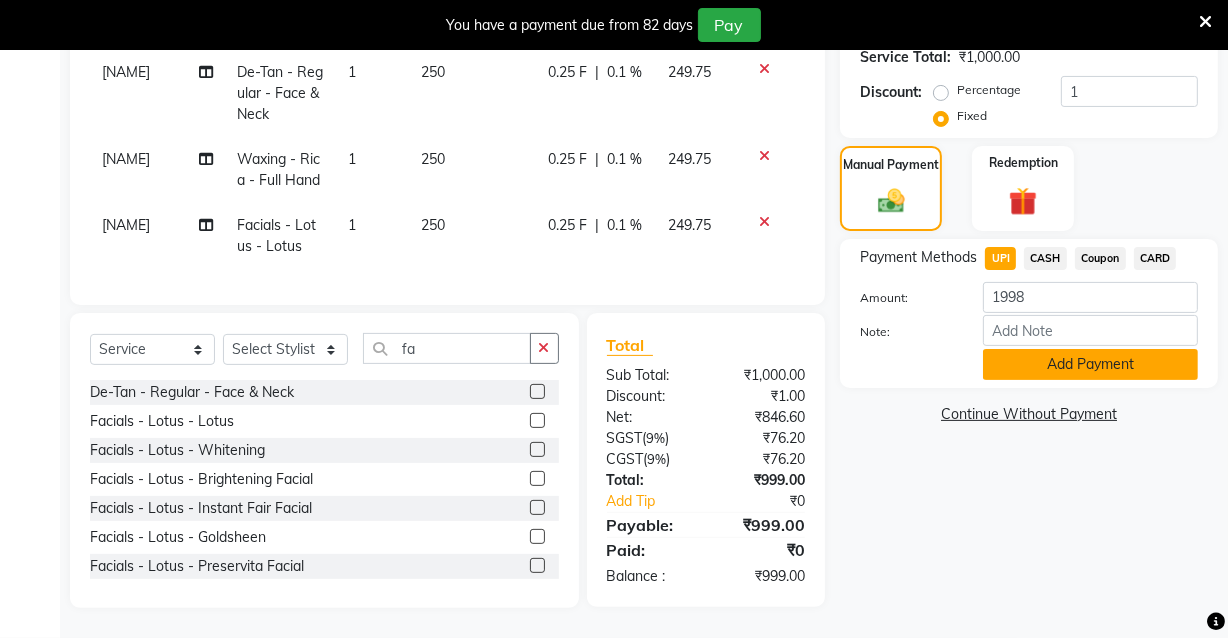 click on "Add Payment" 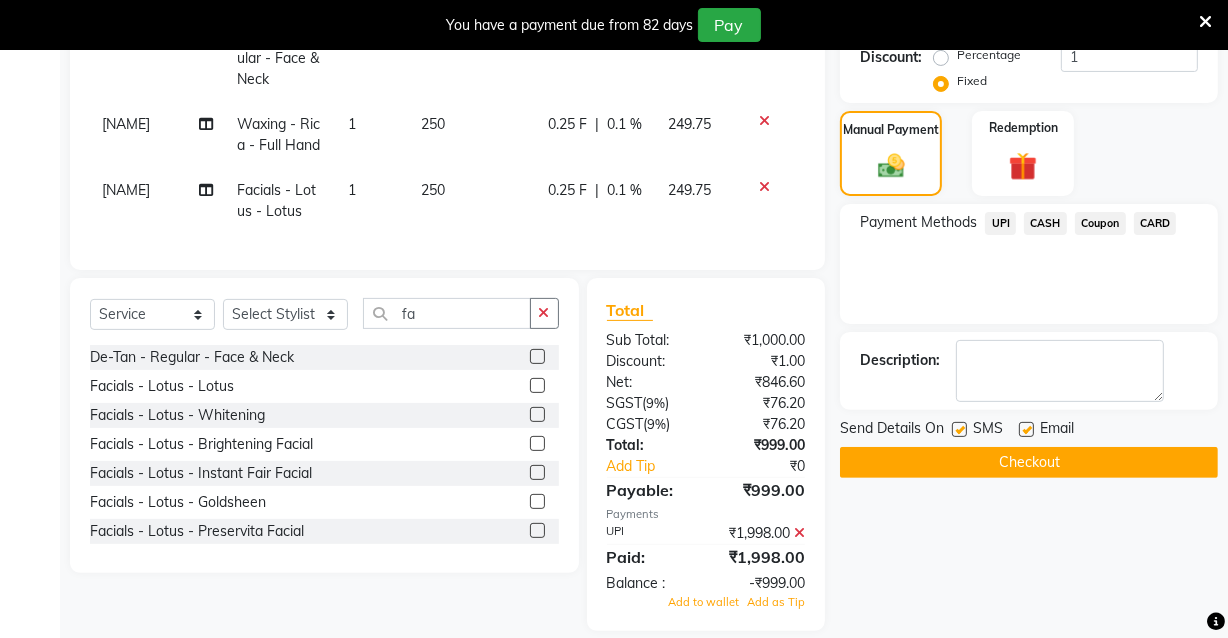 scroll, scrollTop: 489, scrollLeft: 0, axis: vertical 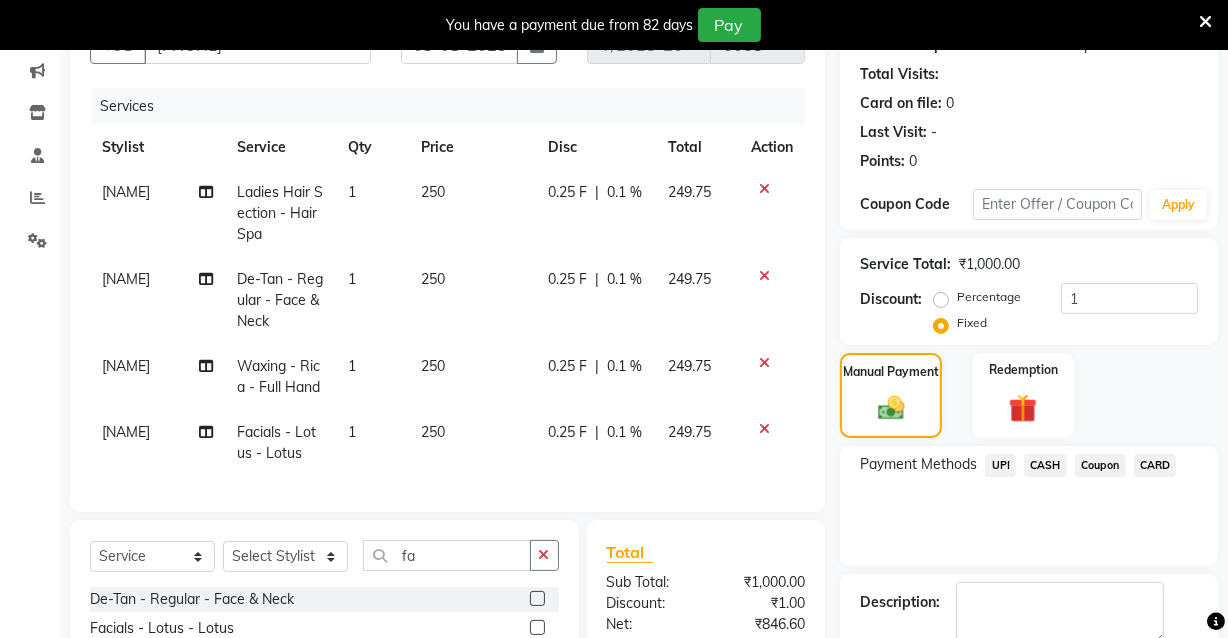 click on "UPI" 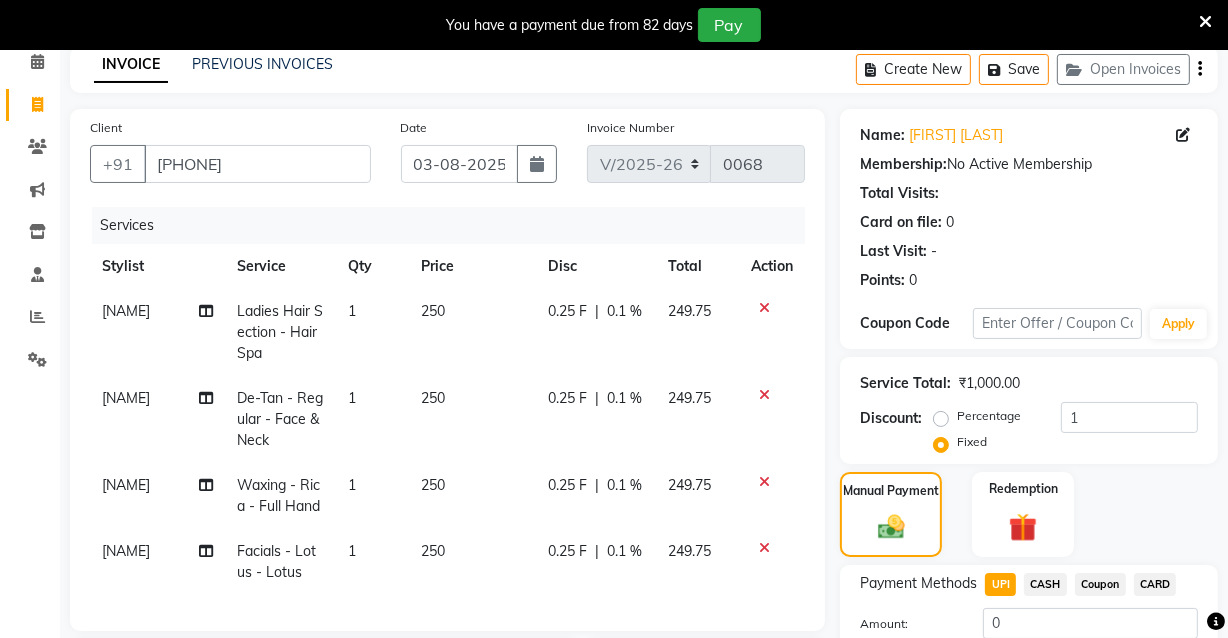 scroll, scrollTop: 79, scrollLeft: 0, axis: vertical 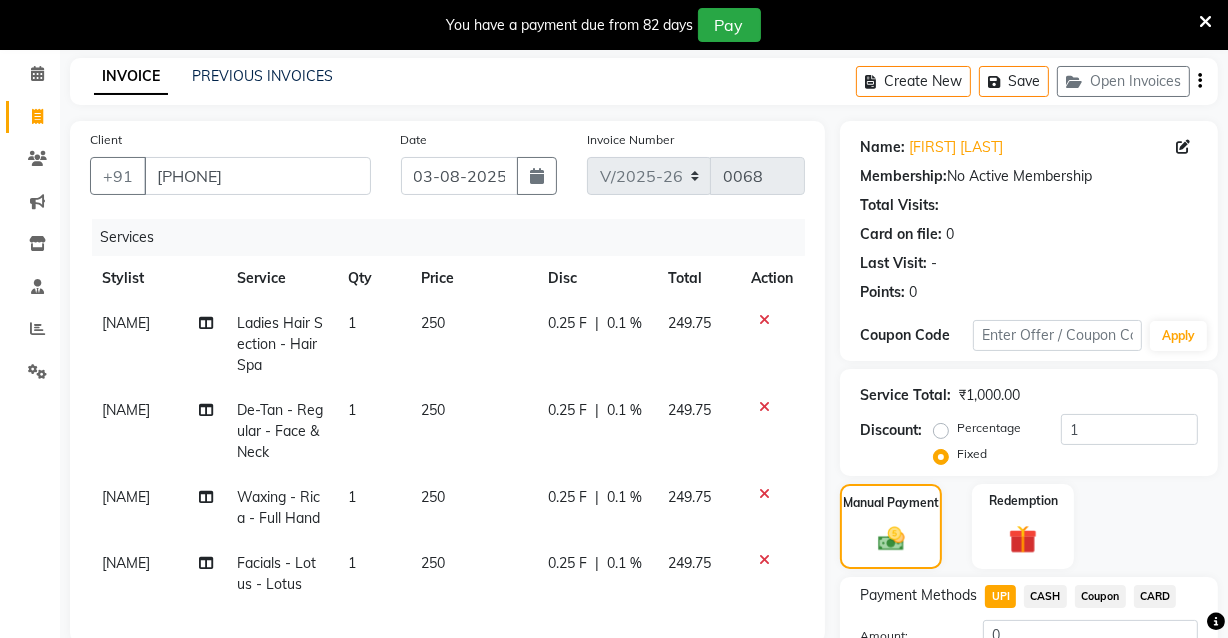 drag, startPoint x: 1225, startPoint y: 109, endPoint x: 1240, endPoint y: 148, distance: 41.785164 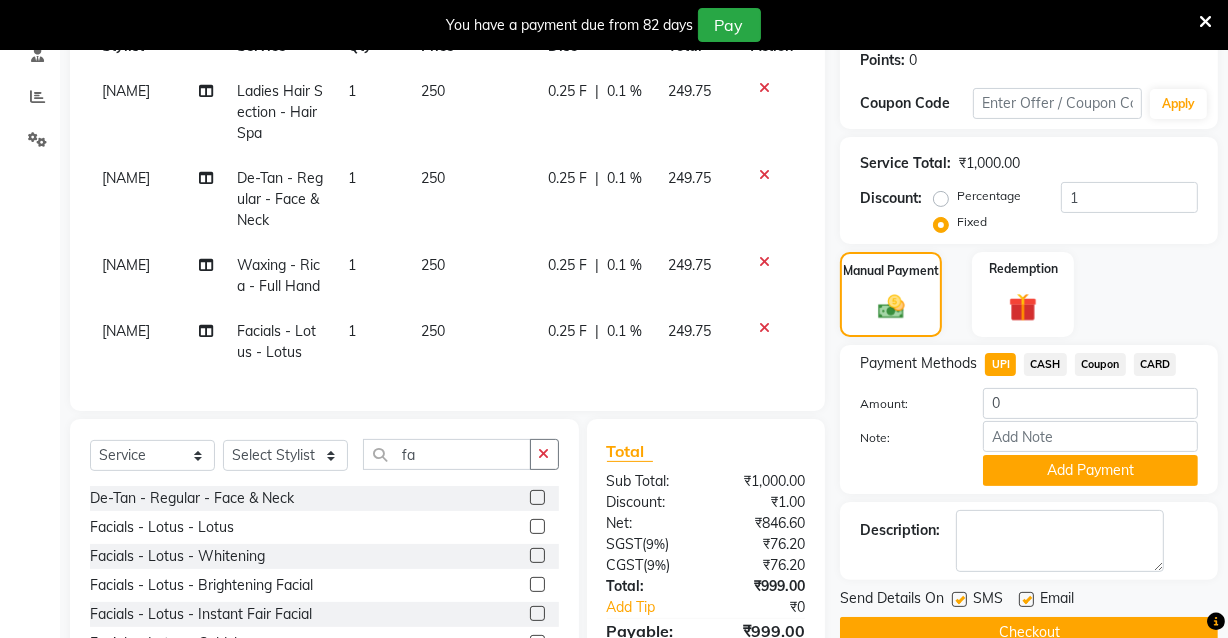 scroll, scrollTop: 335, scrollLeft: 0, axis: vertical 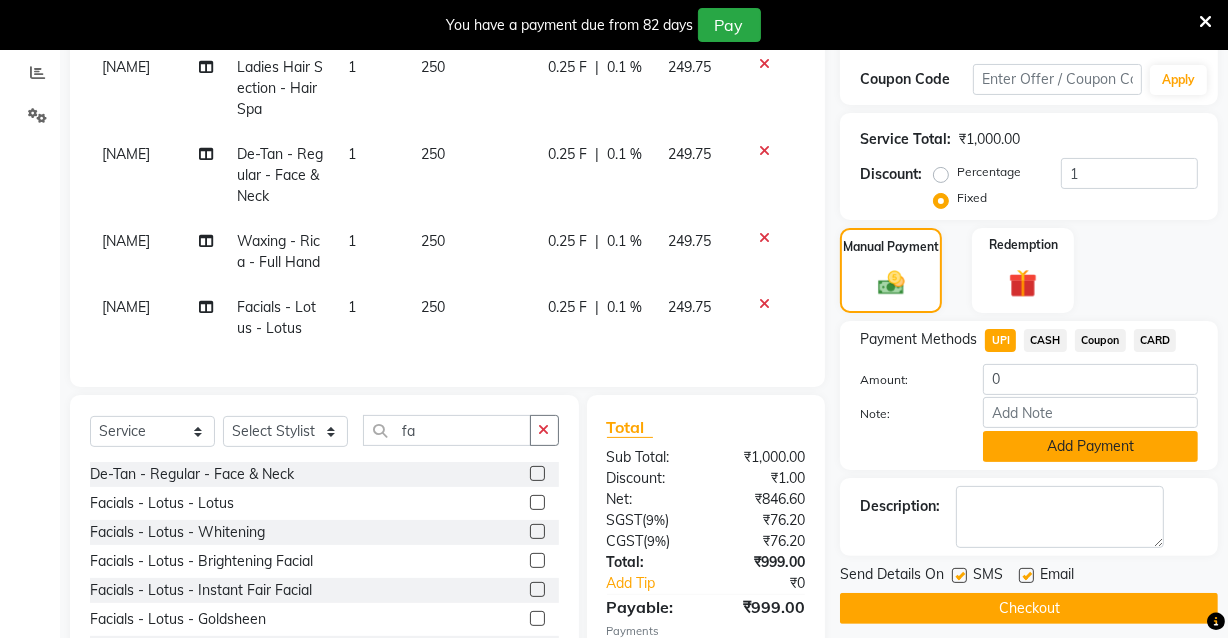 click on "Add Payment" 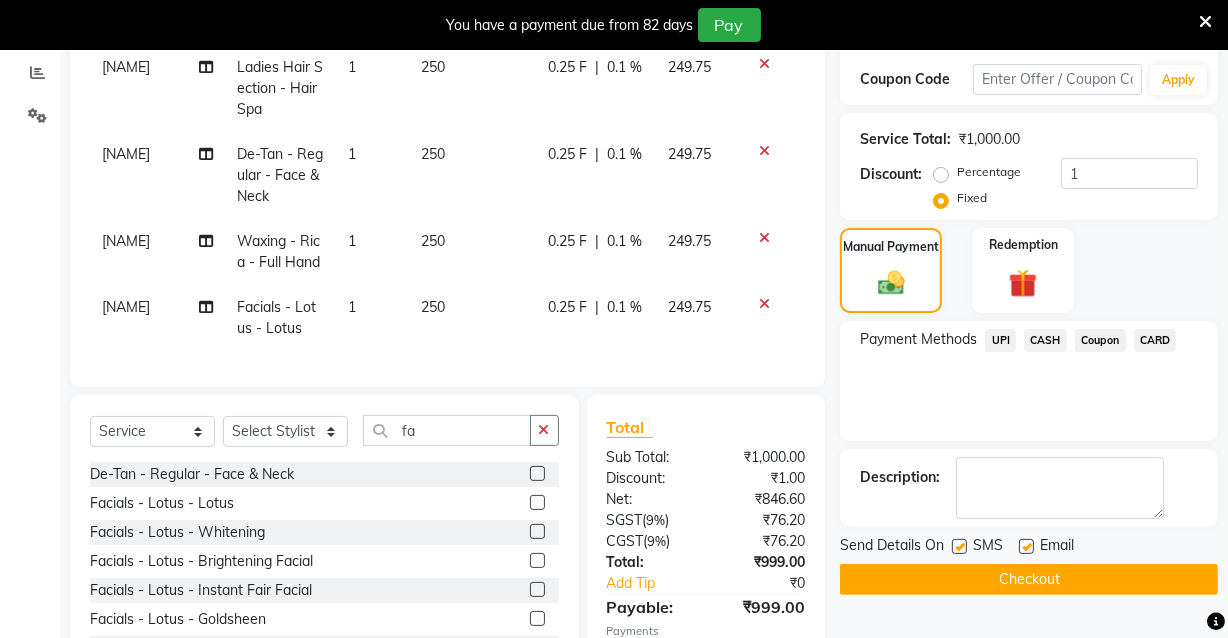 click on "UPI" 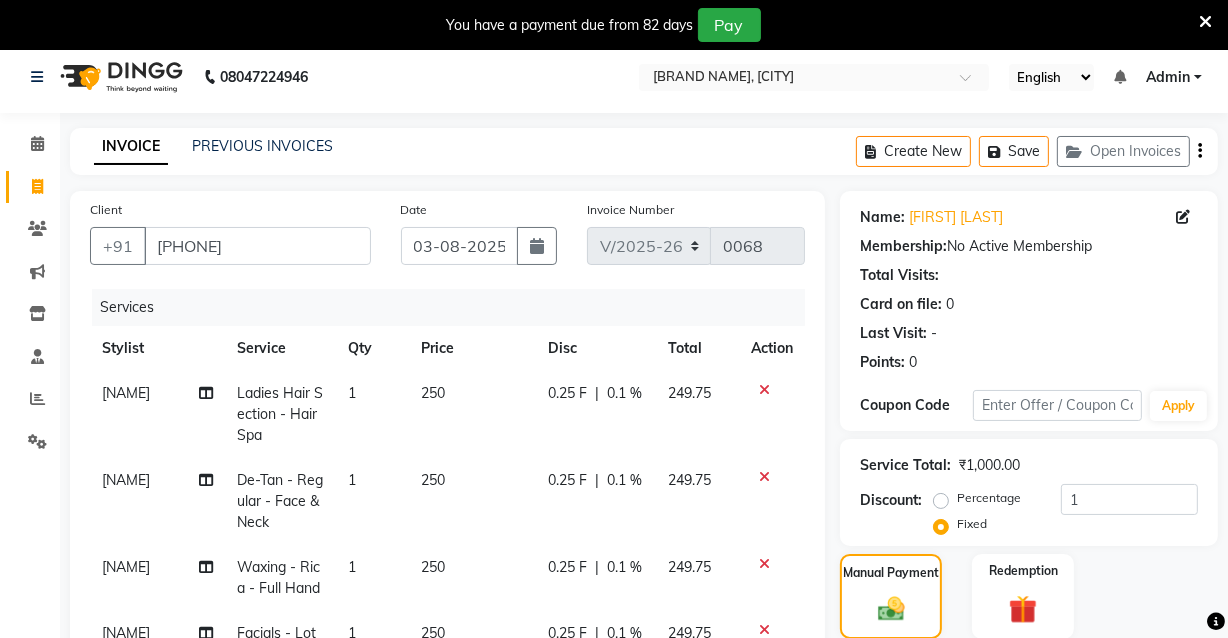scroll, scrollTop: 0, scrollLeft: 0, axis: both 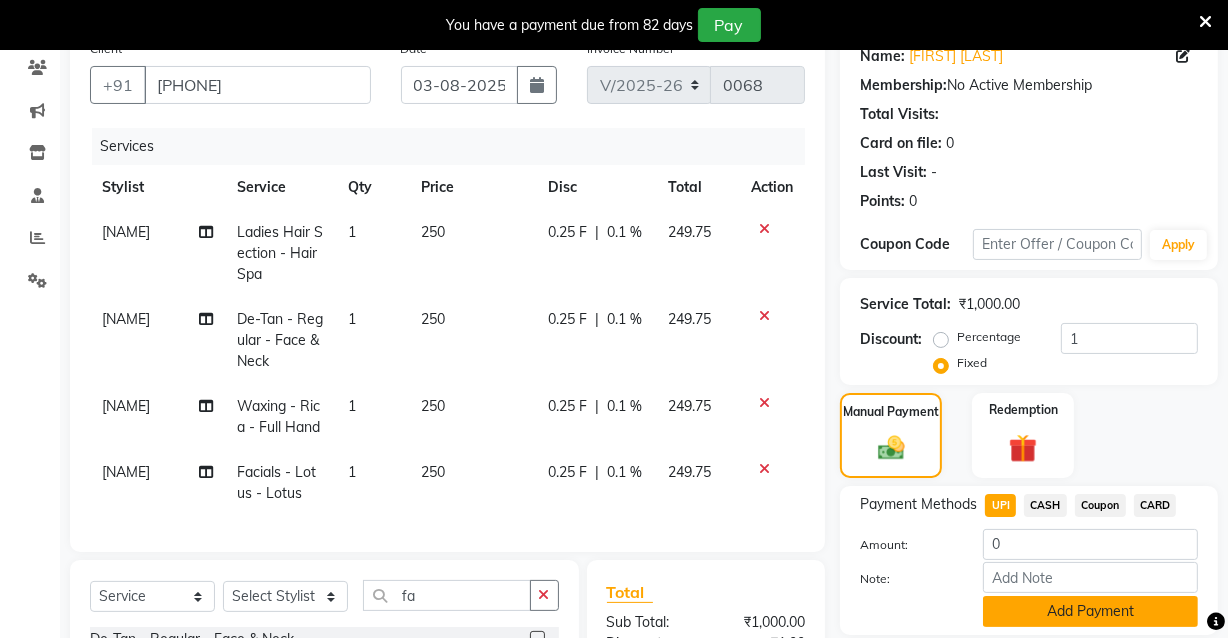 click on "Add Payment" 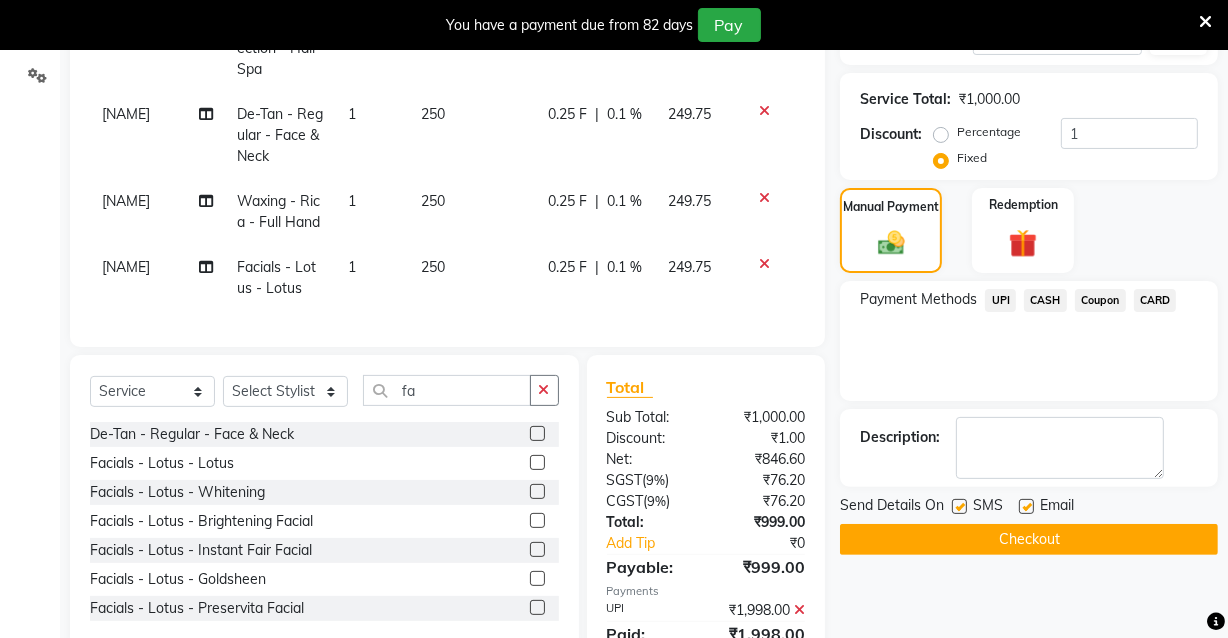 scroll, scrollTop: 489, scrollLeft: 0, axis: vertical 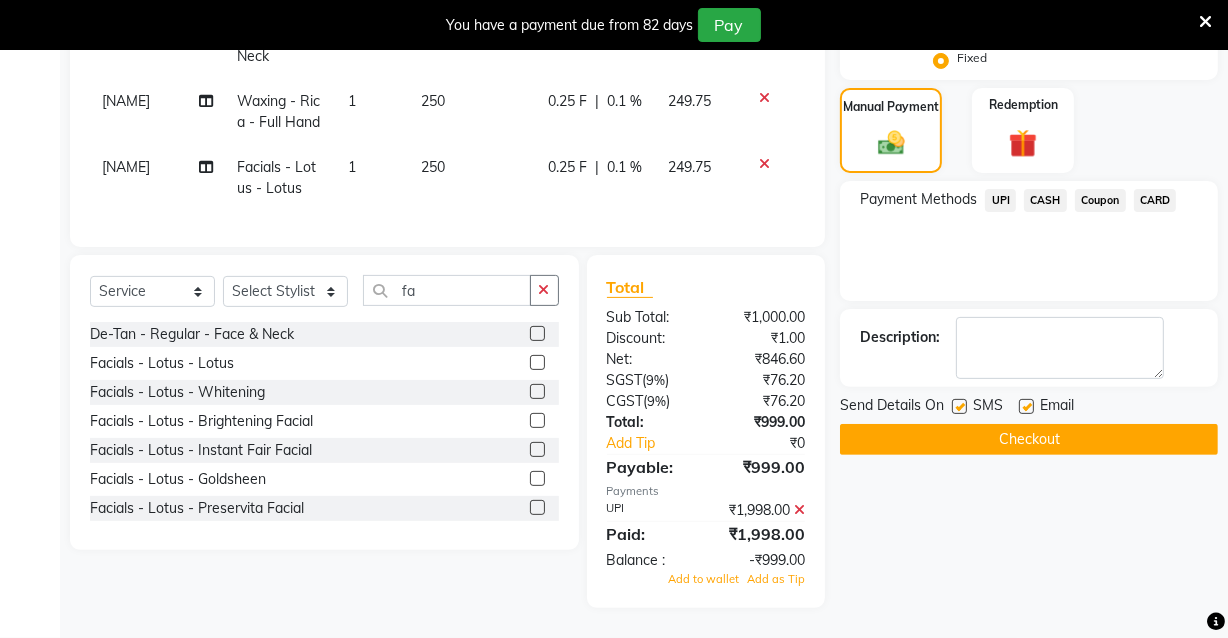 click on "Checkout" 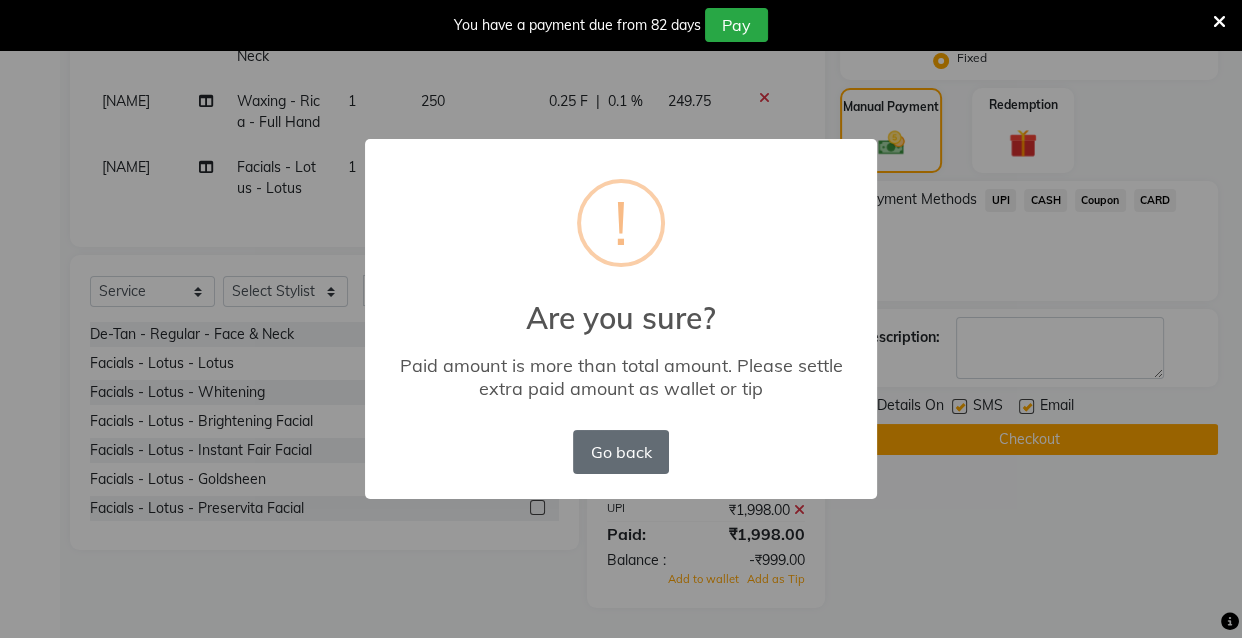 drag, startPoint x: 609, startPoint y: 486, endPoint x: 612, endPoint y: 447, distance: 39.115215 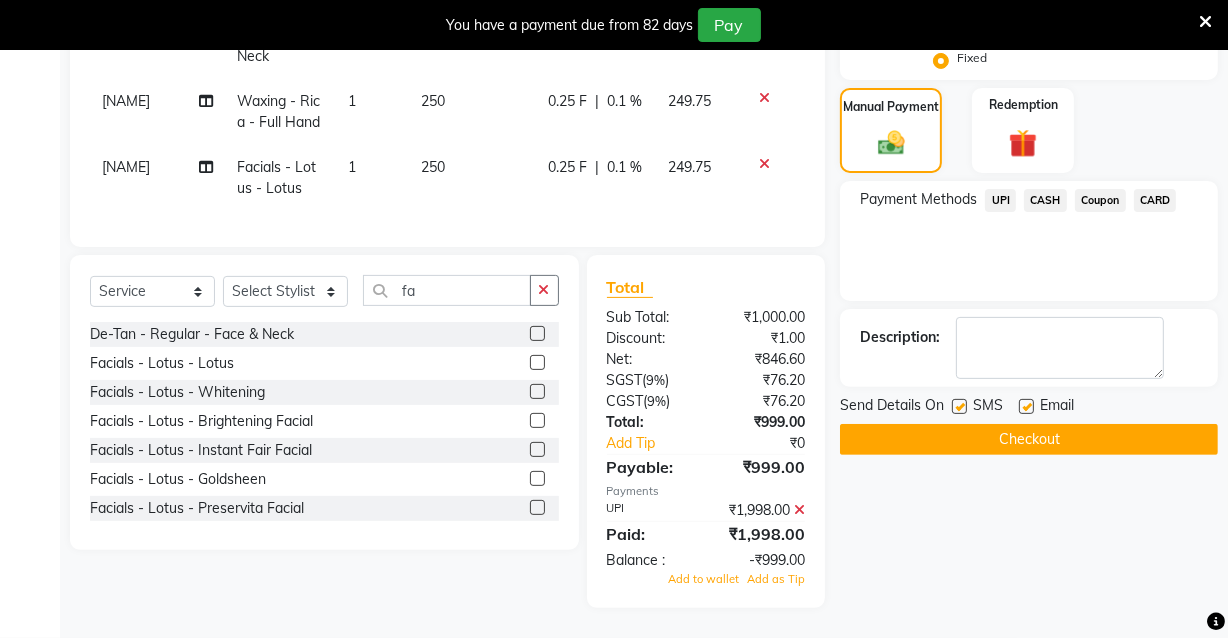 click on "Checkout" 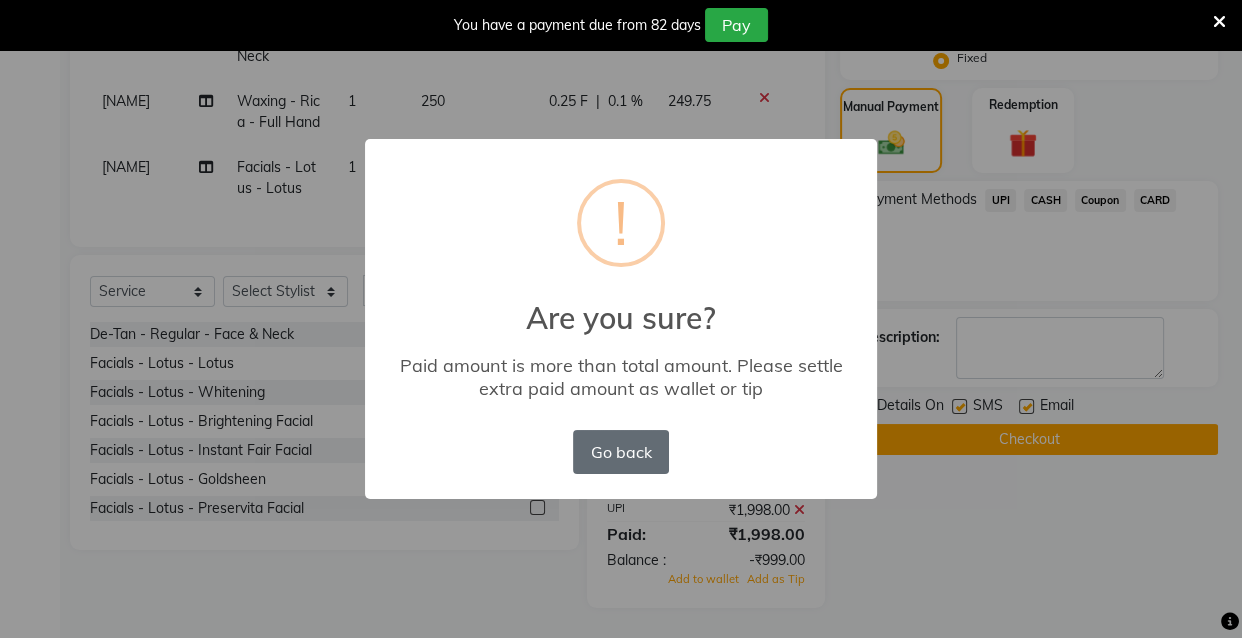 click on "Go back" at bounding box center [621, 452] 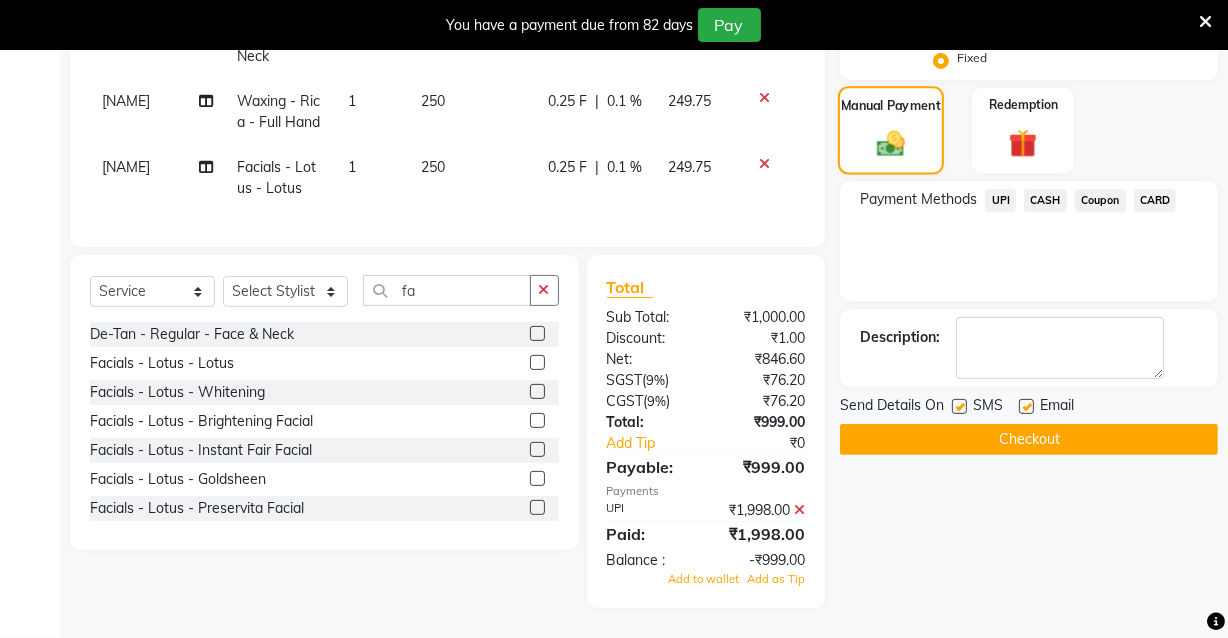 click 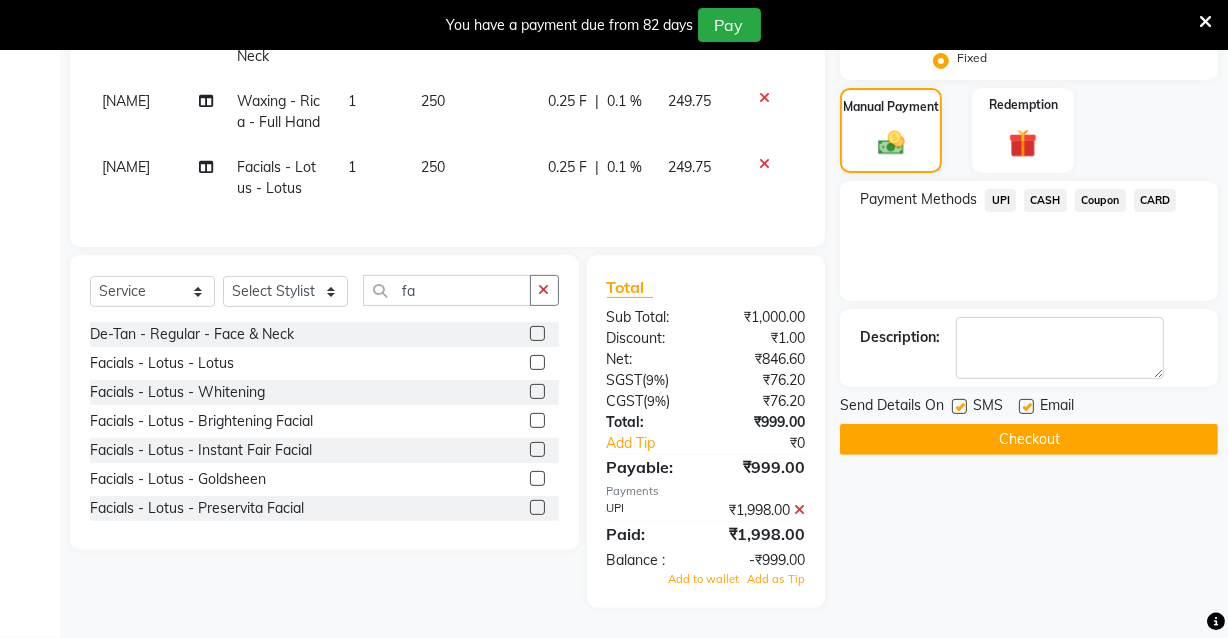 click on "Payment Methods" 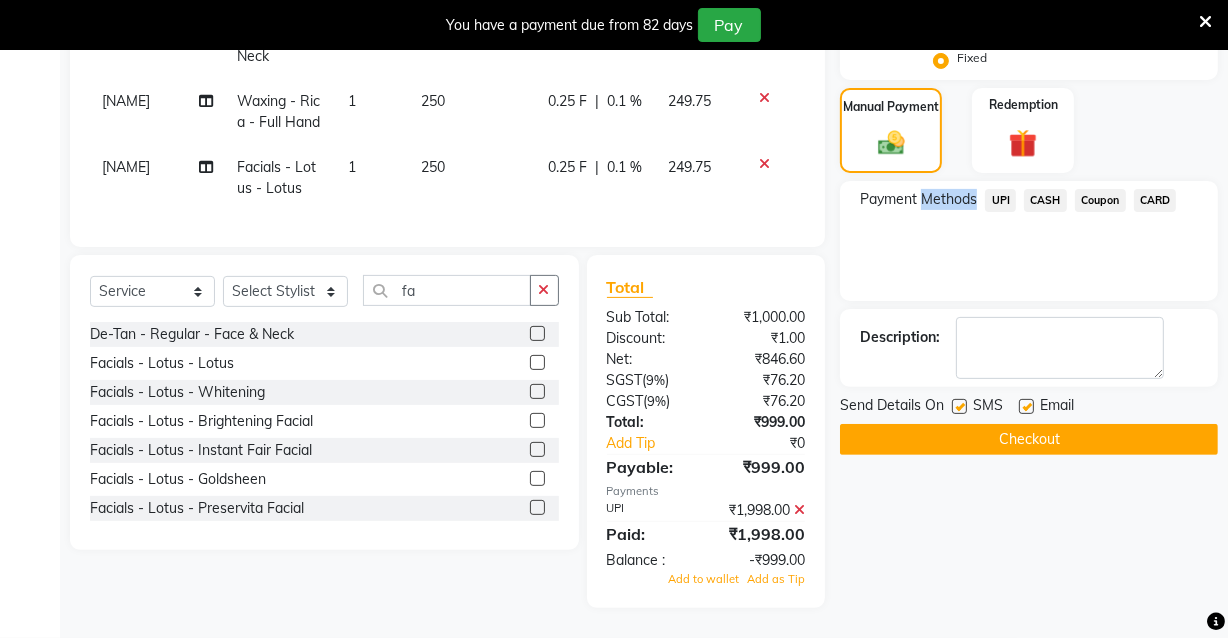 click on "Payment Methods" 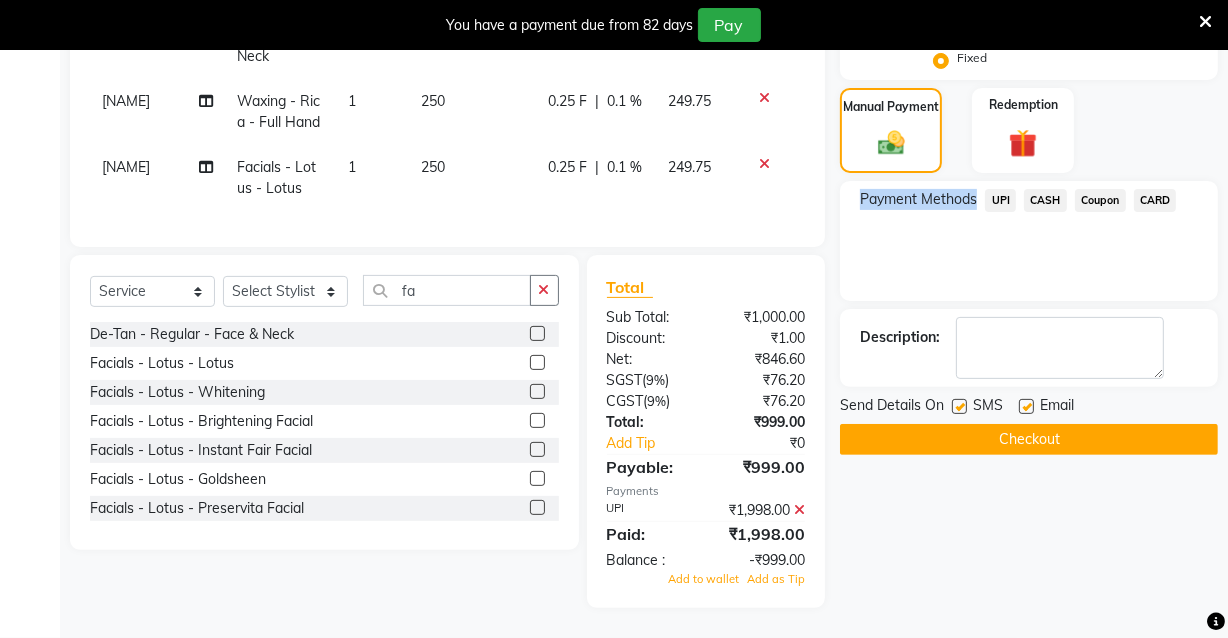 click on "UPI" 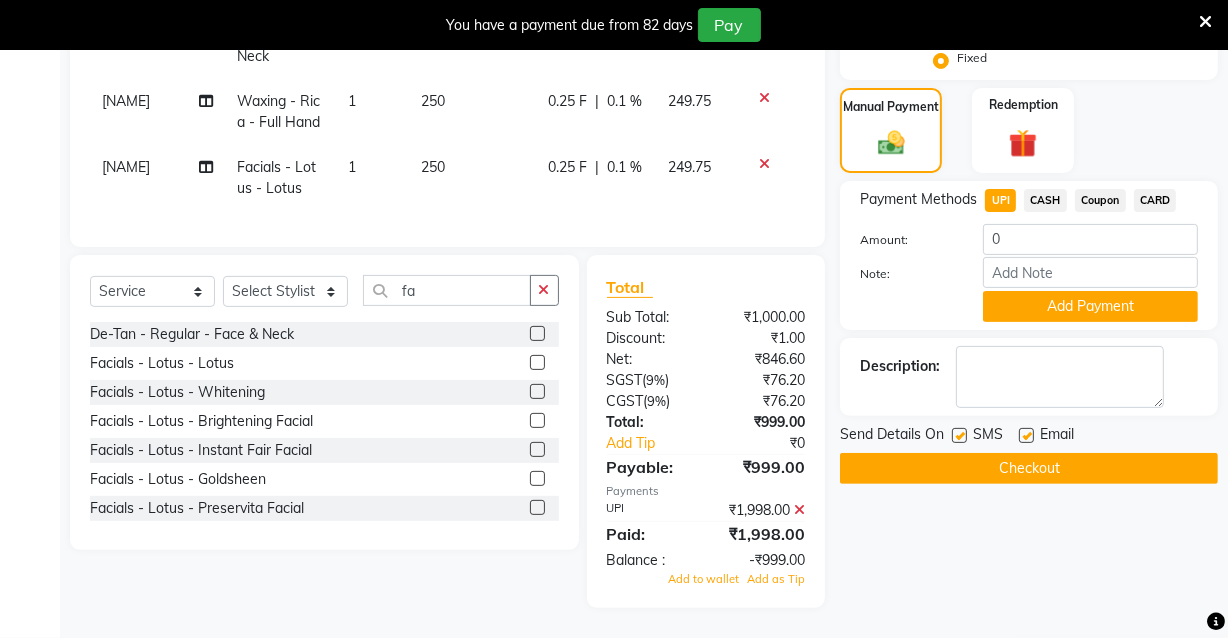 click 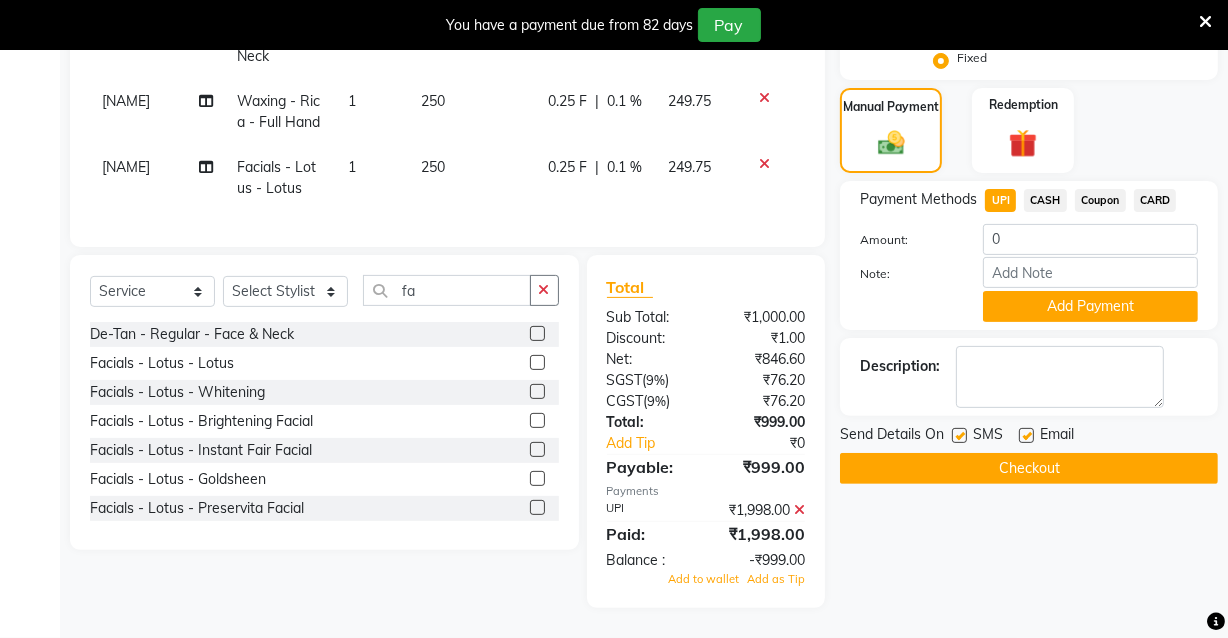 scroll, scrollTop: 430, scrollLeft: 0, axis: vertical 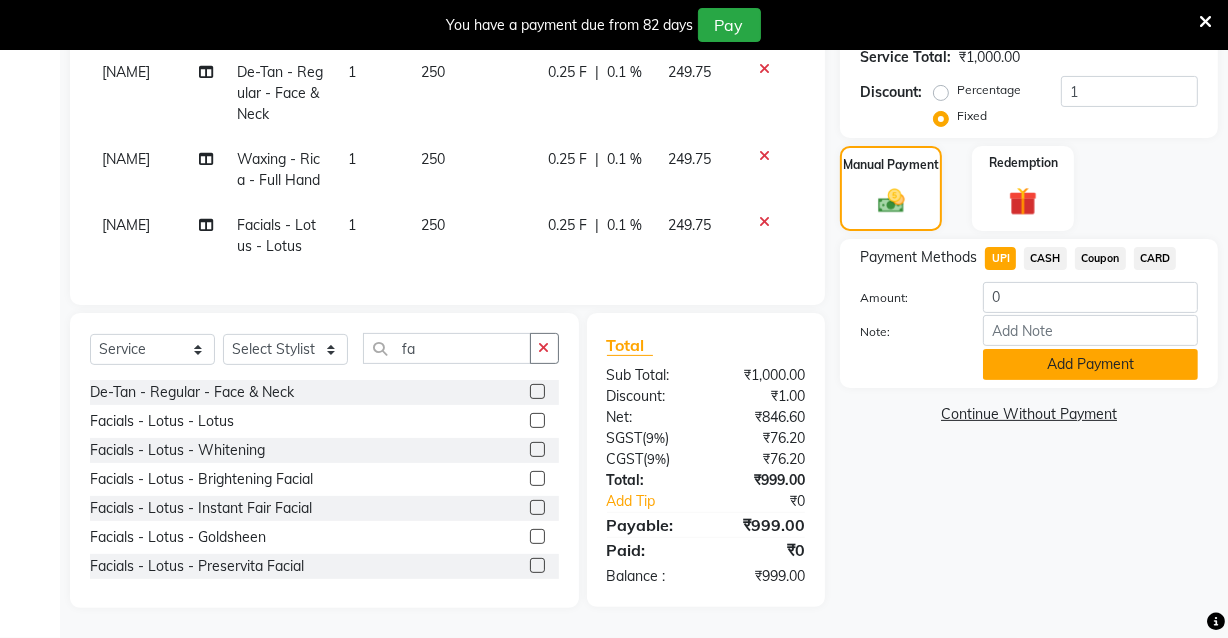 click on "Add Payment" 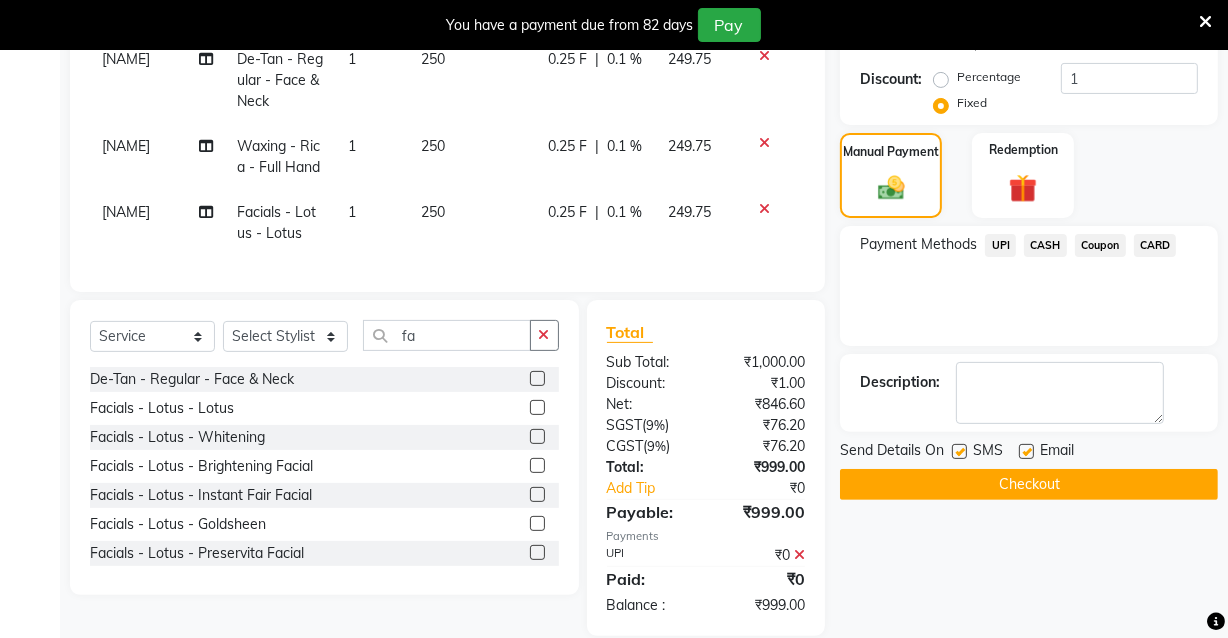 click on "Checkout" 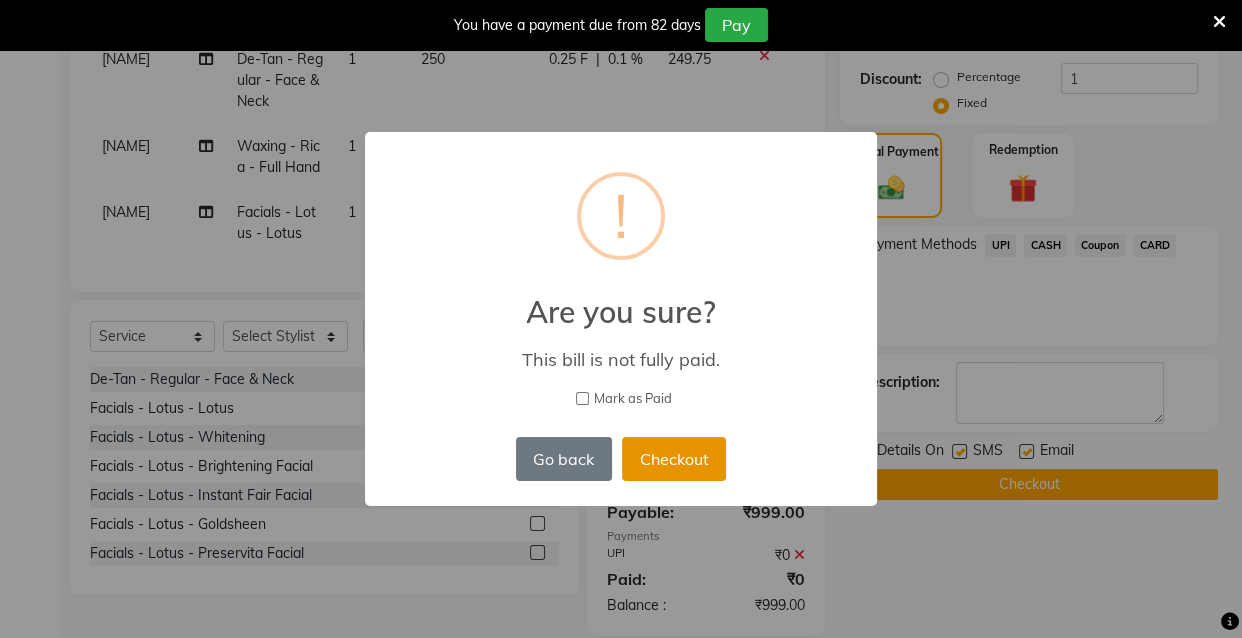 click on "Checkout" at bounding box center (674, 459) 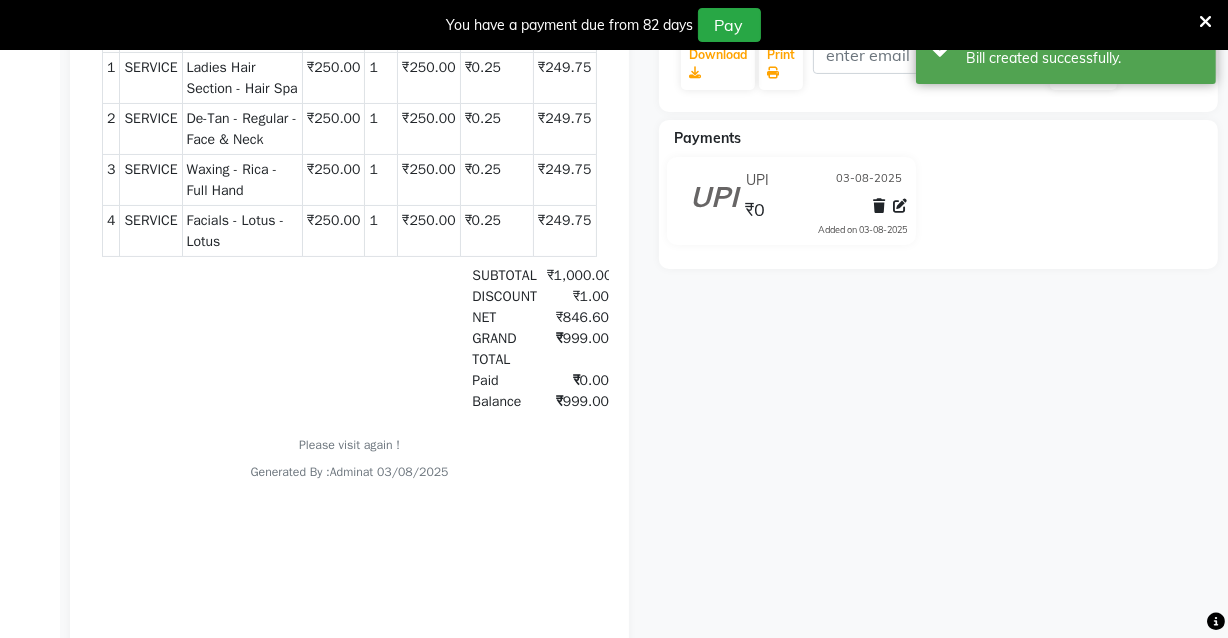 scroll, scrollTop: 0, scrollLeft: 0, axis: both 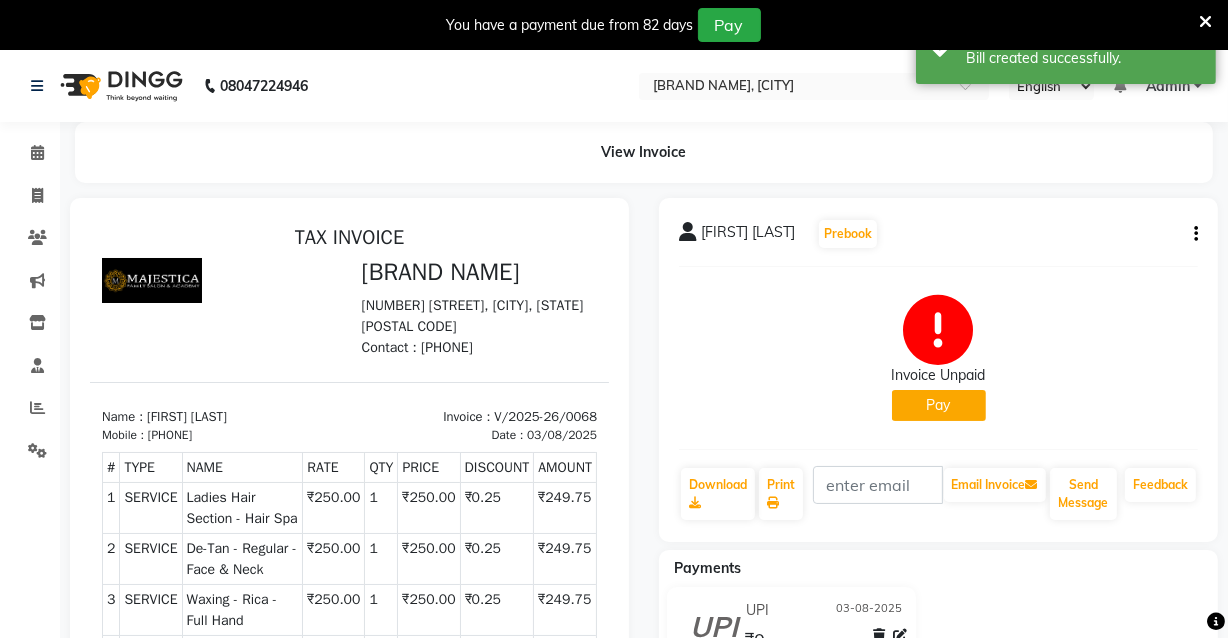 click on "Pay" 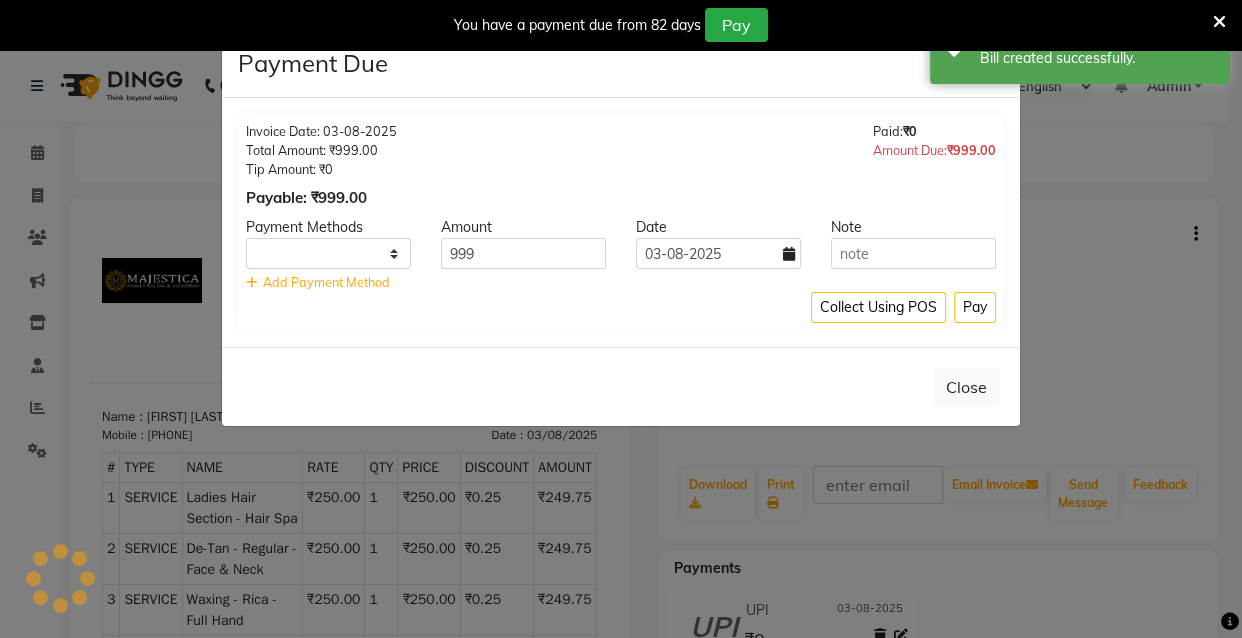 select on "1" 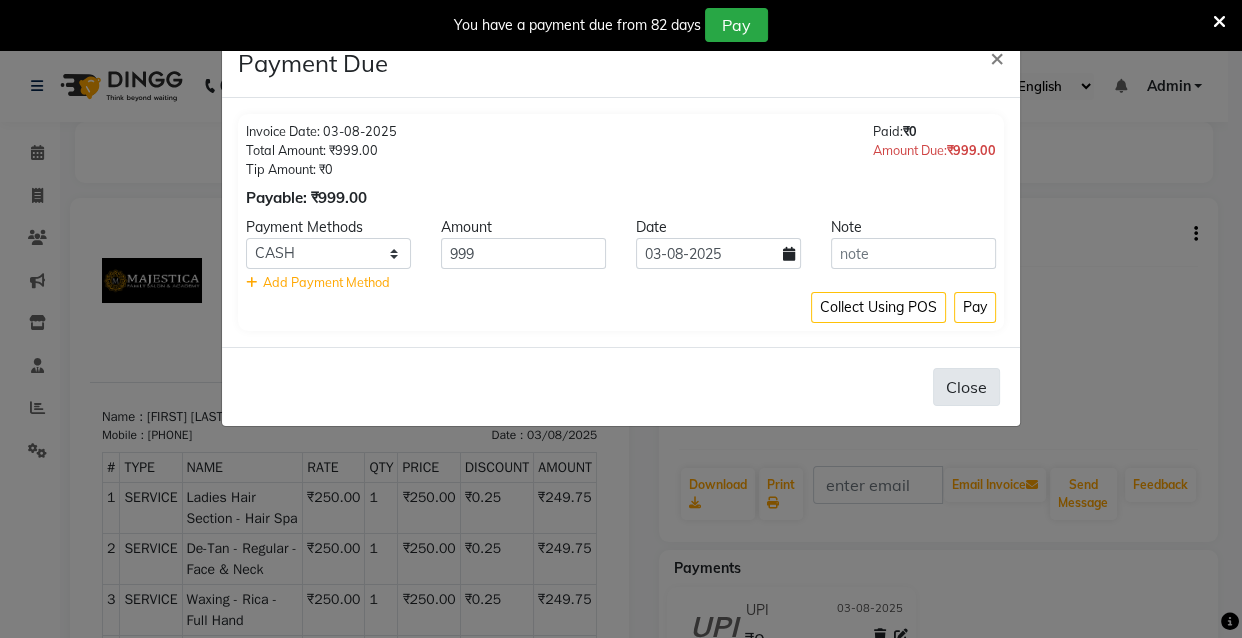 click on "Close" 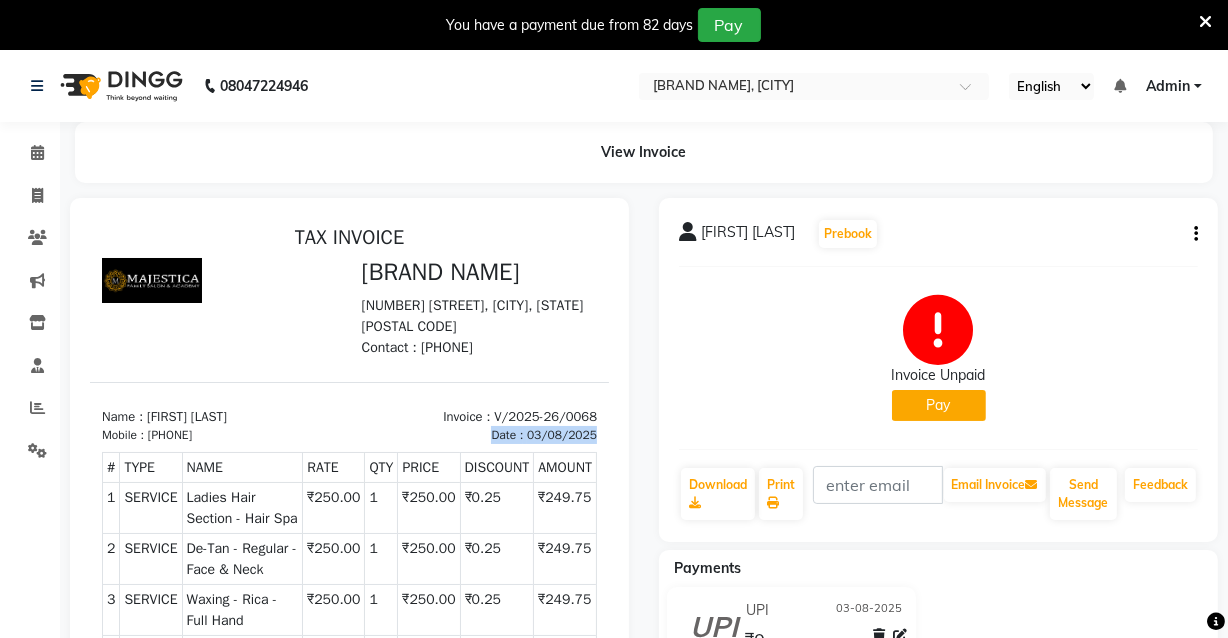 drag, startPoint x: 567, startPoint y: 490, endPoint x: 578, endPoint y: 562, distance: 72.835434 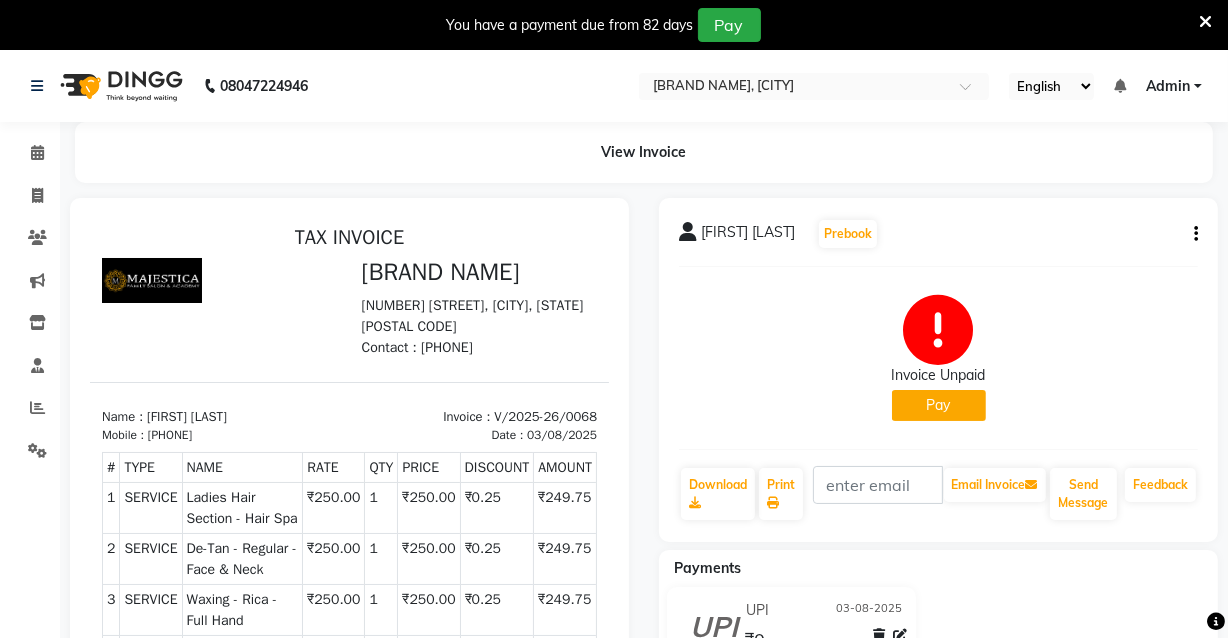 click on "1st Floor, Plot No-537, Indradhanu Market Rd, opp. to Bharat Petrol Pump, Block N5, IRC Village, [CITY], [STATE] [ZIP]" at bounding box center (479, 315) 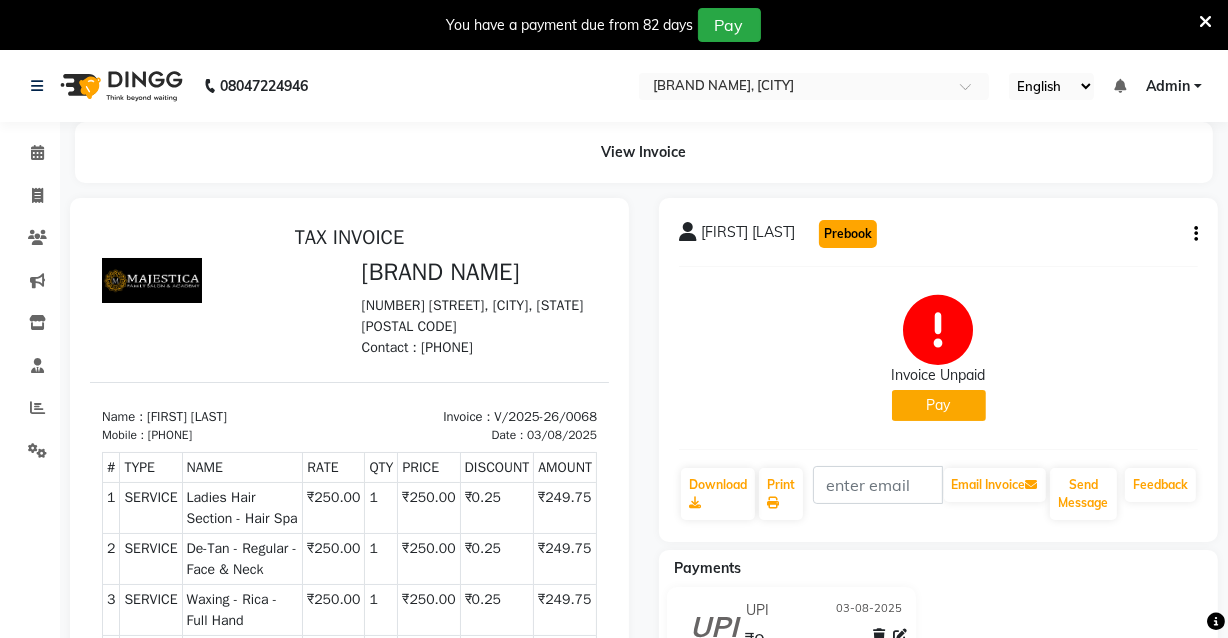 click on "Prebook" 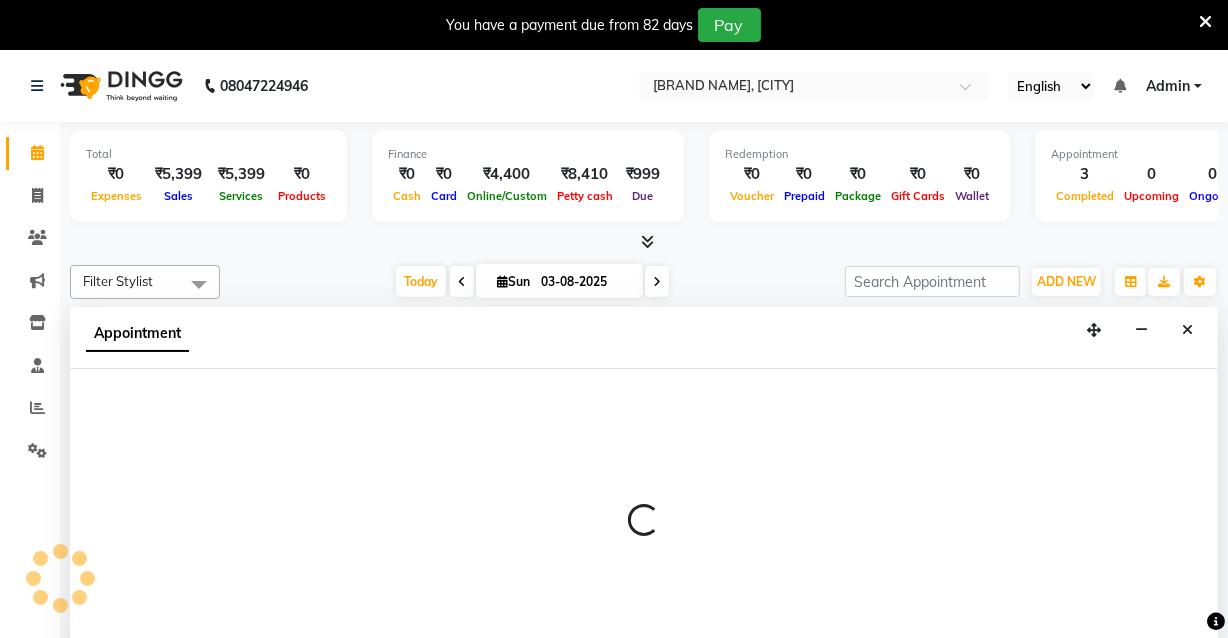 scroll, scrollTop: 0, scrollLeft: 0, axis: both 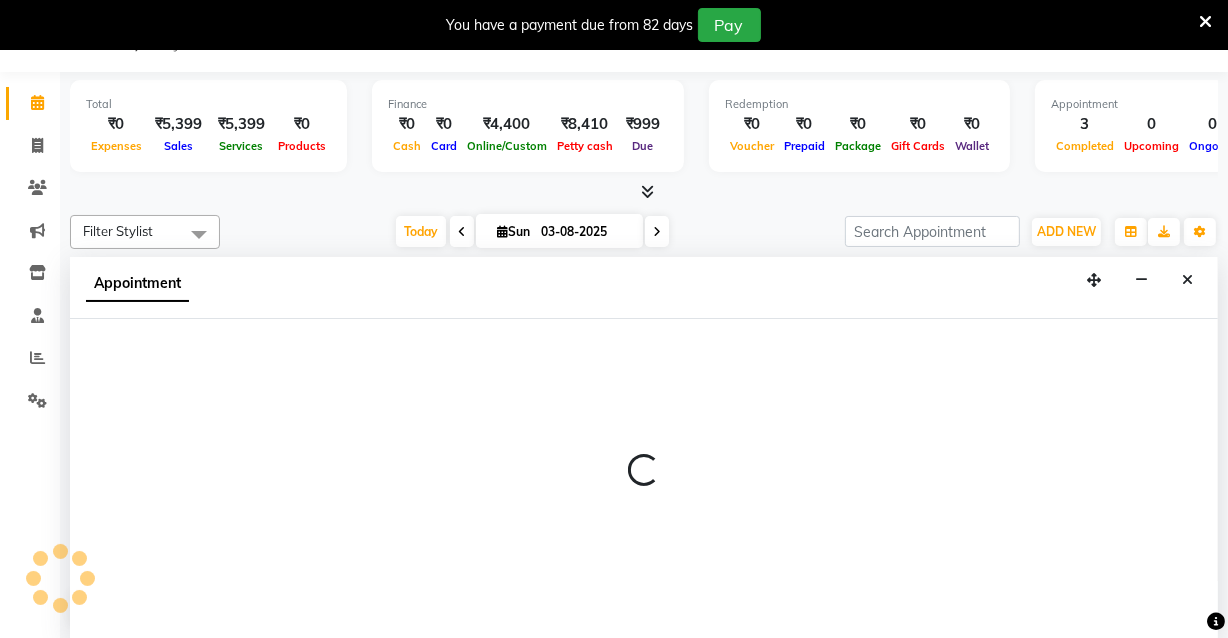 select on "82014" 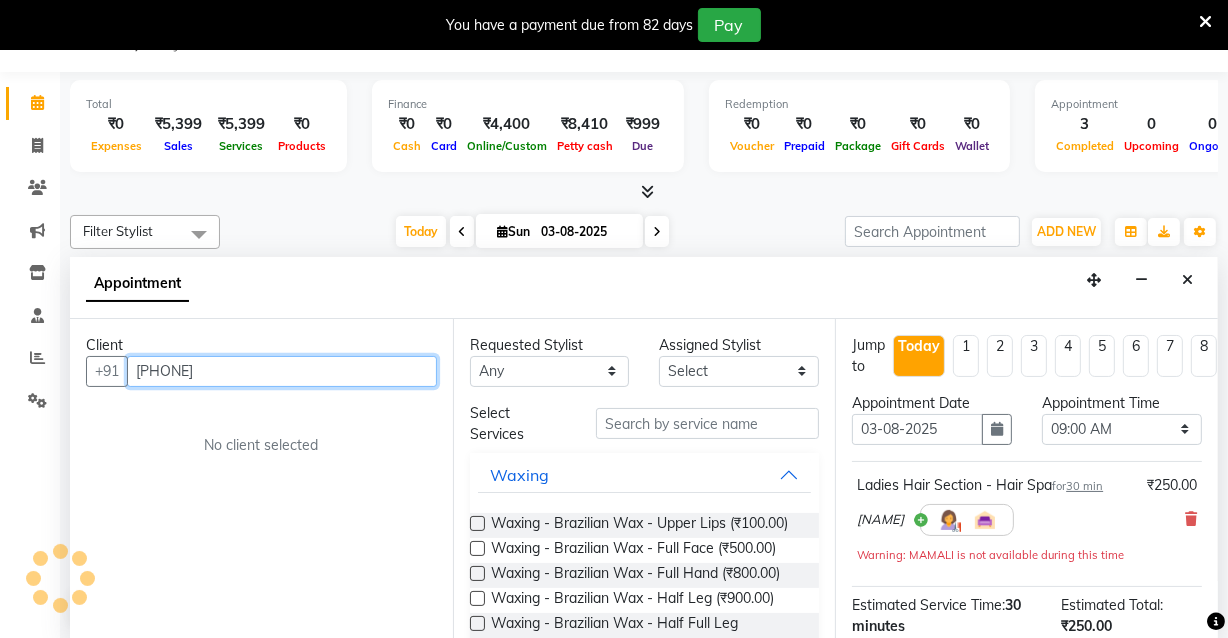 scroll, scrollTop: 790, scrollLeft: 0, axis: vertical 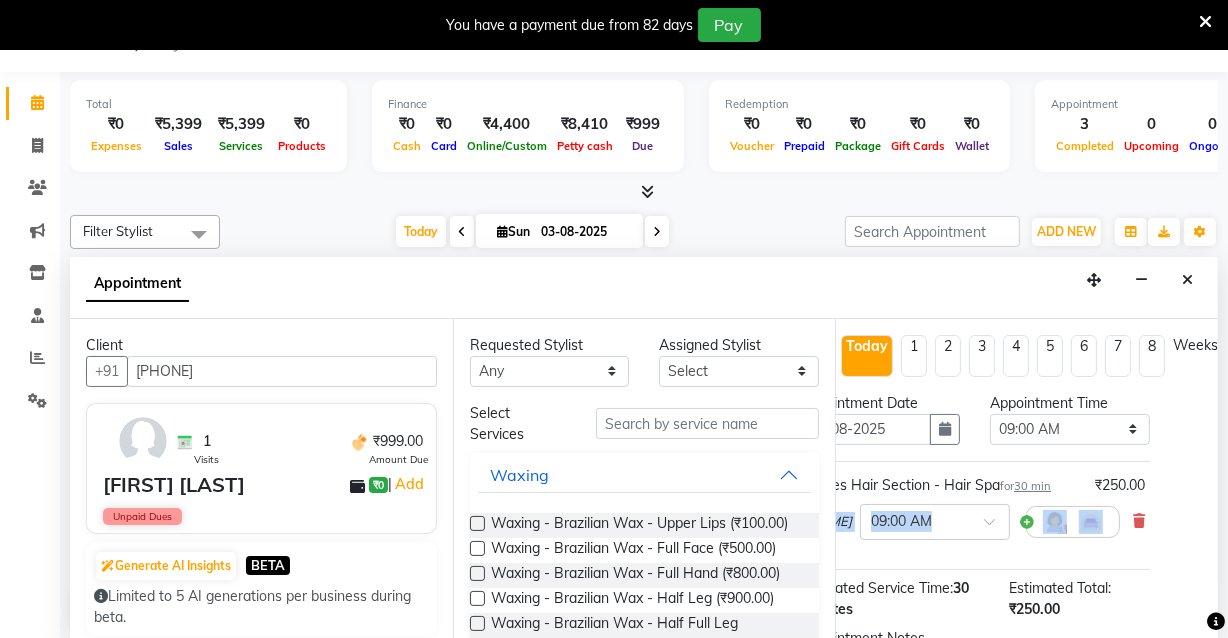drag, startPoint x: 1203, startPoint y: 467, endPoint x: 1212, endPoint y: 502, distance: 36.138622 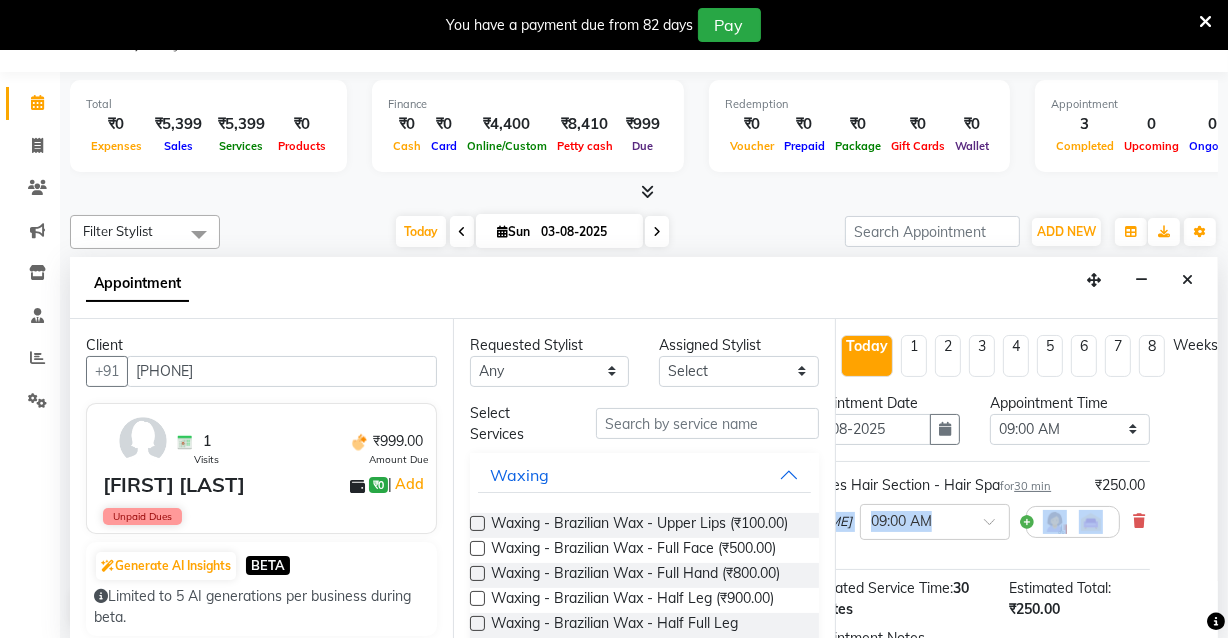 click on "Jump to Today 1 2 3 4 5 6 7 8 Weeks Appointment Date 03-08-2025 Appointment Time Select 09:00 AM 09:15 AM 09:30 AM 09:45 AM 10:00 AM 10:15 AM 10:30 AM 10:45 AM 11:00 AM 11:15 AM 11:30 AM 11:45 AM 12:00 PM 12:15 PM 12:30 PM 12:45 PM 01:00 PM 01:15 PM 01:30 PM 01:45 PM 02:00 PM 02:15 PM 02:30 PM 02:45 PM 03:00 PM 03:15 PM 03:30 PM 03:45 PM 04:00 PM 04:15 PM 04:30 PM 04:45 PM 05:00 PM 05:15 PM 05:30 PM 05:45 PM 06:00 PM 06:15 PM 06:30 PM 06:45 PM 07:00 PM 07:15 PM 07:30 PM 07:45 PM 08:00 PM Ladies Hair Section - Hair Spa   for  30 min ₹250.00 MAMALI × 09:00 AM Estimated Service Time:  30 minutes Estimated Total:  ₹250.00 Appointment Notes Status Select TENTATIVE CONFIRM CHECK-IN UPCOMING Merge Services of Same Stylist Send Appointment Details On SMS Email  Book" at bounding box center [1026, 479] 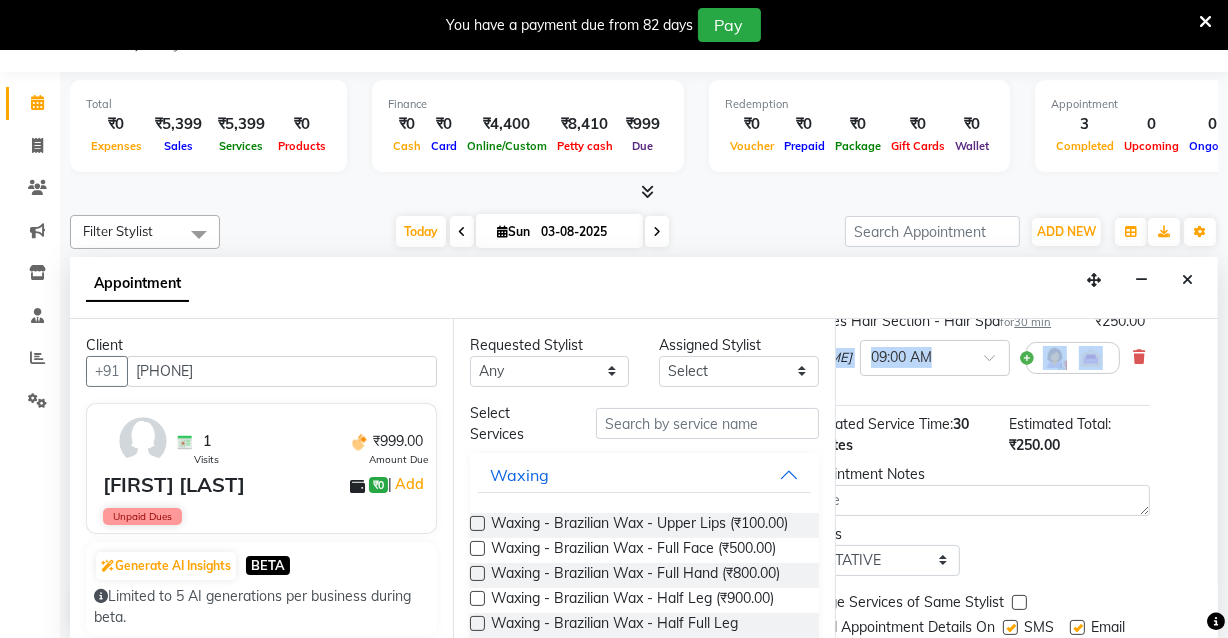 scroll, scrollTop: 157, scrollLeft: 65, axis: both 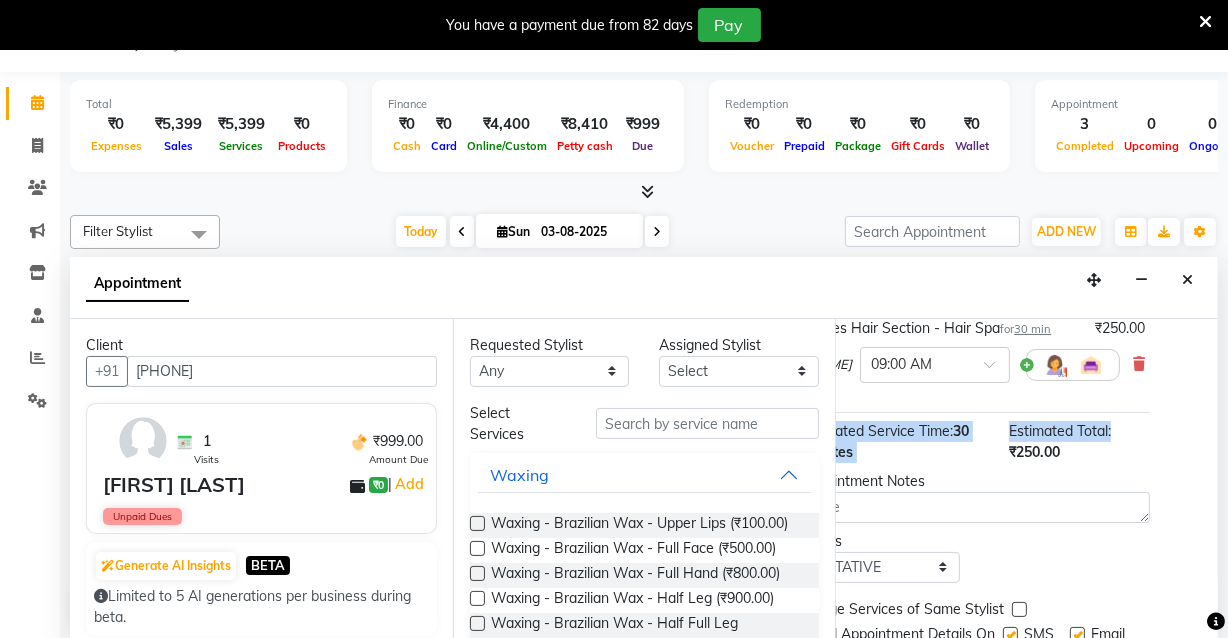drag, startPoint x: 1200, startPoint y: 427, endPoint x: 1193, endPoint y: 390, distance: 37.65634 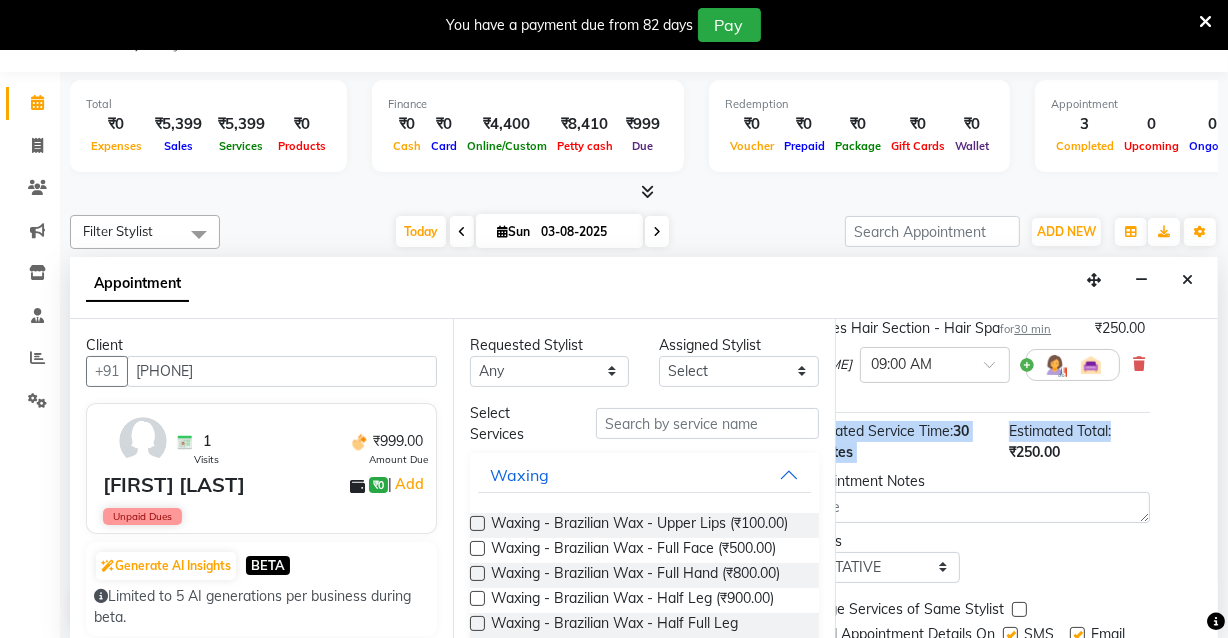 click on "Jump to Today 1 2 3 4 5 6 7 8 Weeks Appointment Date 03-08-2025 Appointment Time Select 09:00 AM 09:15 AM 09:30 AM 09:45 AM 10:00 AM 10:15 AM 10:30 AM 10:45 AM 11:00 AM 11:15 AM 11:30 AM 11:45 AM 12:00 PM 12:15 PM 12:30 PM 12:45 PM 01:00 PM 01:15 PM 01:30 PM 01:45 PM 02:00 PM 02:15 PM 02:30 PM 02:45 PM 03:00 PM 03:15 PM 03:30 PM 03:45 PM 04:00 PM 04:15 PM 04:30 PM 04:45 PM 05:00 PM 05:15 PM 05:30 PM 05:45 PM 06:00 PM 06:15 PM 06:30 PM 06:45 PM 07:00 PM 07:15 PM 07:30 PM 07:45 PM 08:00 PM Ladies Hair Section - Hair Spa   for  30 min ₹250.00 MAMALI × 09:00 AM Estimated Service Time:  30 minutes Estimated Total:  ₹250.00 Appointment Notes Status Select TENTATIVE CONFIRM CHECK-IN UPCOMING Merge Services of Same Stylist Send Appointment Details On SMS Email  Book" at bounding box center (1026, 479) 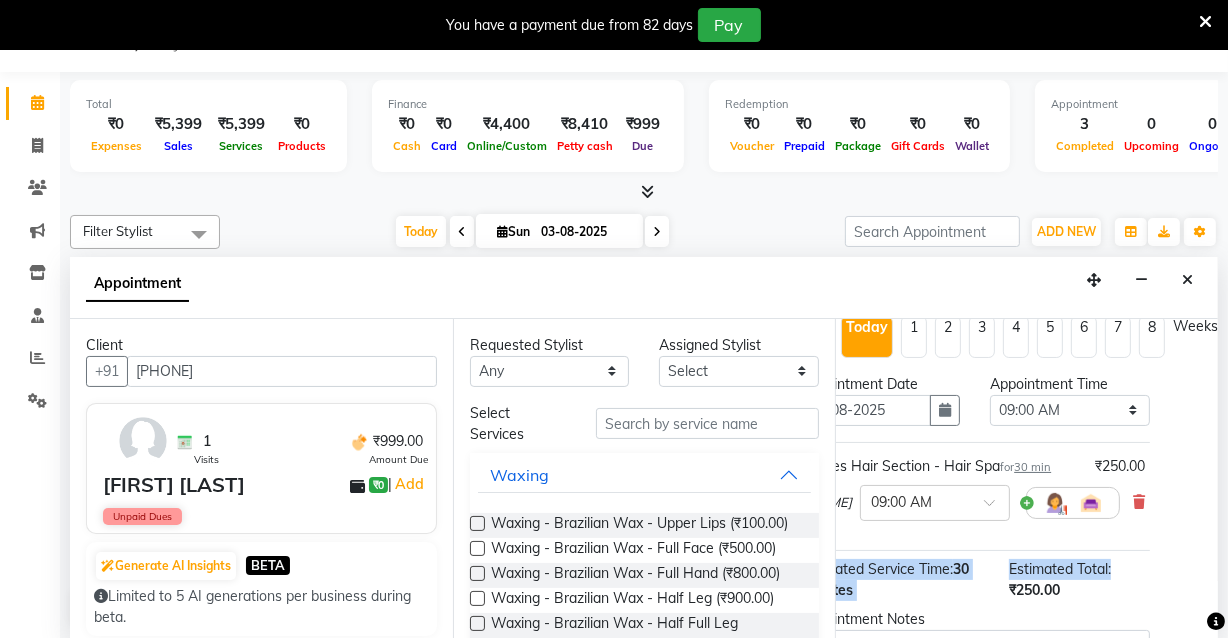 scroll, scrollTop: 0, scrollLeft: 65, axis: horizontal 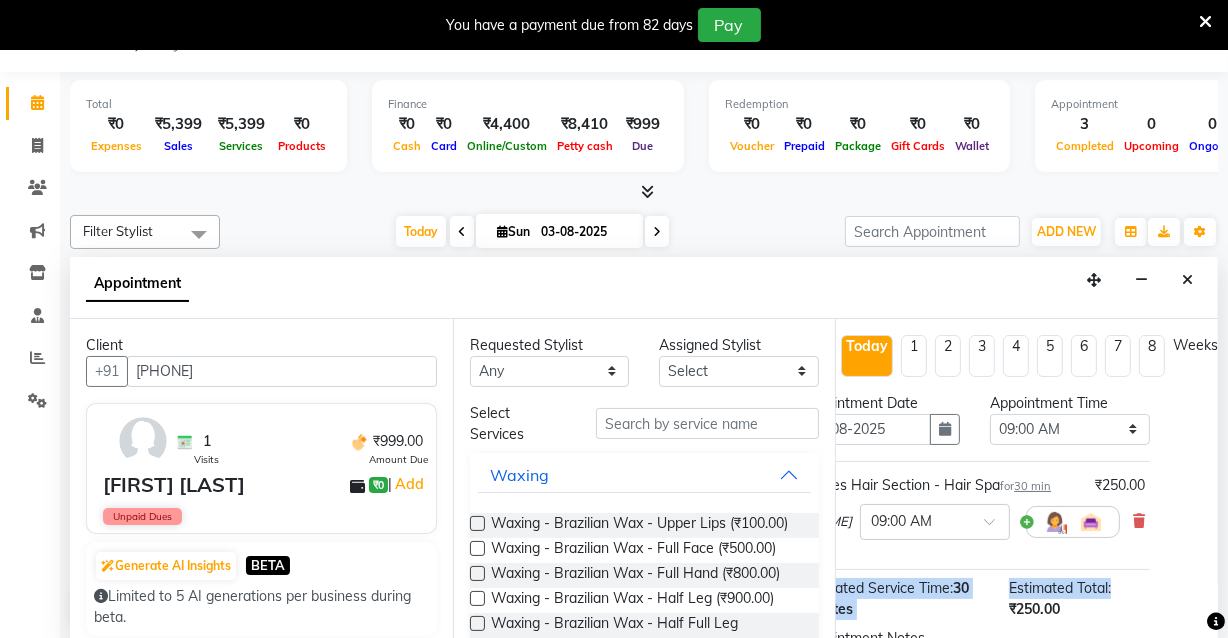 click on "BETA" at bounding box center (268, 565) 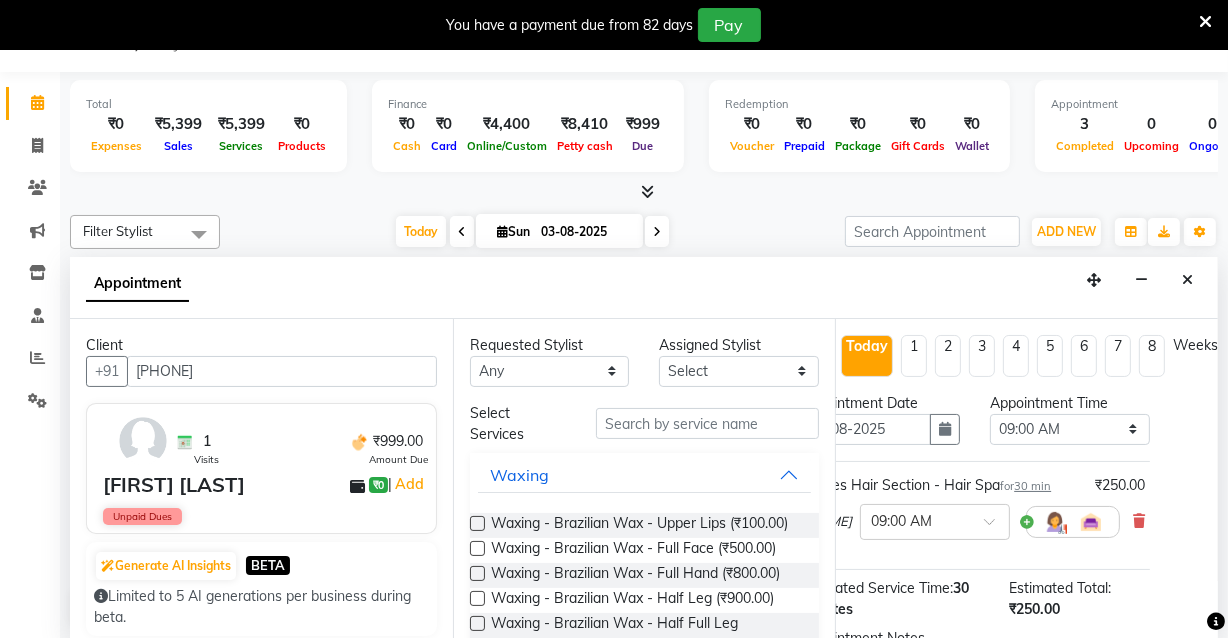 drag, startPoint x: 438, startPoint y: 429, endPoint x: 440, endPoint y: 488, distance: 59.03389 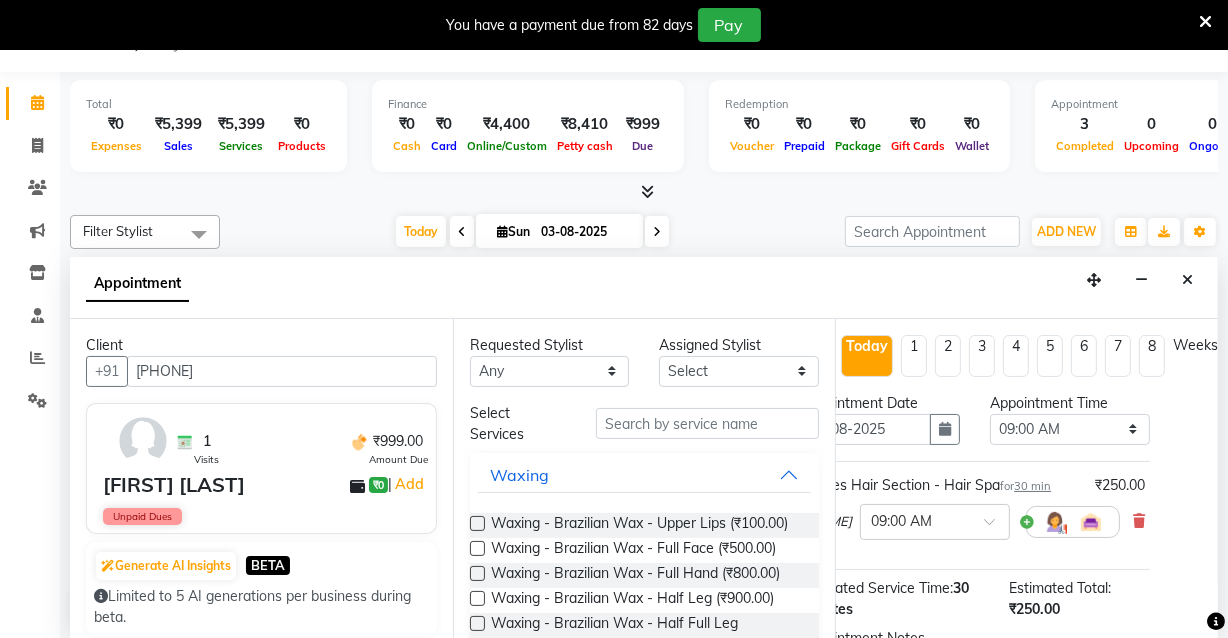 click on "Client +91 9778213147 1 Visits ₹999.00 Amount Due hitishna paden    ₹0  |   Add  Unpaid Dues   Generate AI Insights
BETA  Limited to 5 AI generations per business during beta.   Notes  No notes  Recent Services Ladies Hair Section - Hair Spa,De-Tan - Regular - Face & Neck,Waxing - Rica - Full Hand,Facials - Lotus - Lotus With MAMALI   03-08-2025 ₹999.00  Memberships No membership  Active Packages No packages  Vouchers No vouchers" at bounding box center (261, 479) 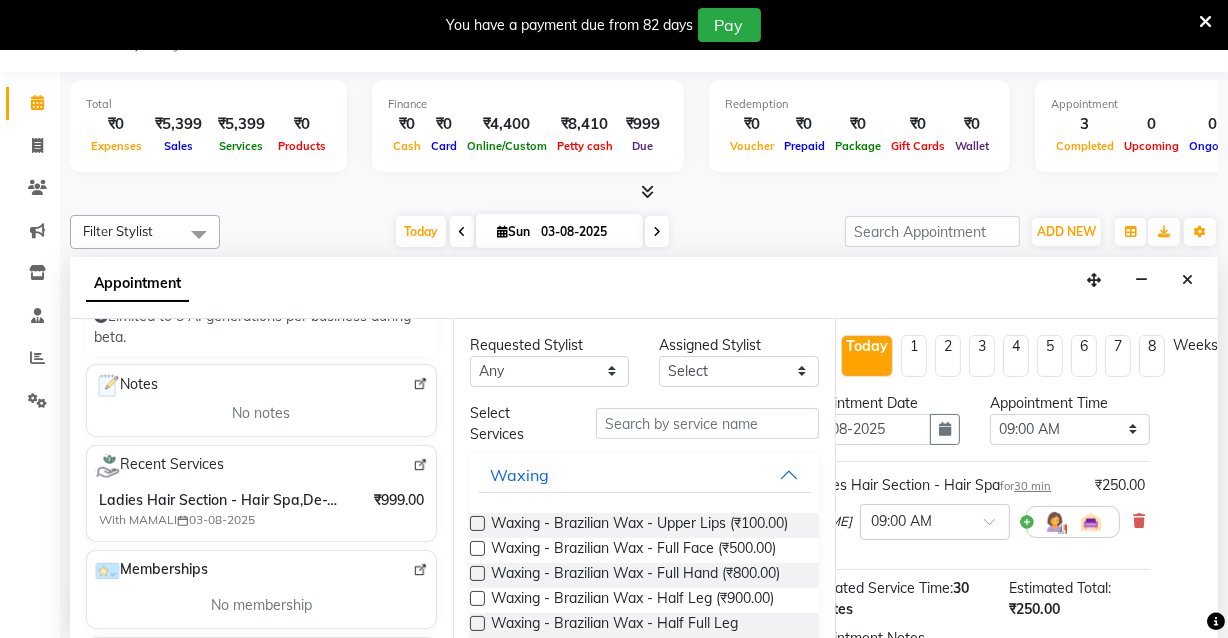 click on "With MAMALI   03-08-2025" at bounding box center [224, 520] 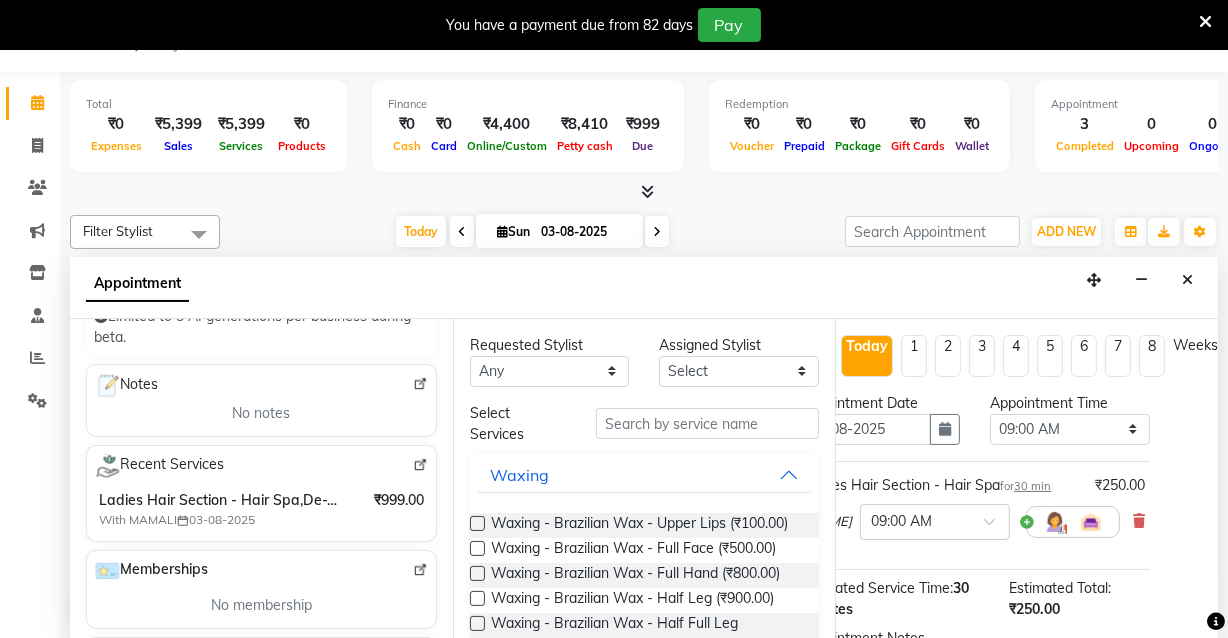 click on "With MAMALI   03-08-2025" at bounding box center [224, 520] 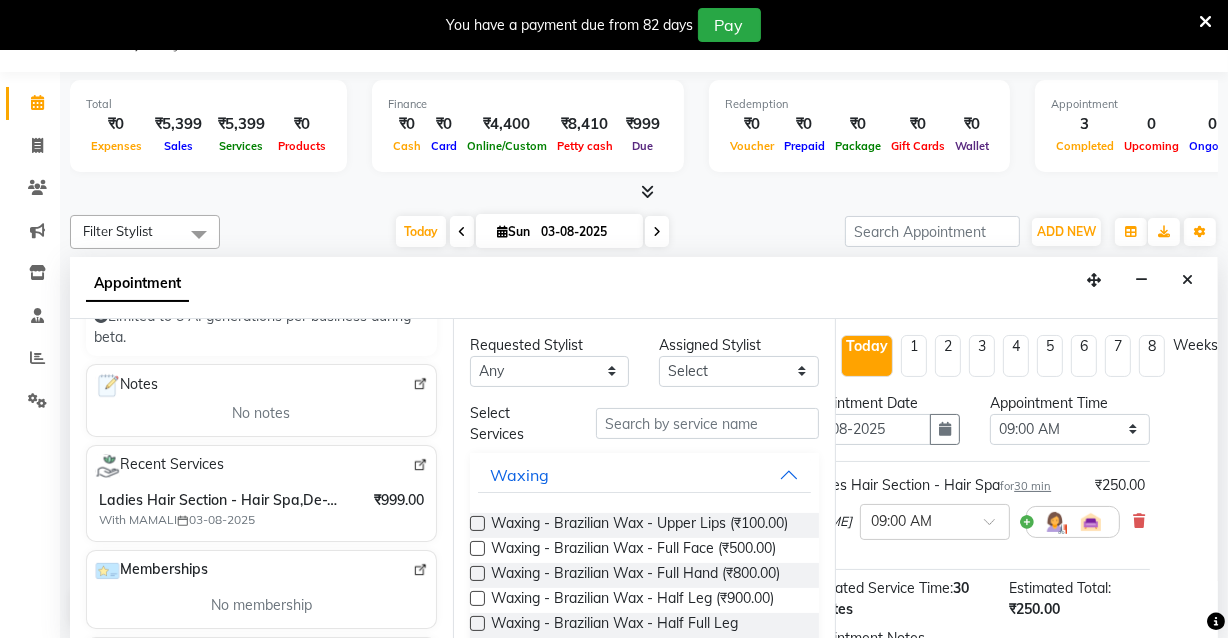 click on "Appointment" at bounding box center (644, 288) 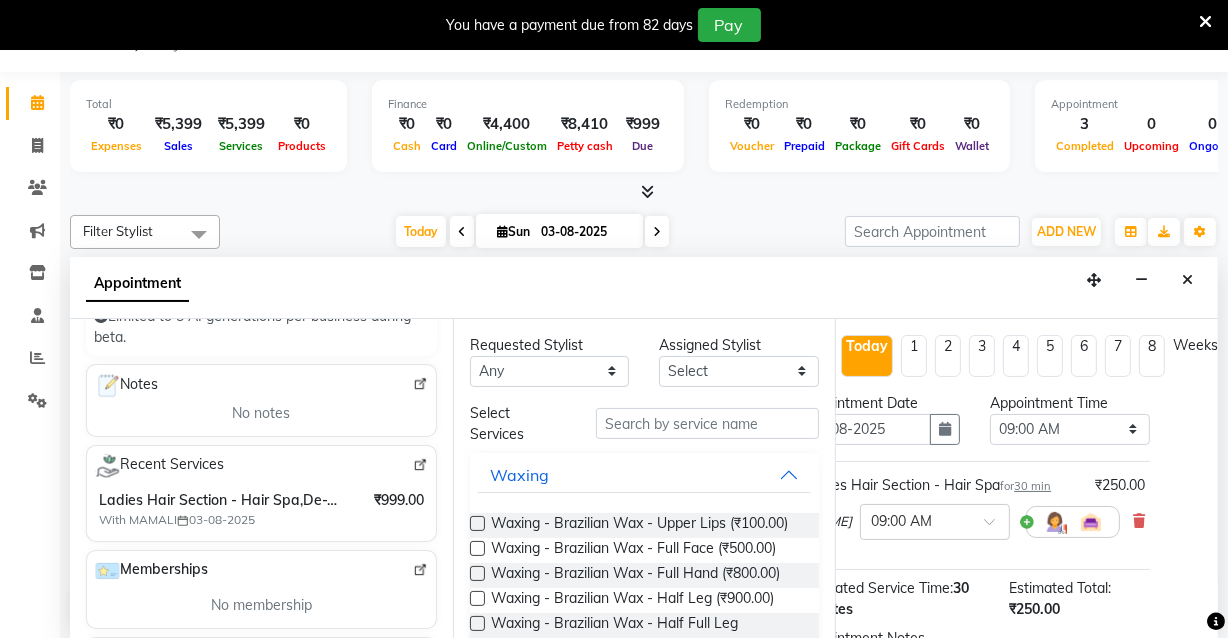 click on "Recent Services" at bounding box center [261, 466] 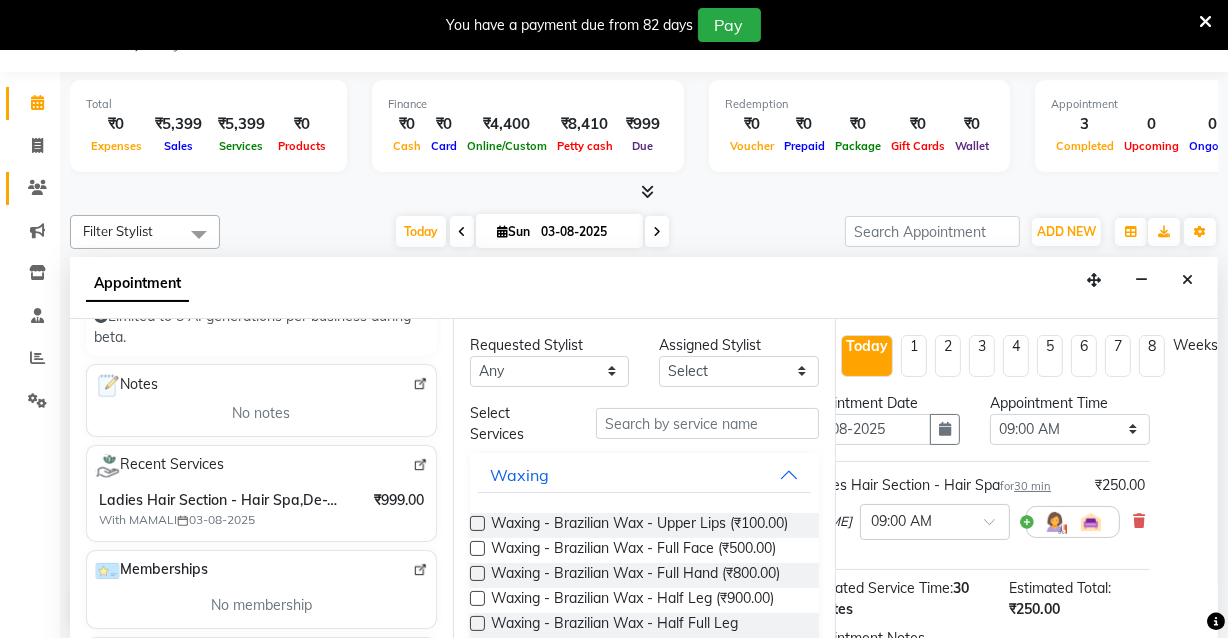 drag, startPoint x: 130, startPoint y: 264, endPoint x: 37, endPoint y: 190, distance: 118.84864 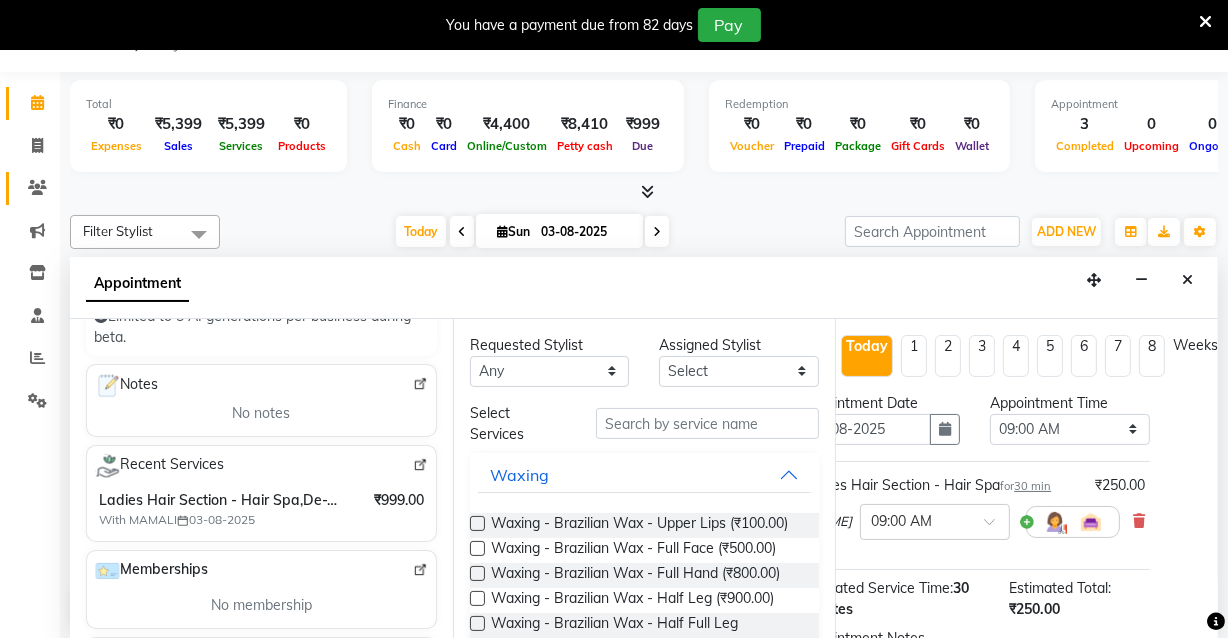 click 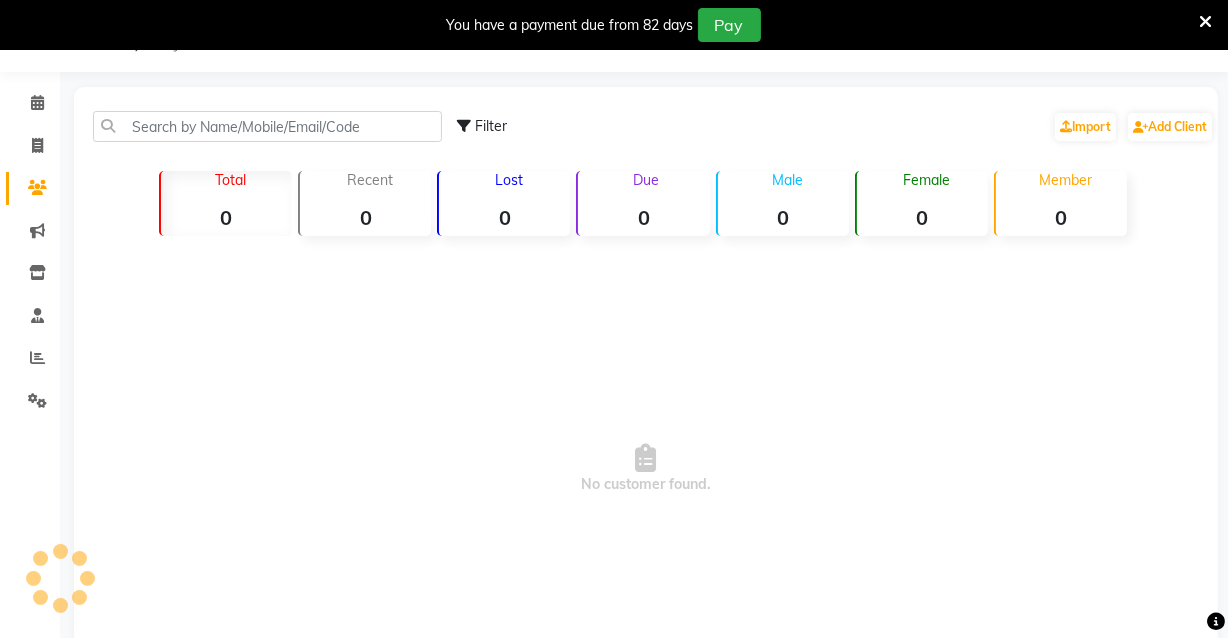scroll, scrollTop: 0, scrollLeft: 0, axis: both 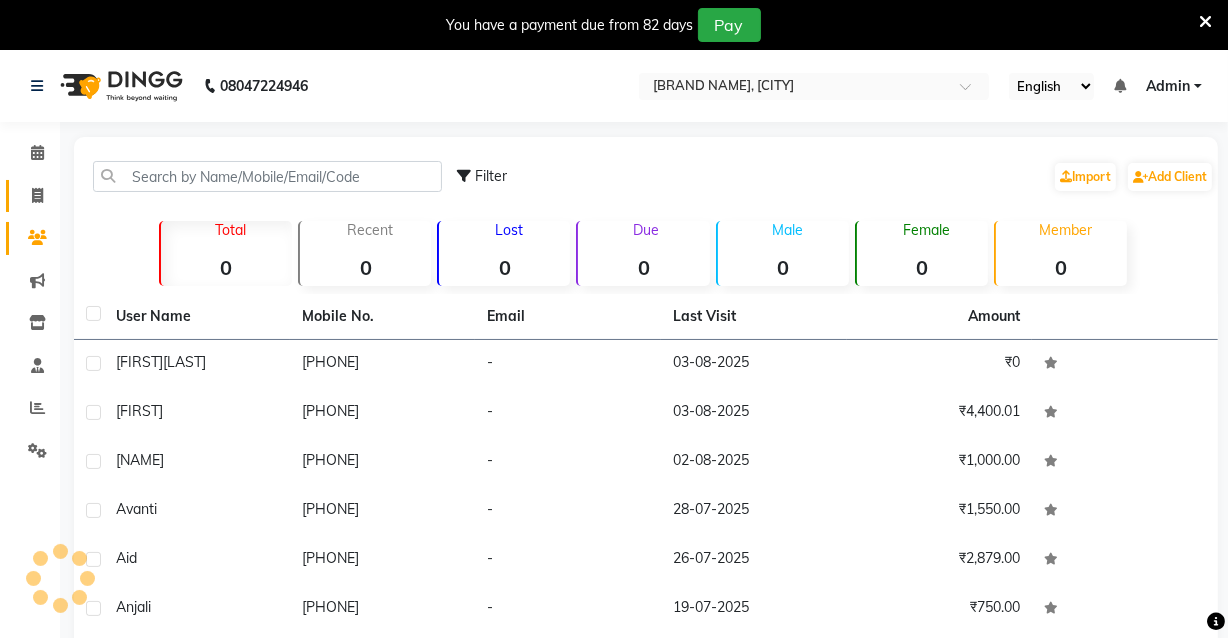 click 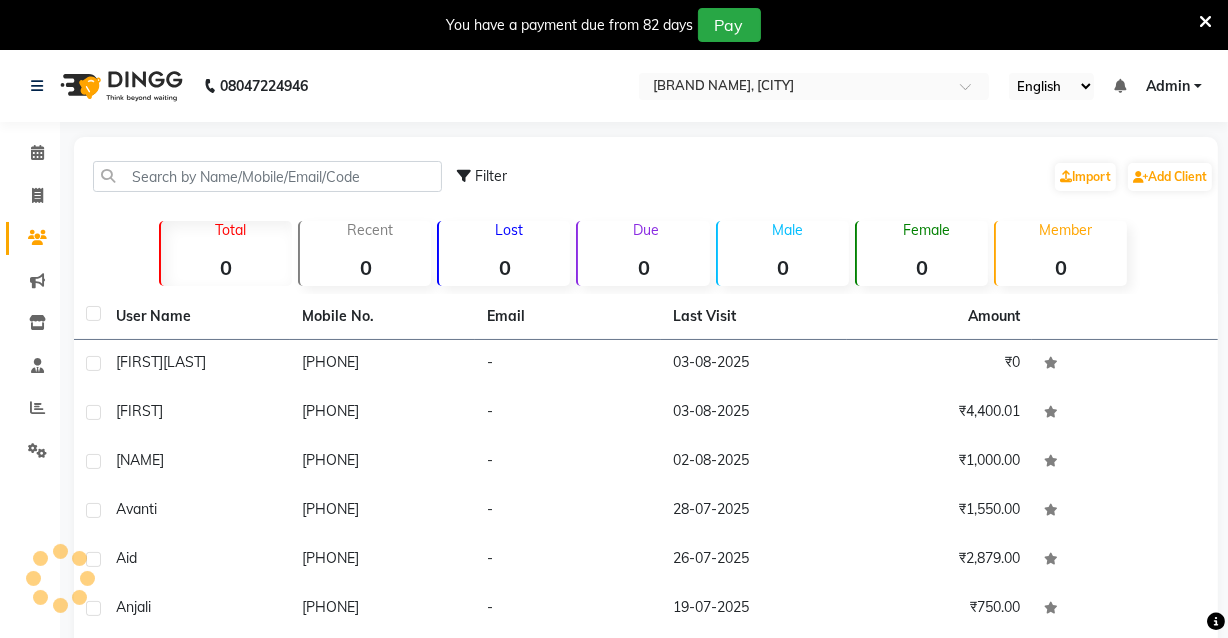 select on "service" 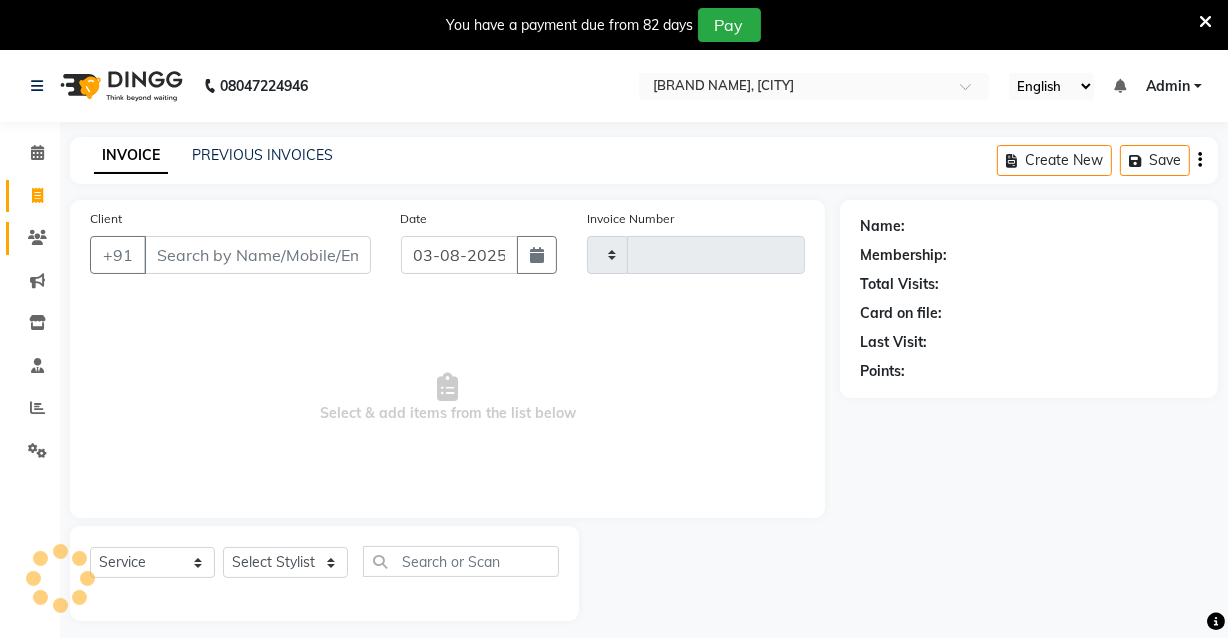 scroll, scrollTop: 50, scrollLeft: 0, axis: vertical 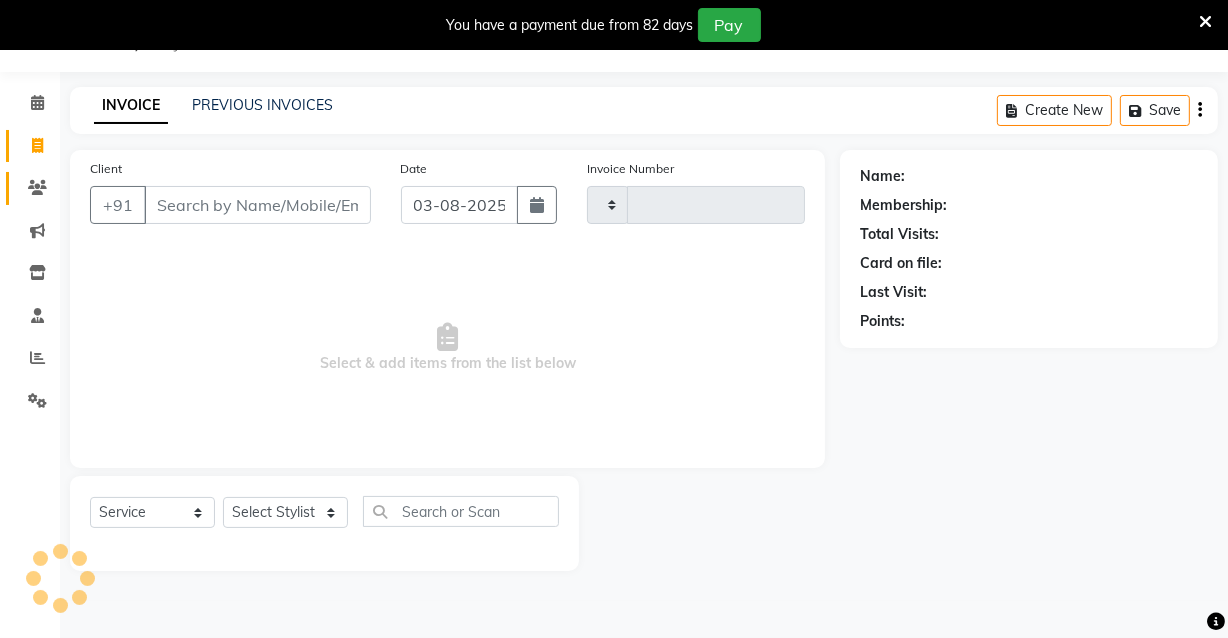 type on "0069" 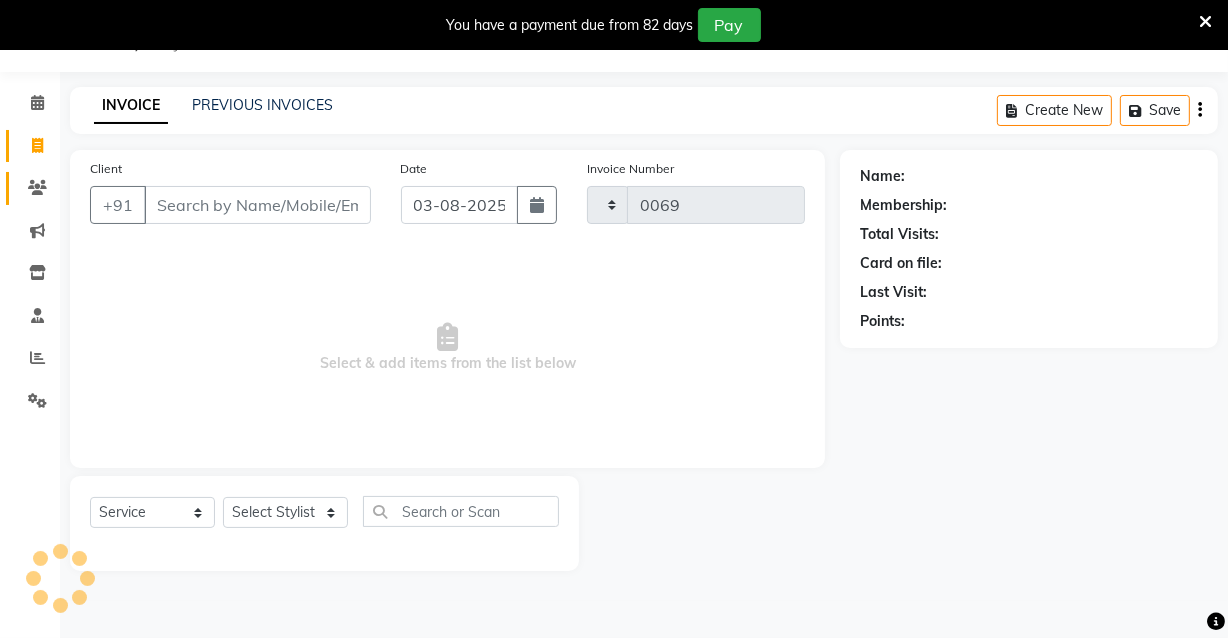 select on "7522" 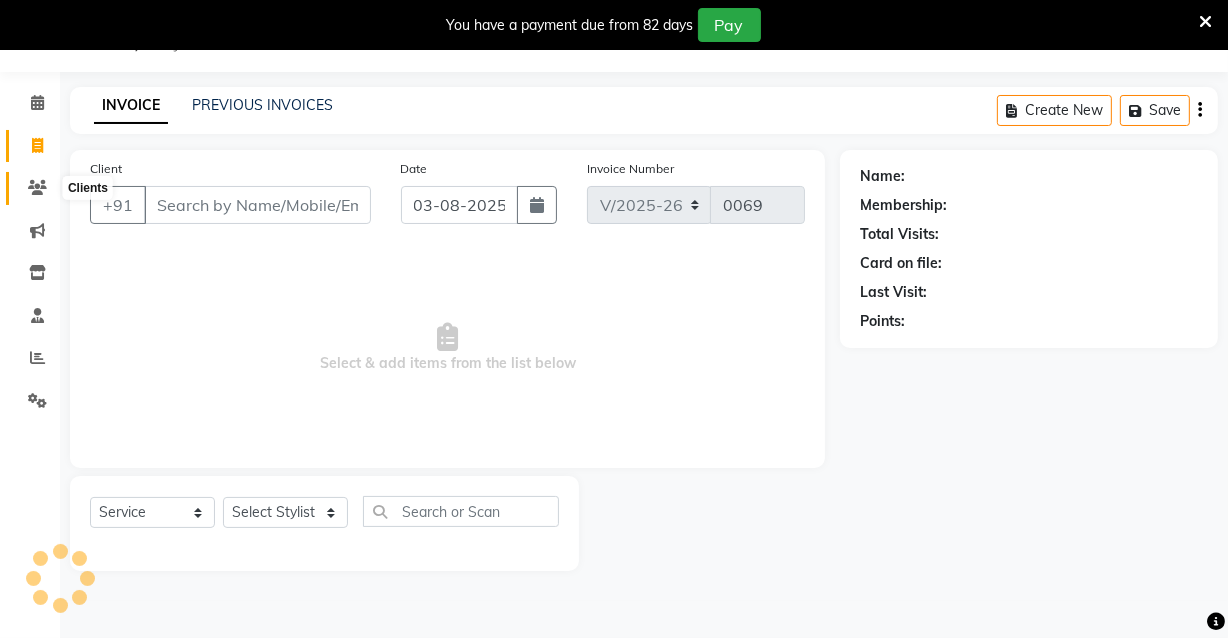 click 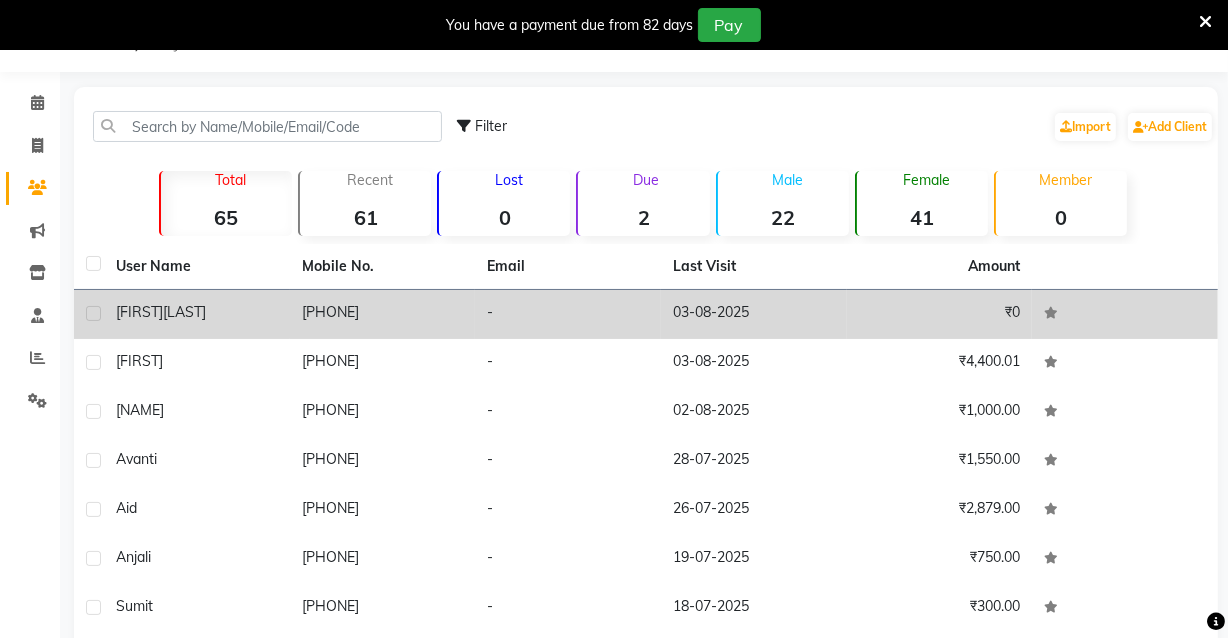 click on "[PHONE]" 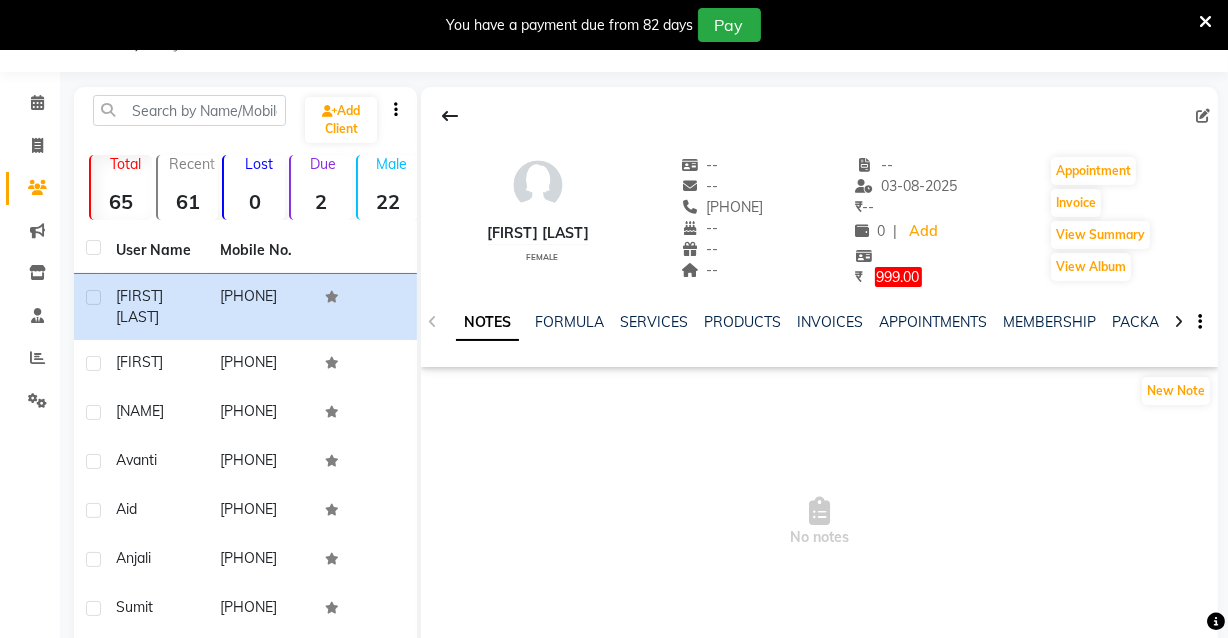 click on "Clients" 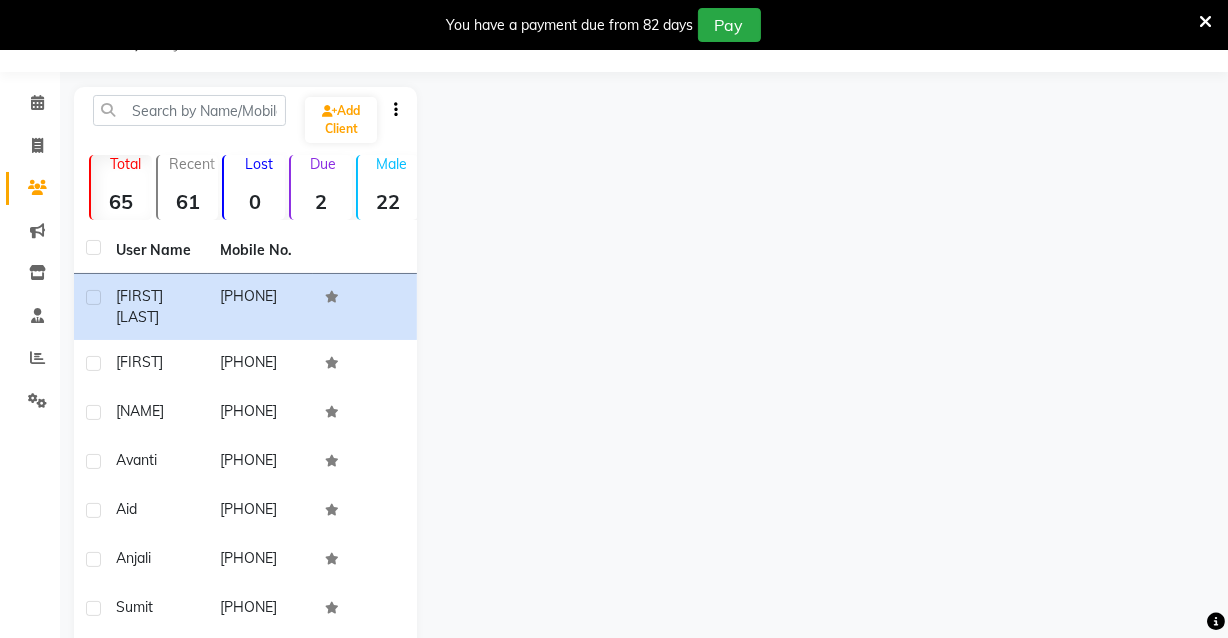 click on "Clients" 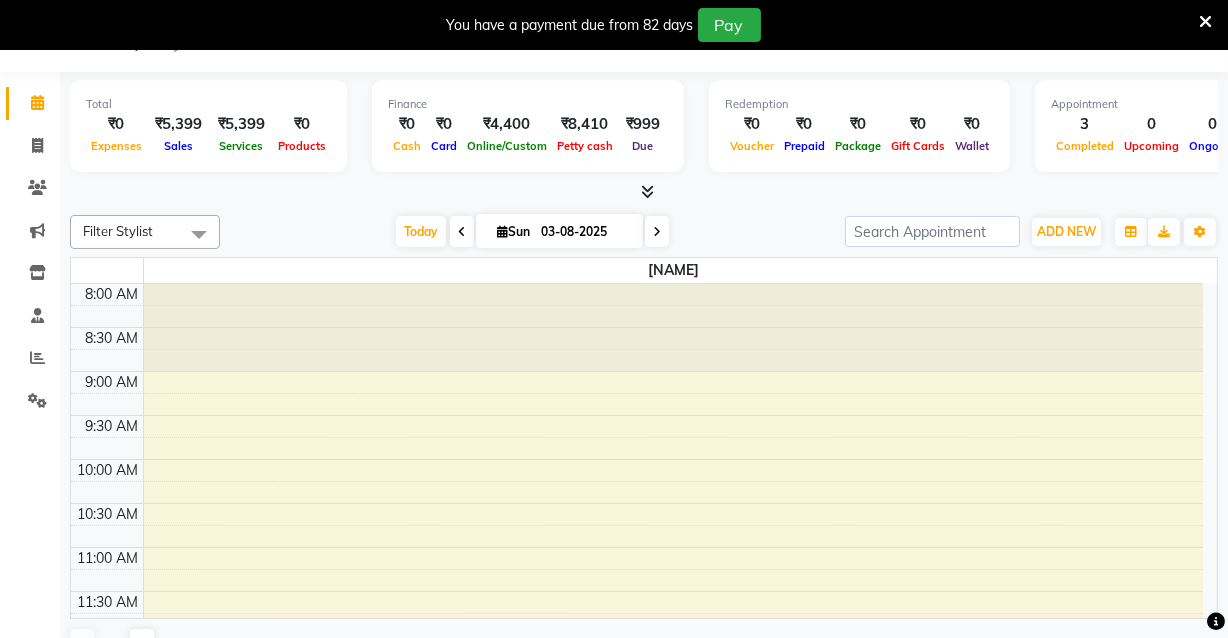 scroll, scrollTop: 0, scrollLeft: 0, axis: both 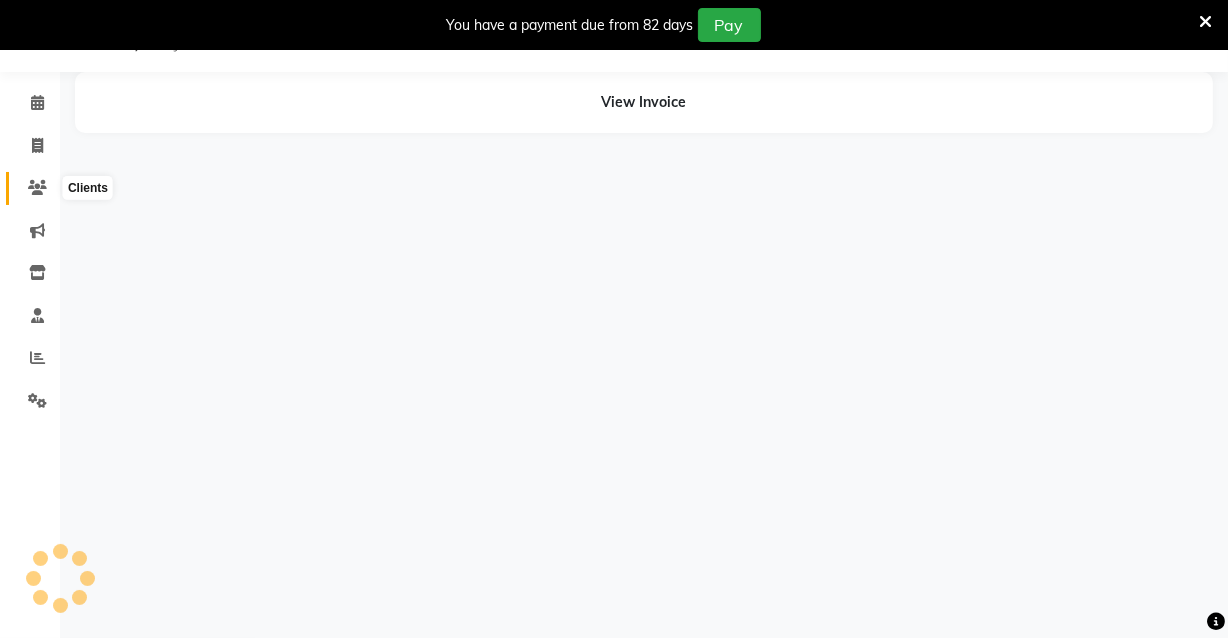 click 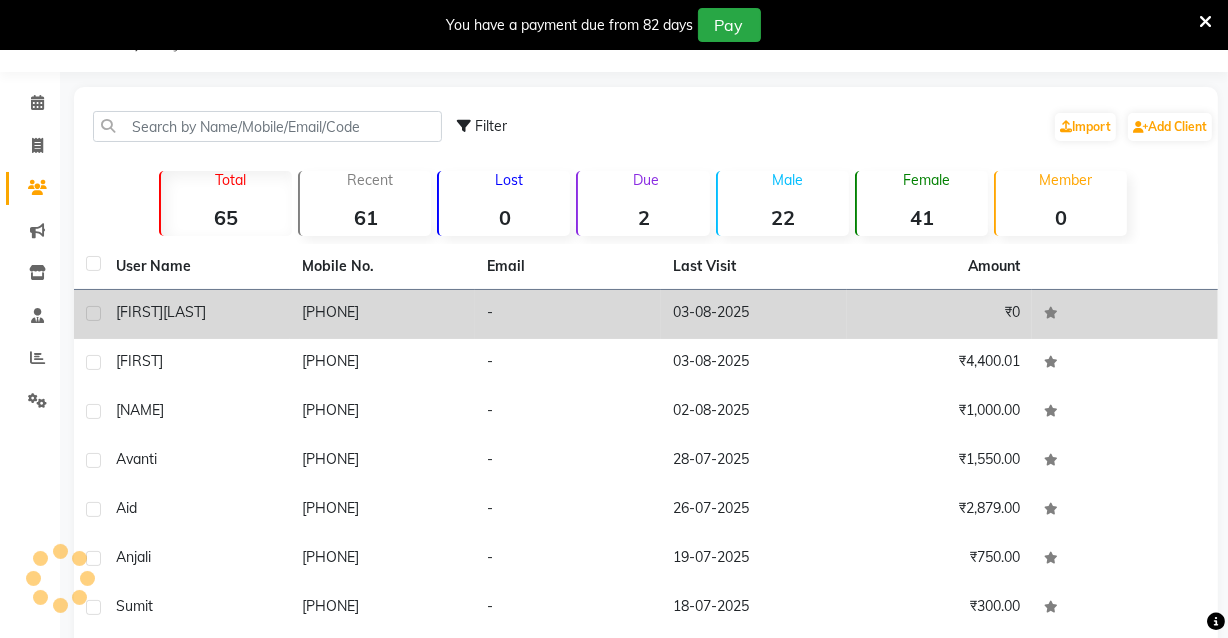 click on "[LAST]" 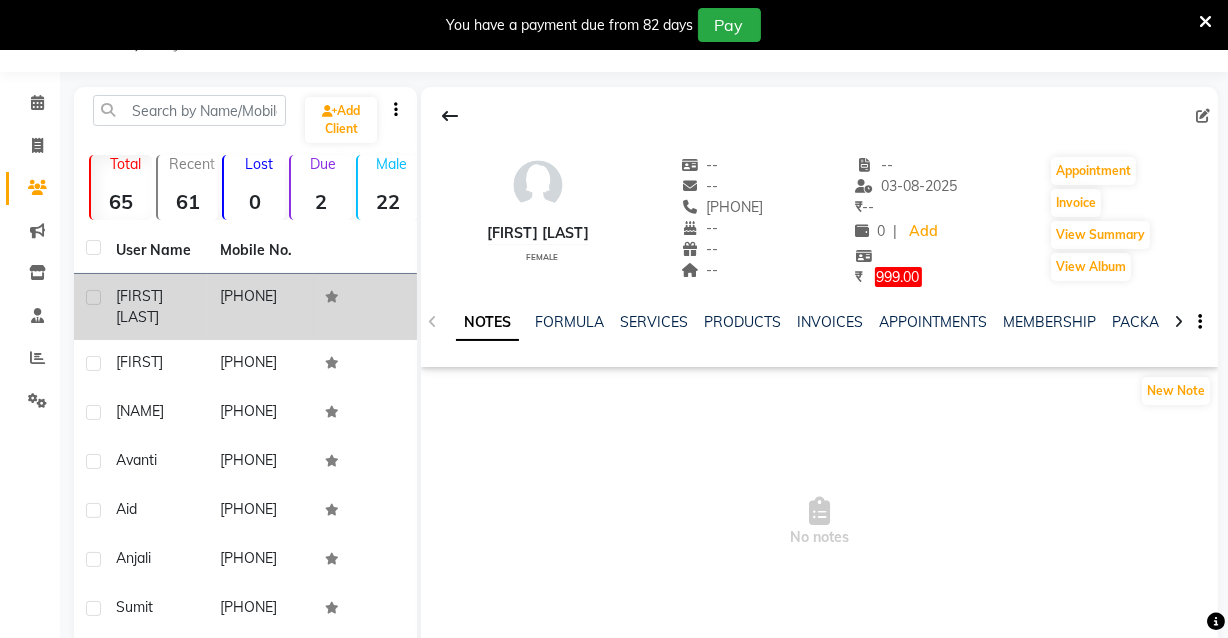 click 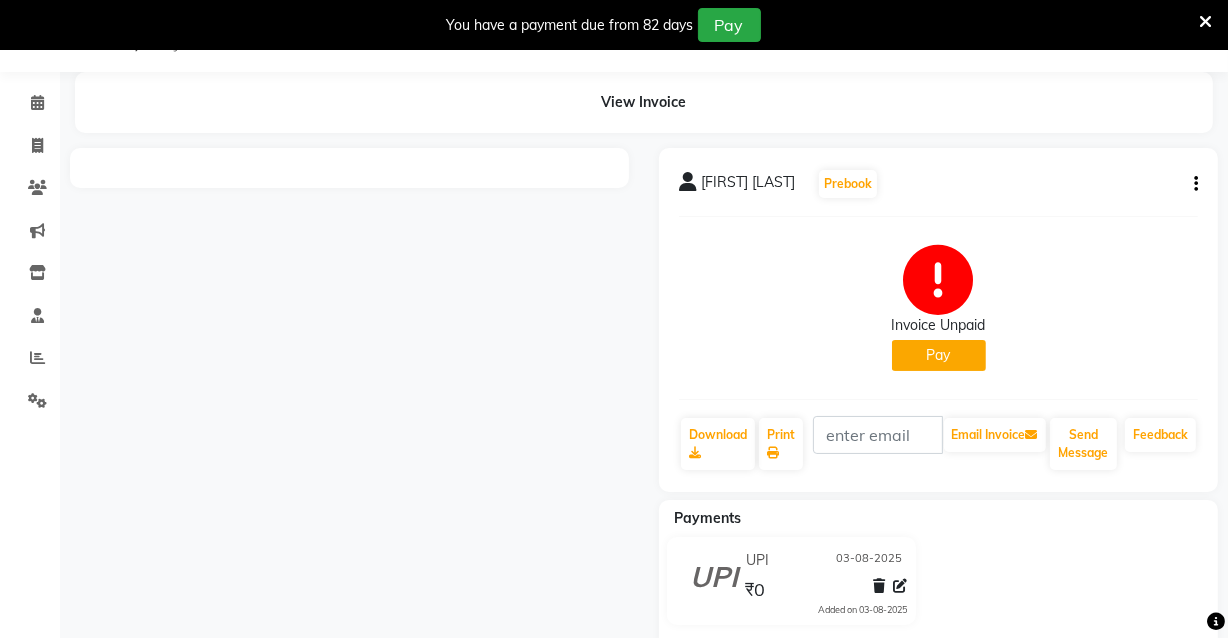 select on "service" 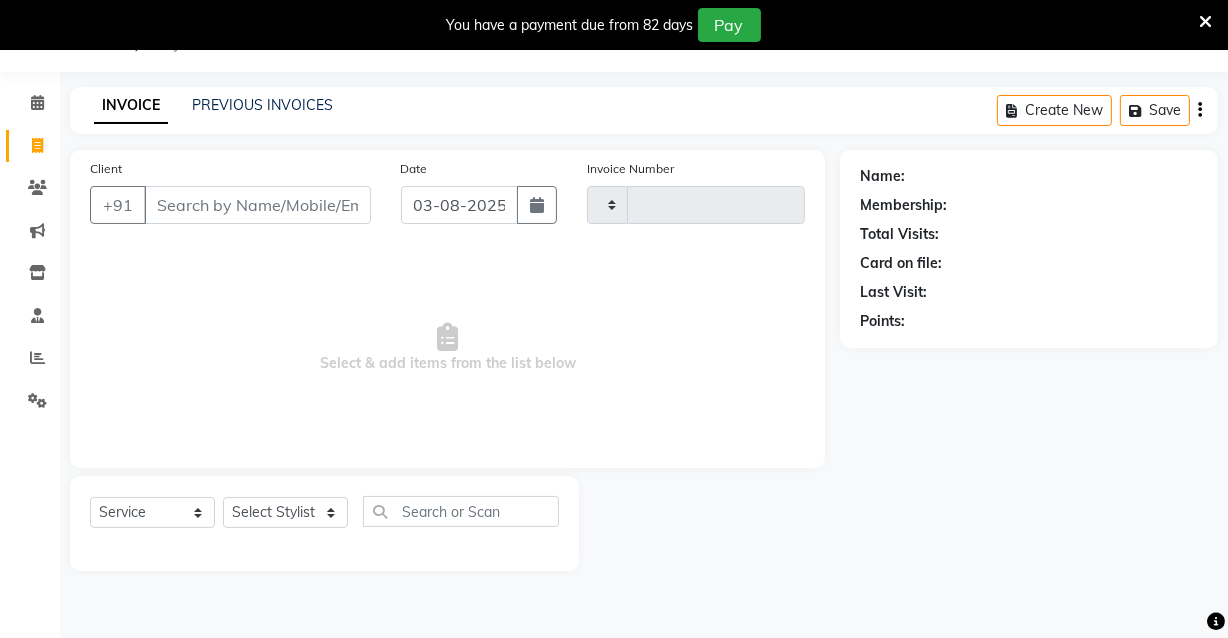 type on "0069" 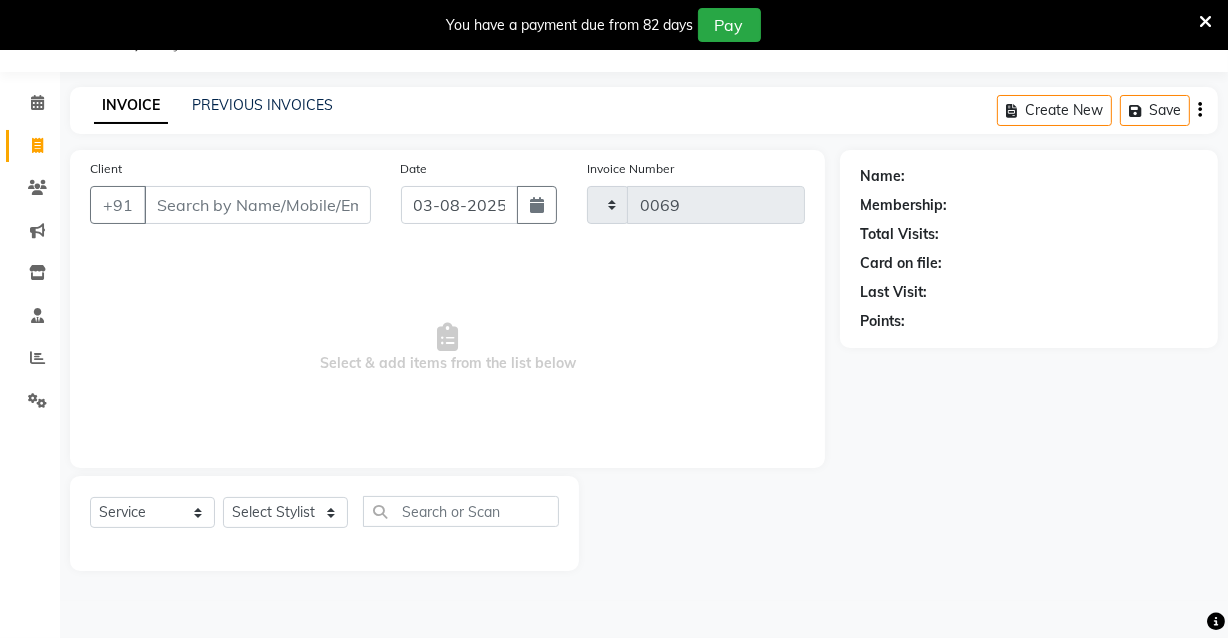 select on "7522" 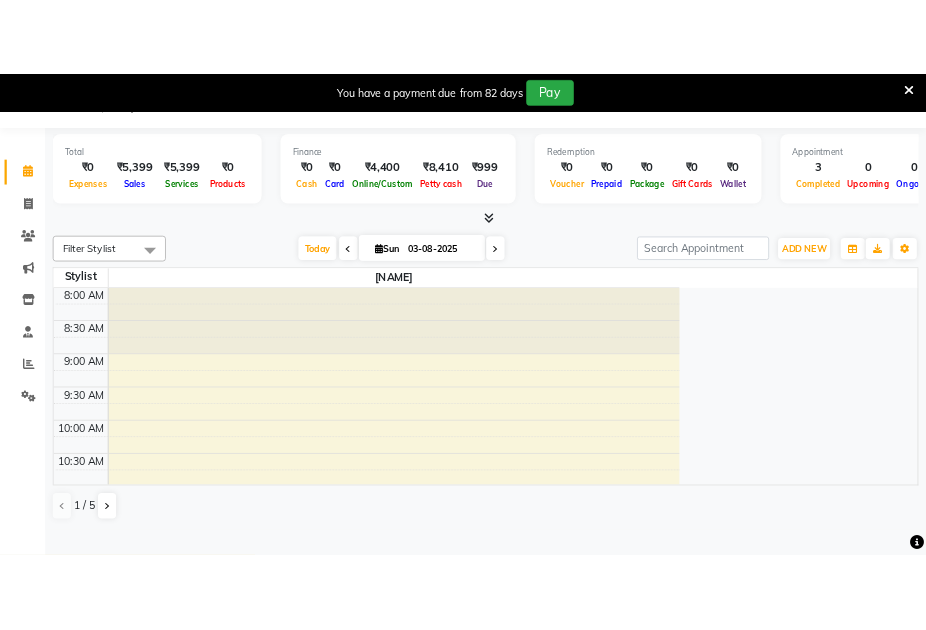 scroll, scrollTop: 0, scrollLeft: 0, axis: both 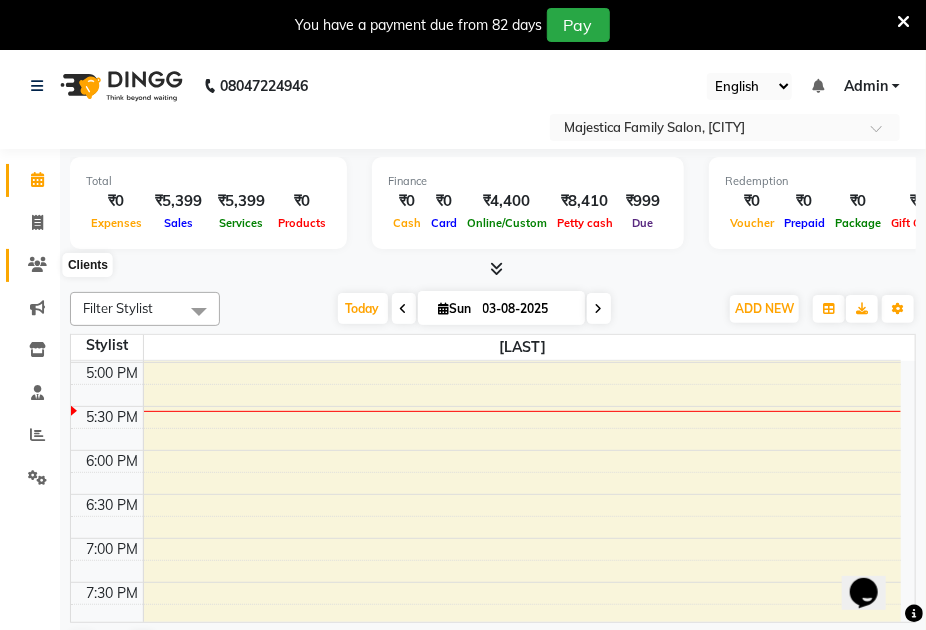 click 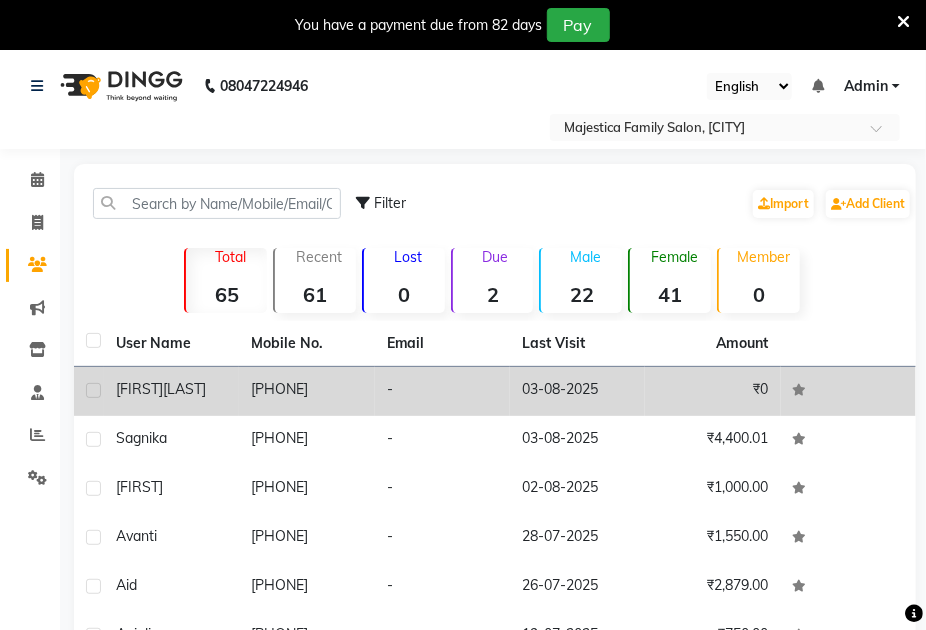 click on "[PHONE]" 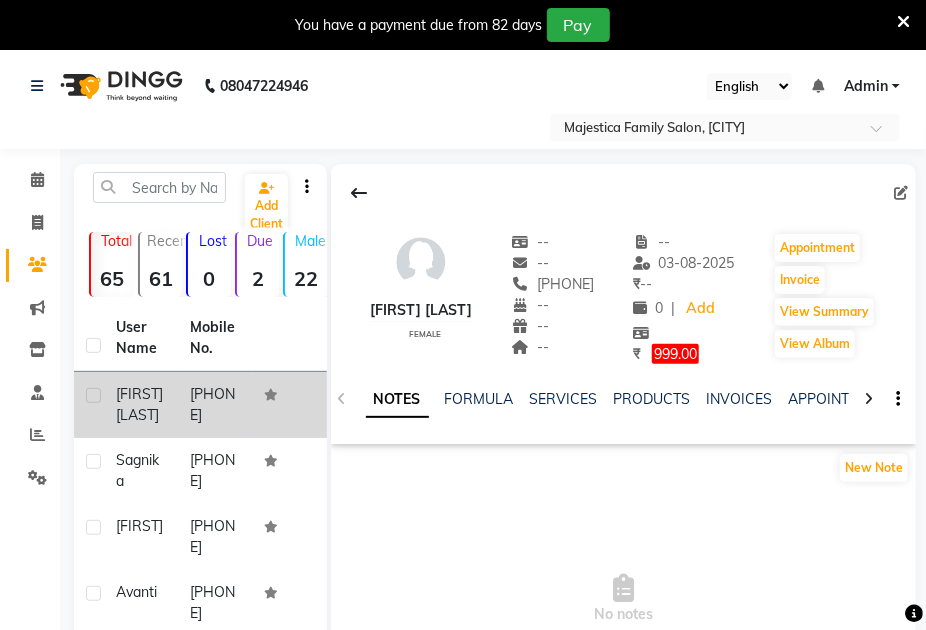 click on "[PHONE]" 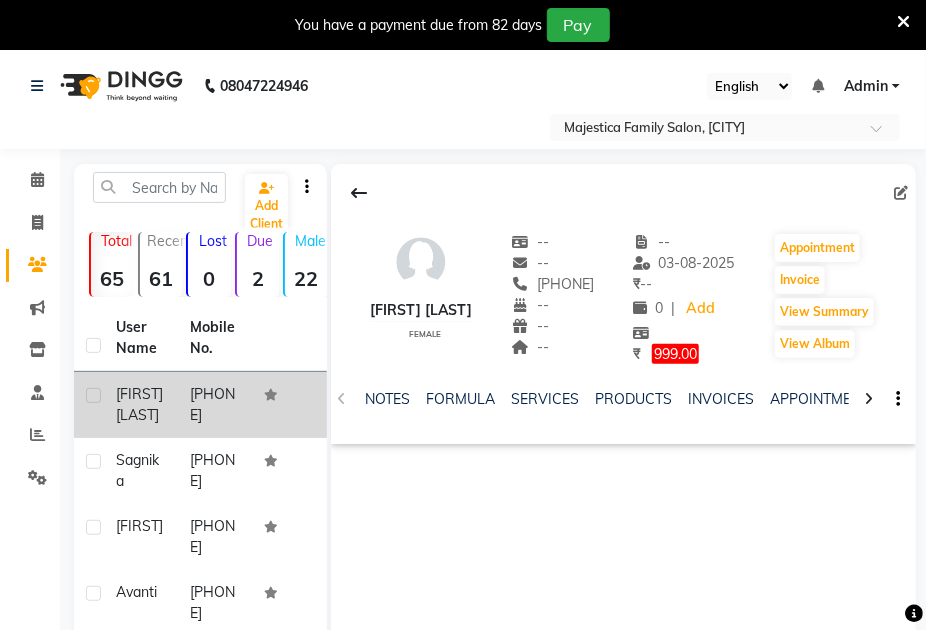 click 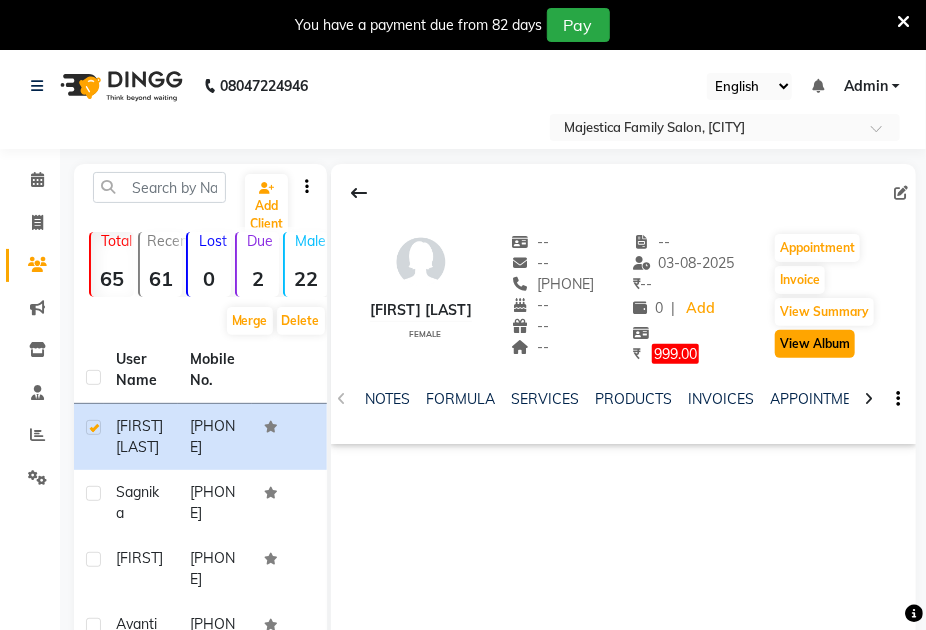 click on "View Album" 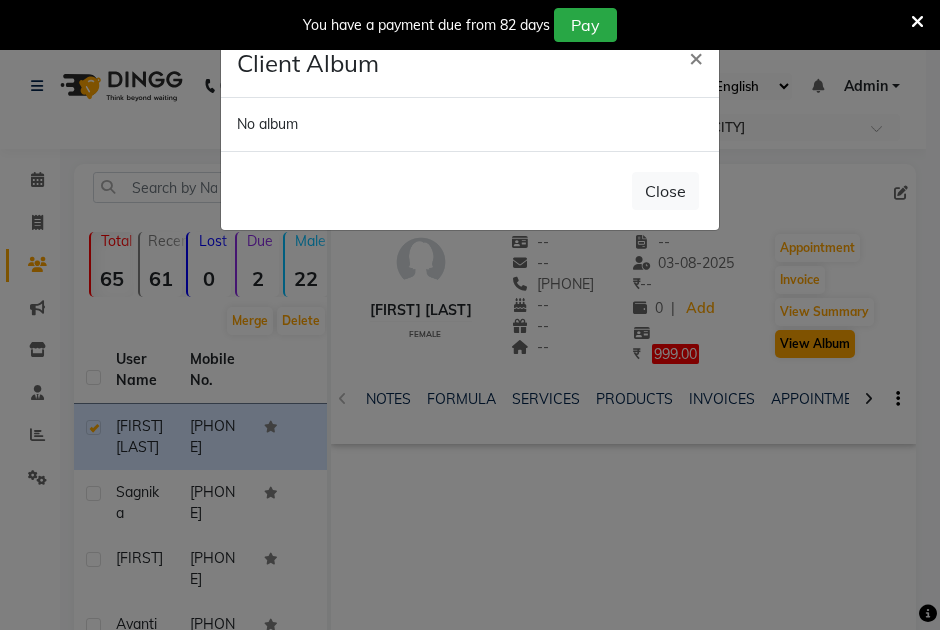 click on "Client Album × No album  Close" 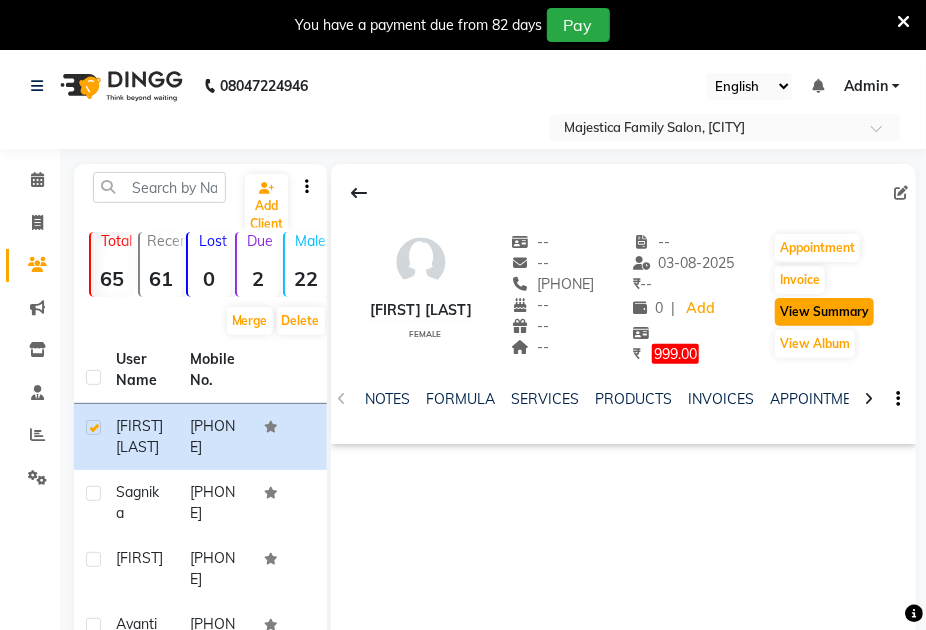 click on "View Summary" 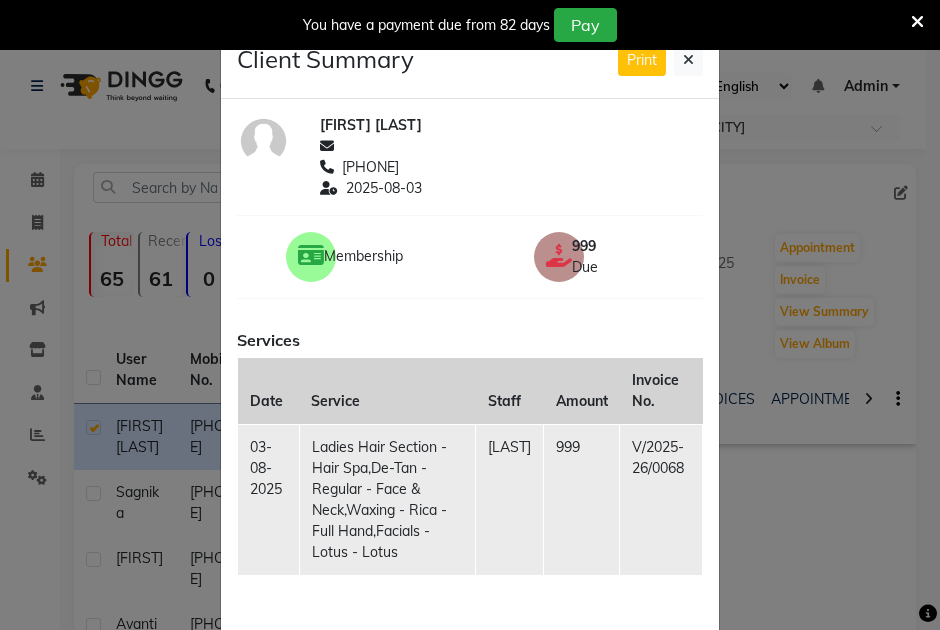 click on "Membership" 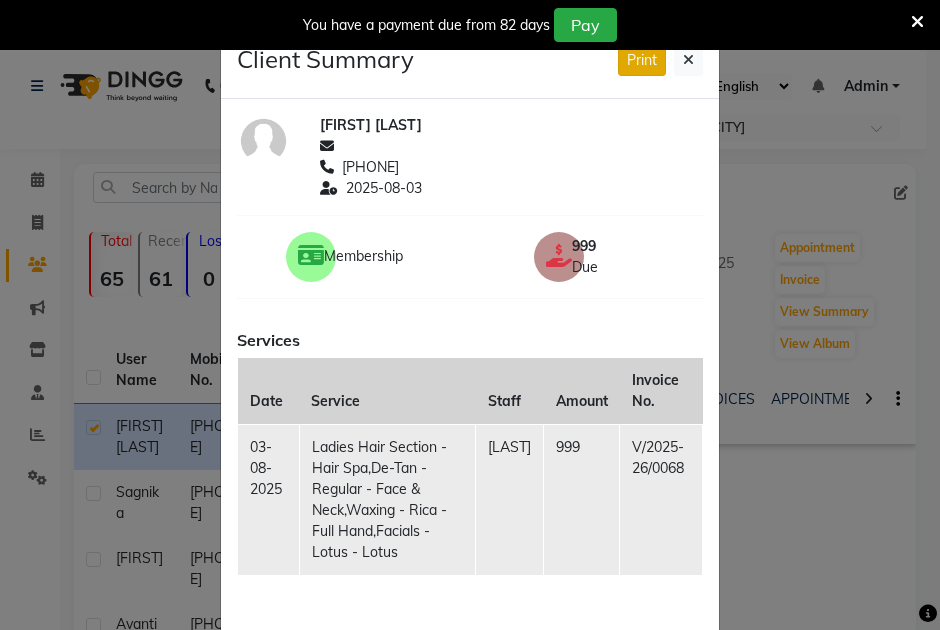 click on "Print" 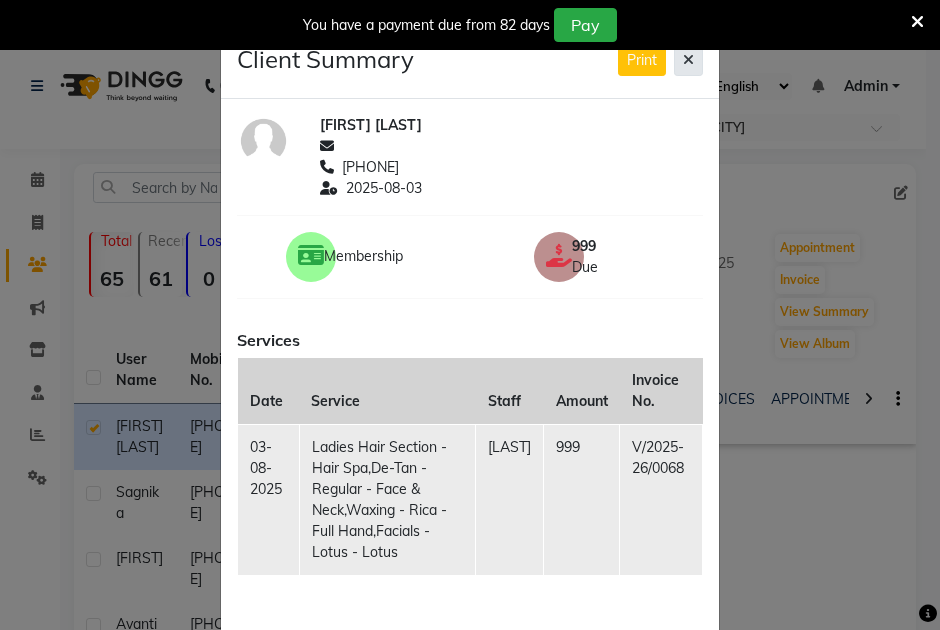 click 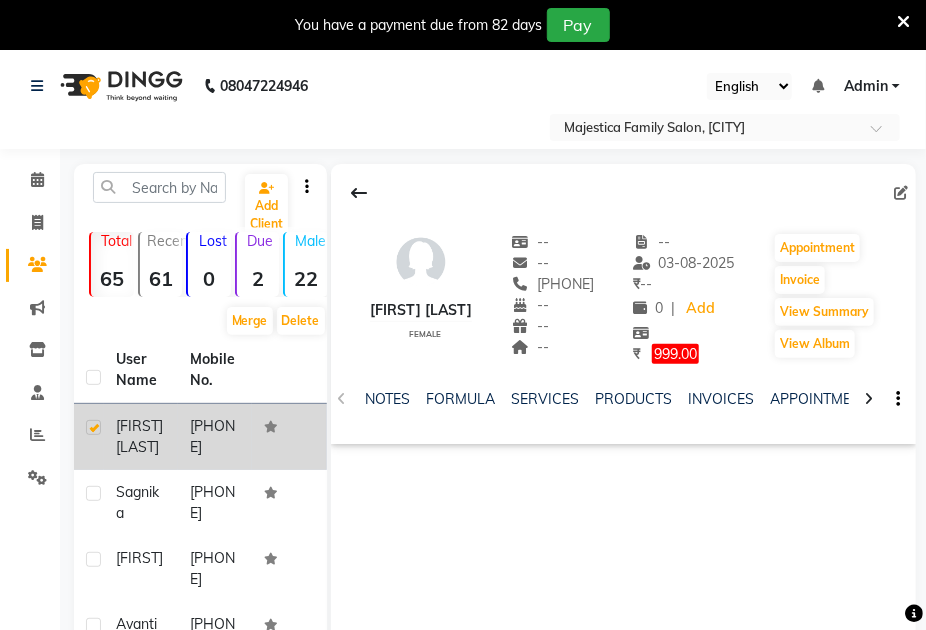 click on "[PHONE]" 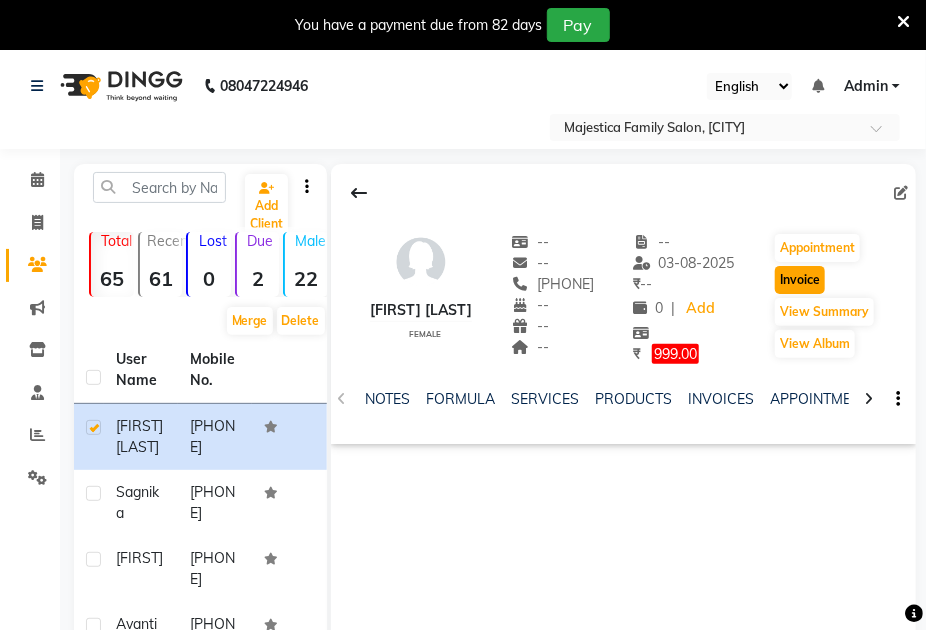 click on "Invoice" 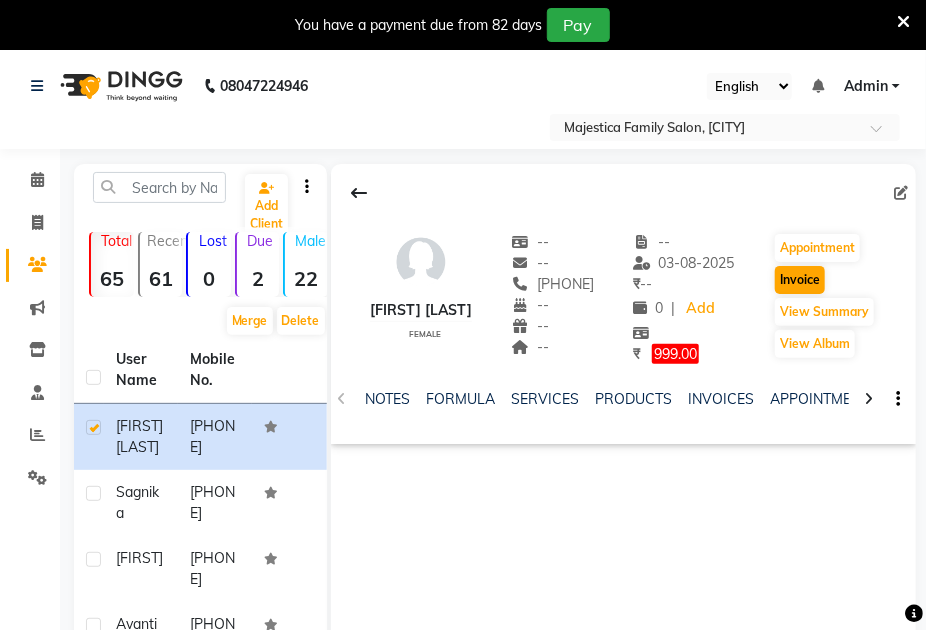select on "service" 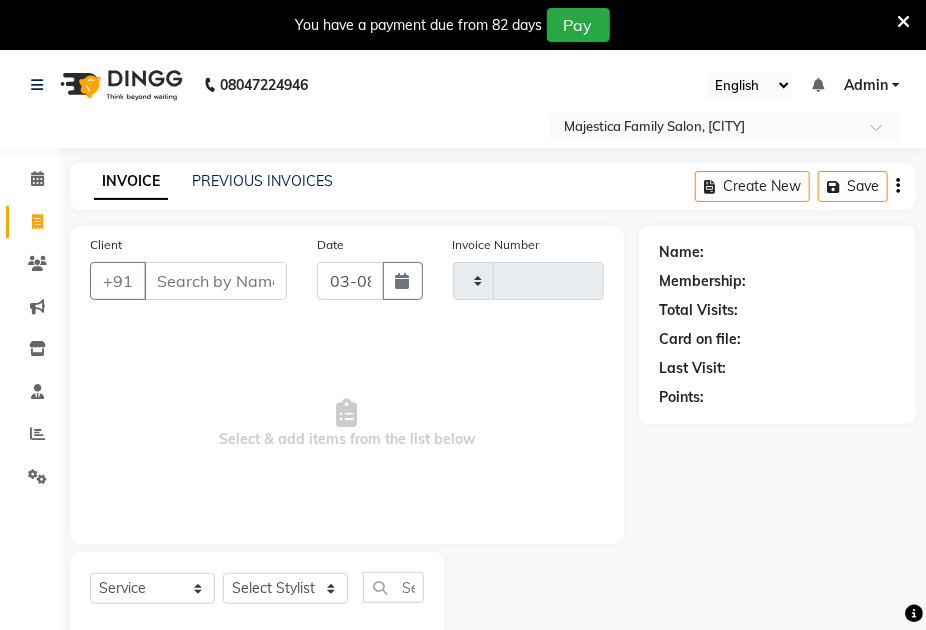type on "0069" 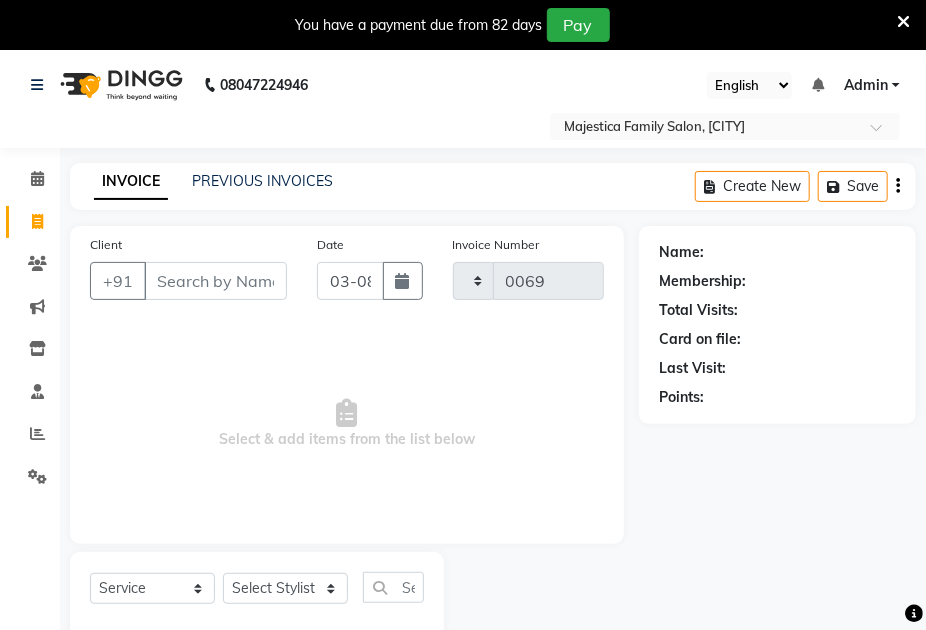 select on "7522" 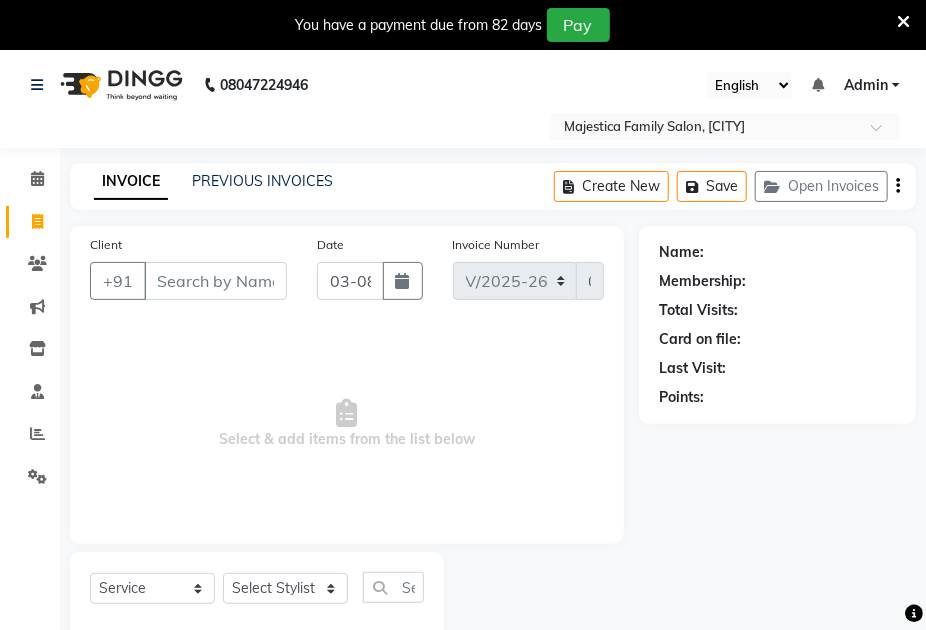 scroll, scrollTop: 50, scrollLeft: 0, axis: vertical 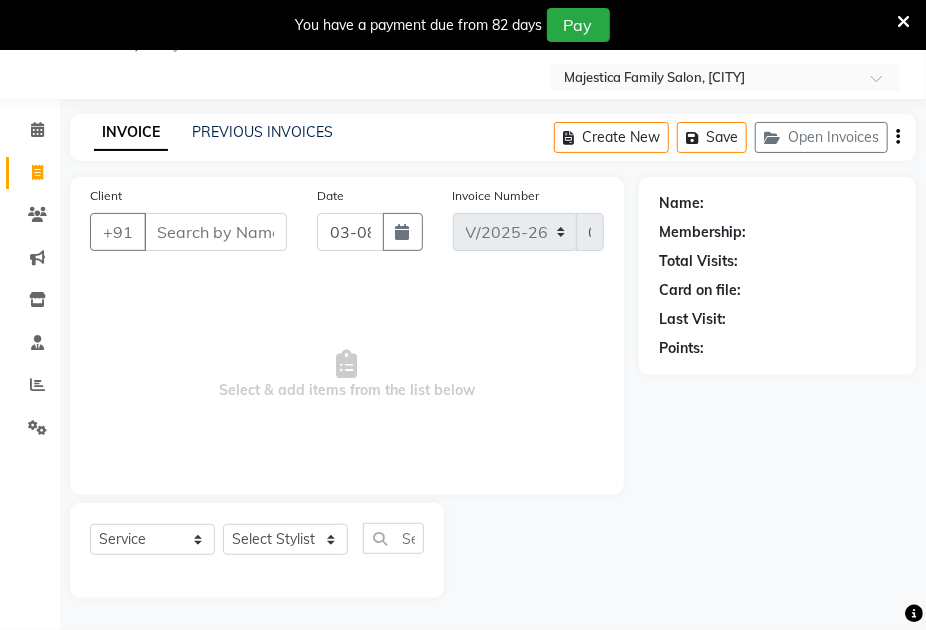 type on "[PHONE]" 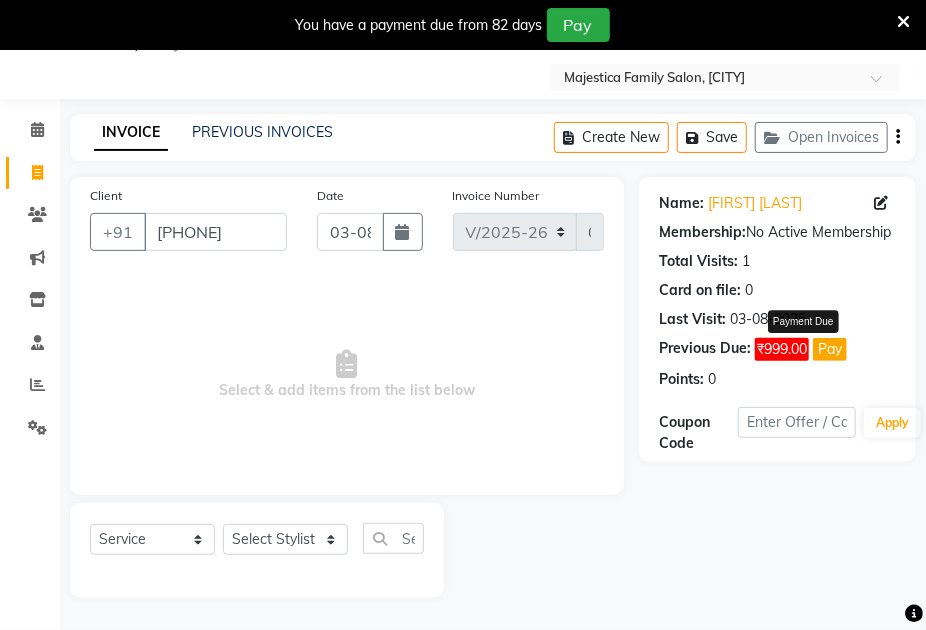 click on "Pay" 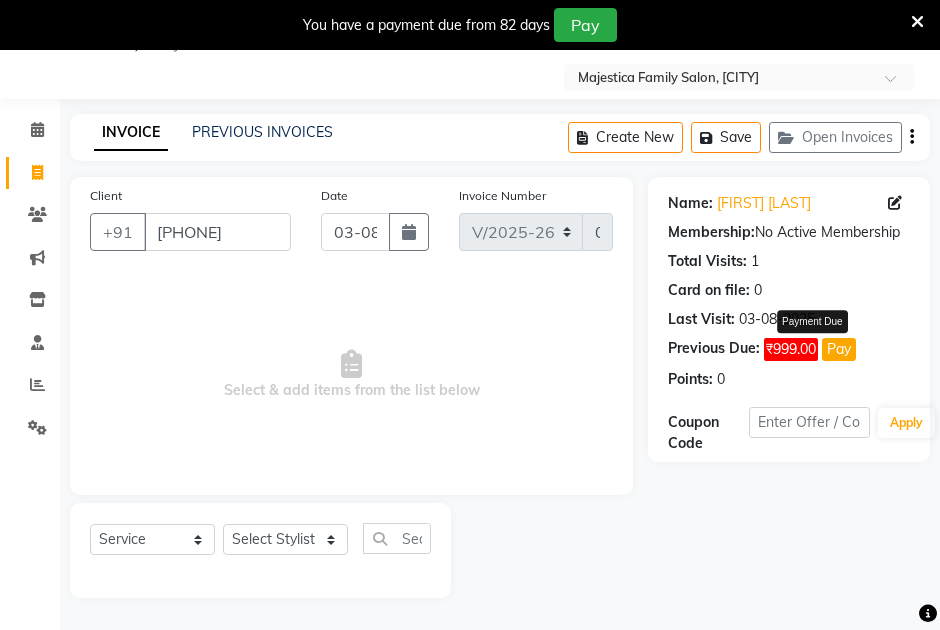 select on "1" 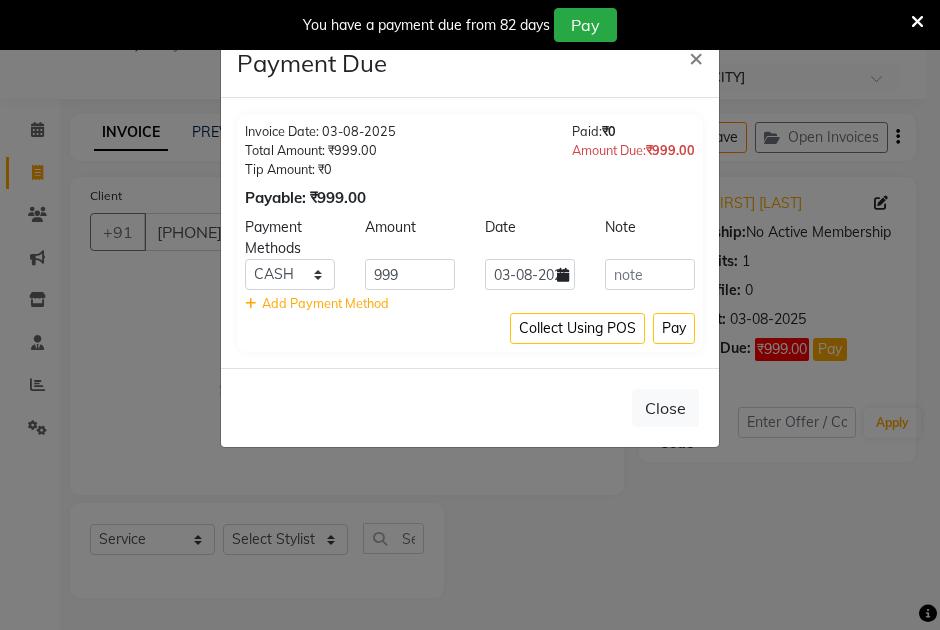 click on "Add Payment Method" 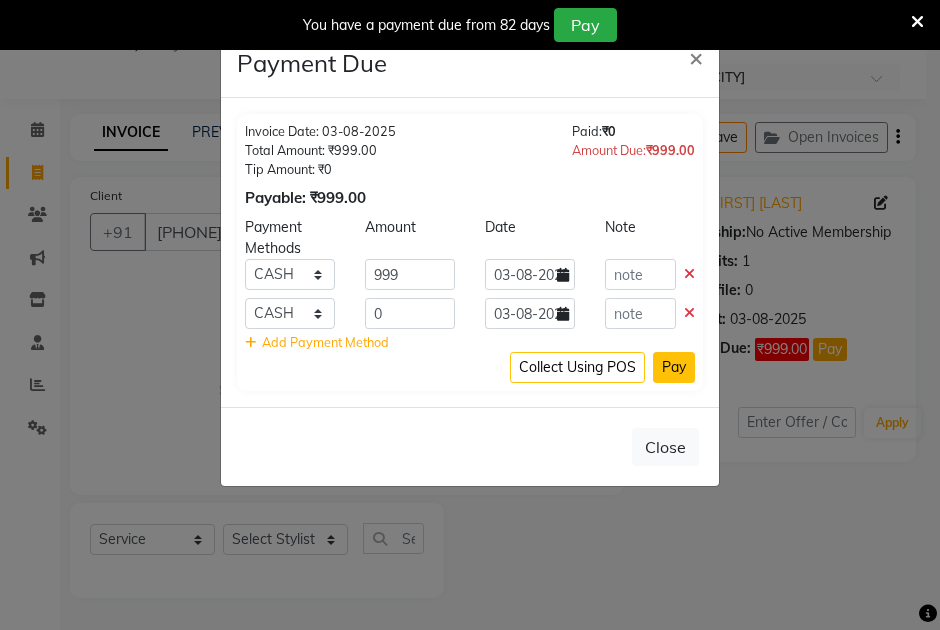 click on "Pay" 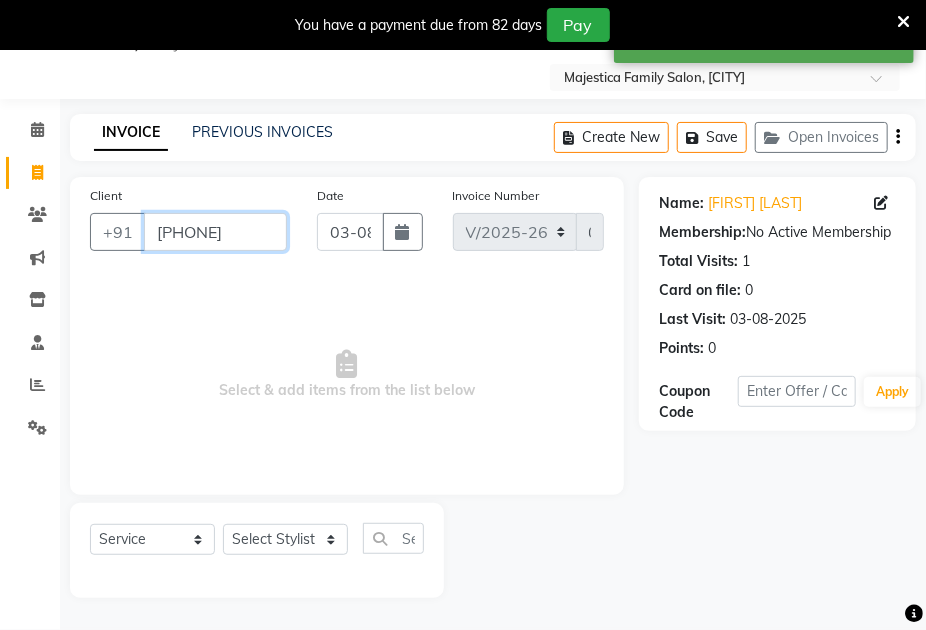 click on "[PHONE]" at bounding box center [215, 232] 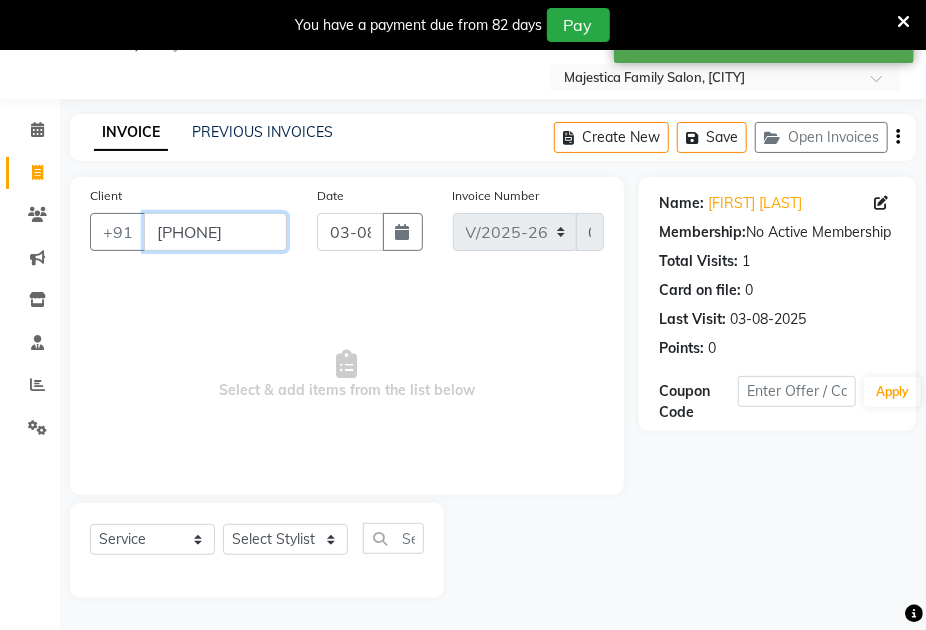 click on "[PHONE]" at bounding box center (215, 232) 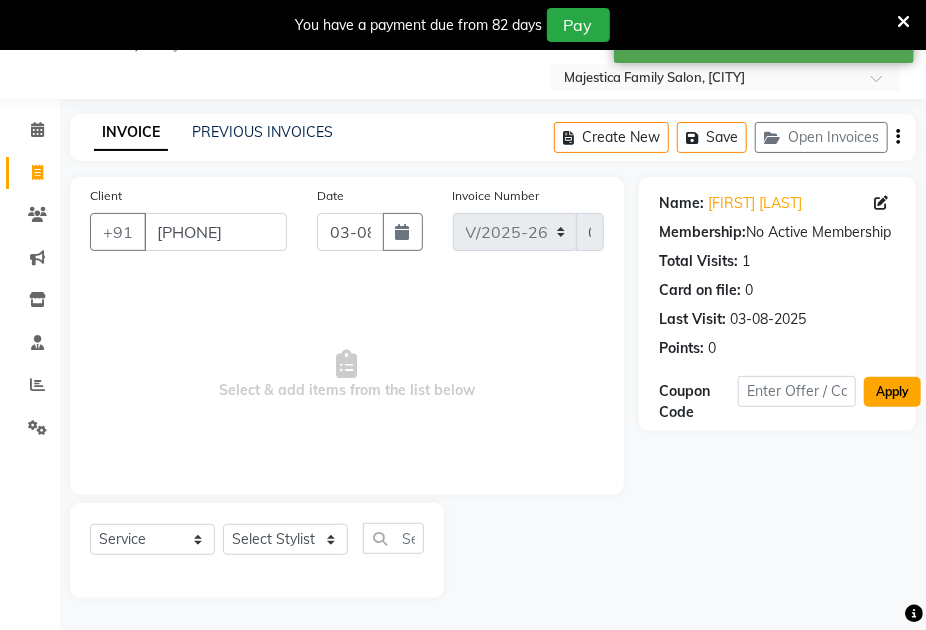 click on "Apply" 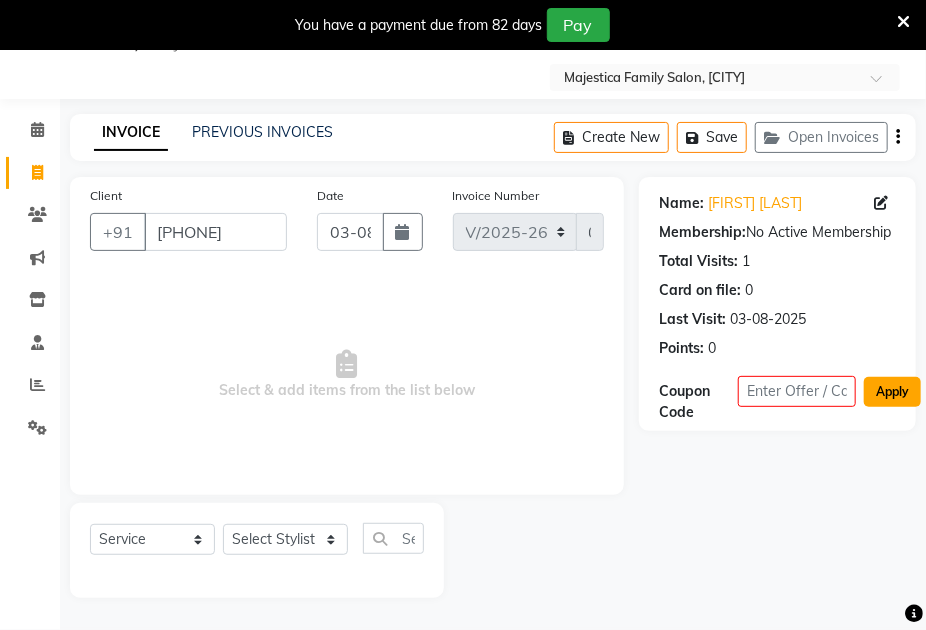 click on "Apply" 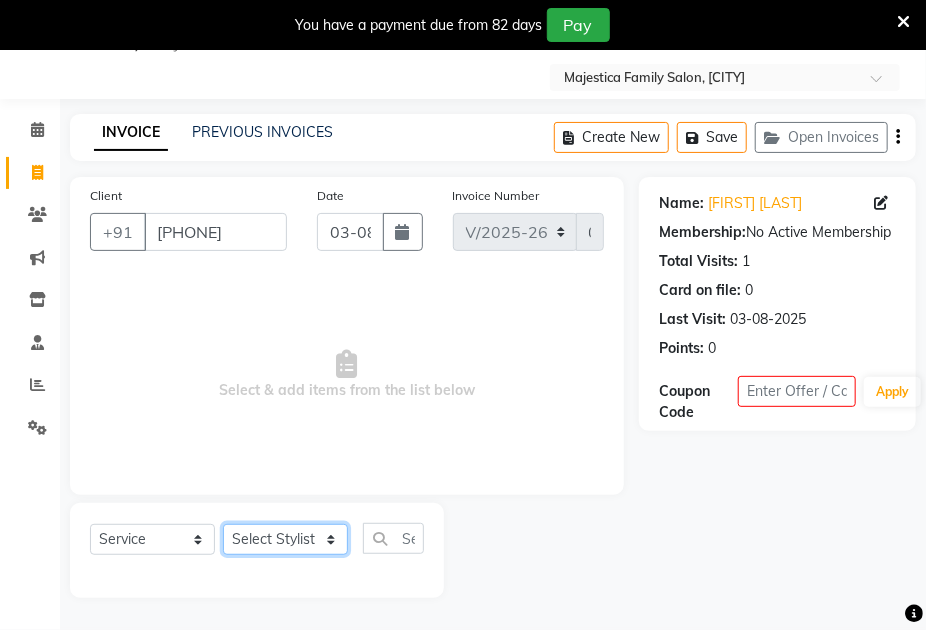 click on "Select Stylist HELEN MAMALI NEHA SWEETY [FIRST] [LAST]" 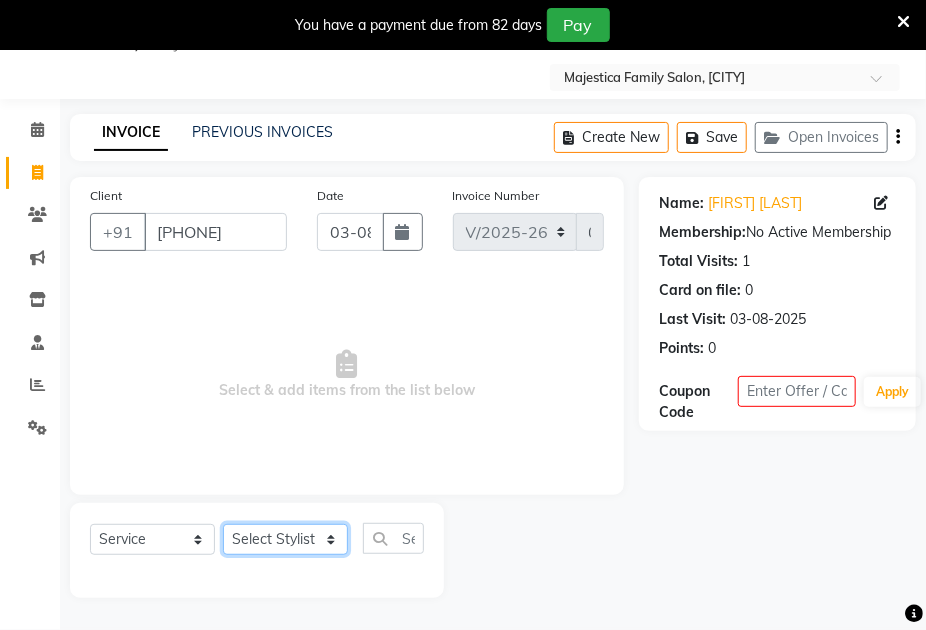 select on "82012" 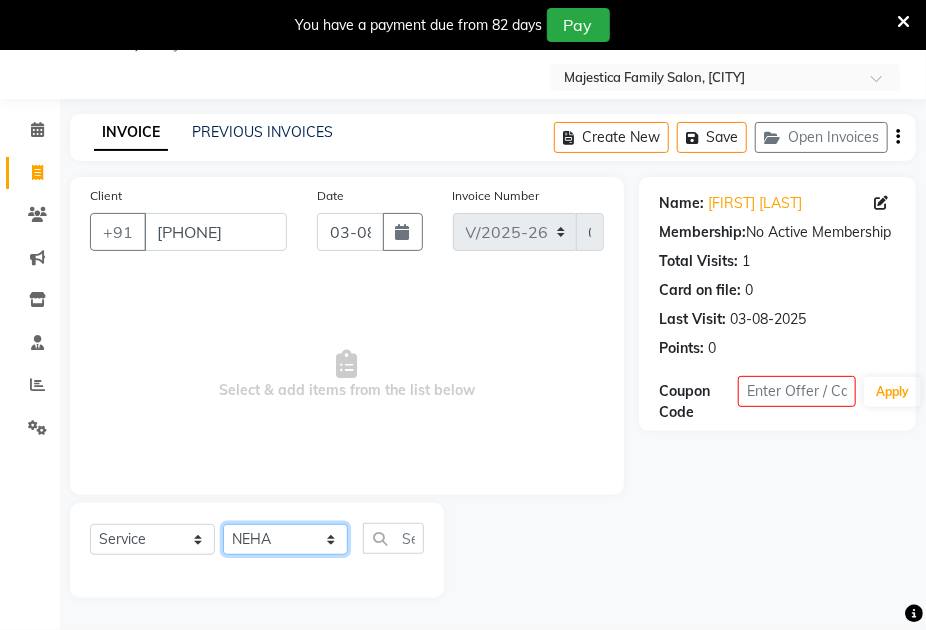 click on "Select Stylist HELEN MAMALI NEHA SWEETY [FIRST] [LAST]" 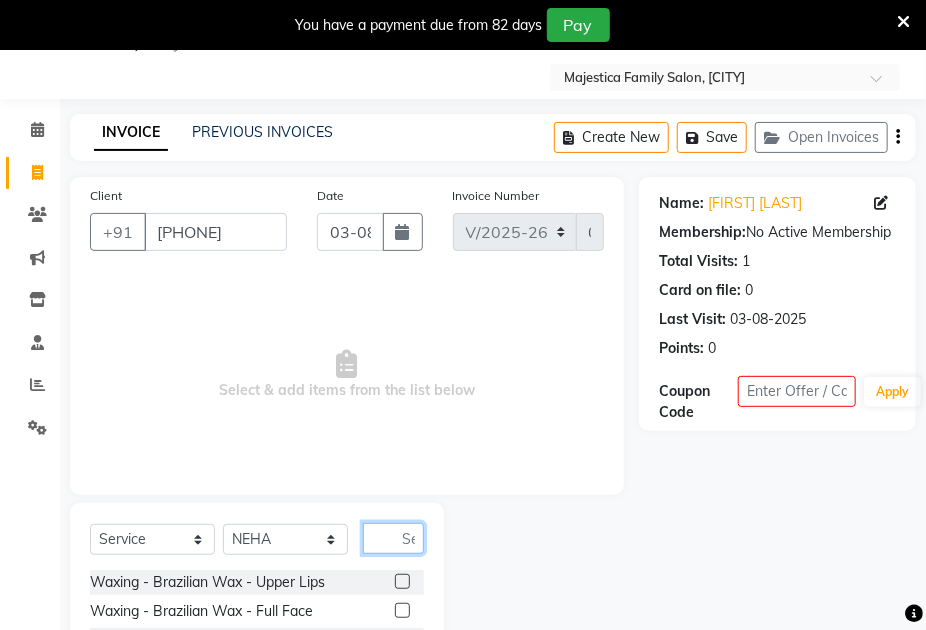 click 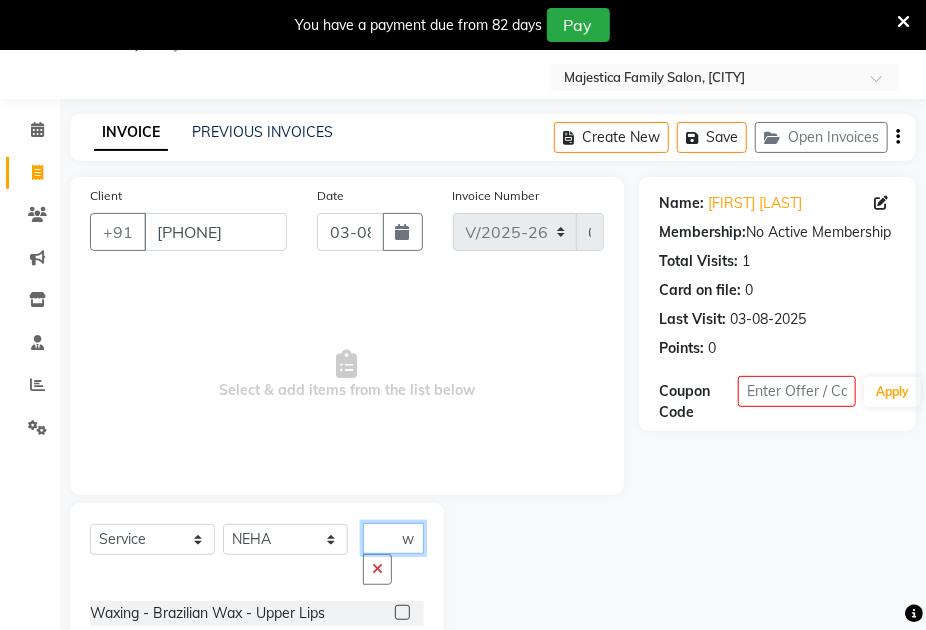 scroll, scrollTop: 0, scrollLeft: 7, axis: horizontal 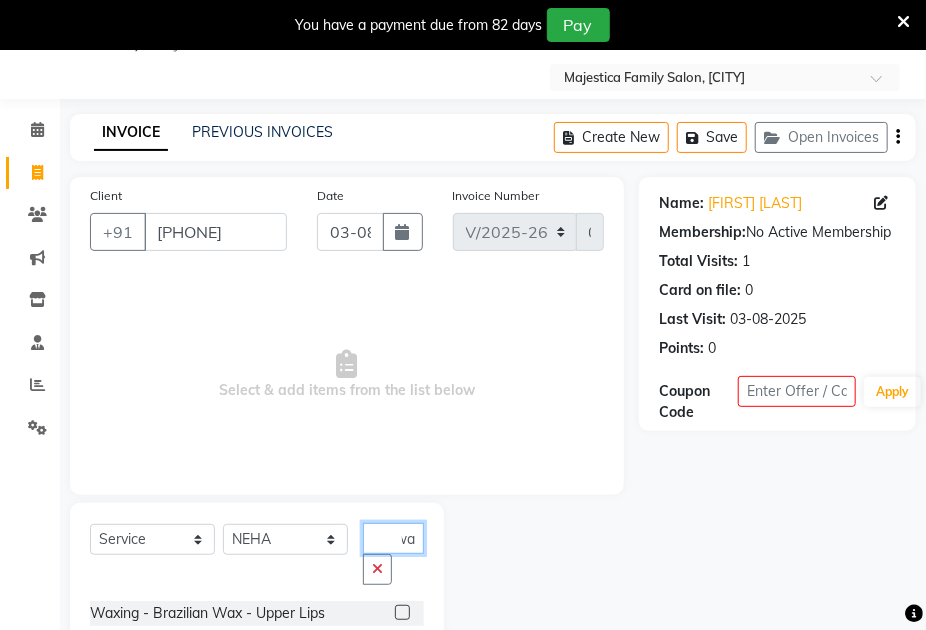 type on "wa" 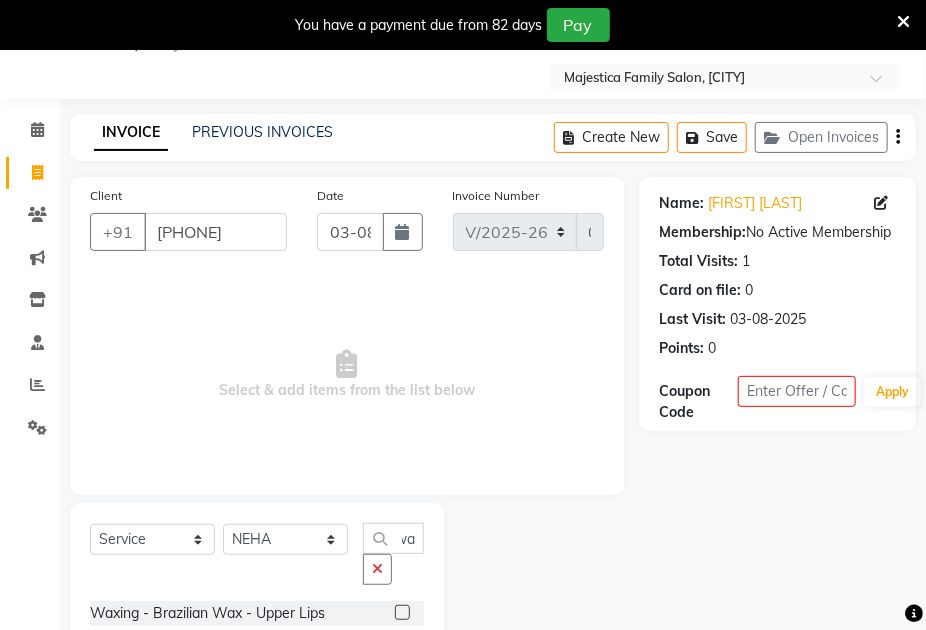 scroll, scrollTop: 0, scrollLeft: 0, axis: both 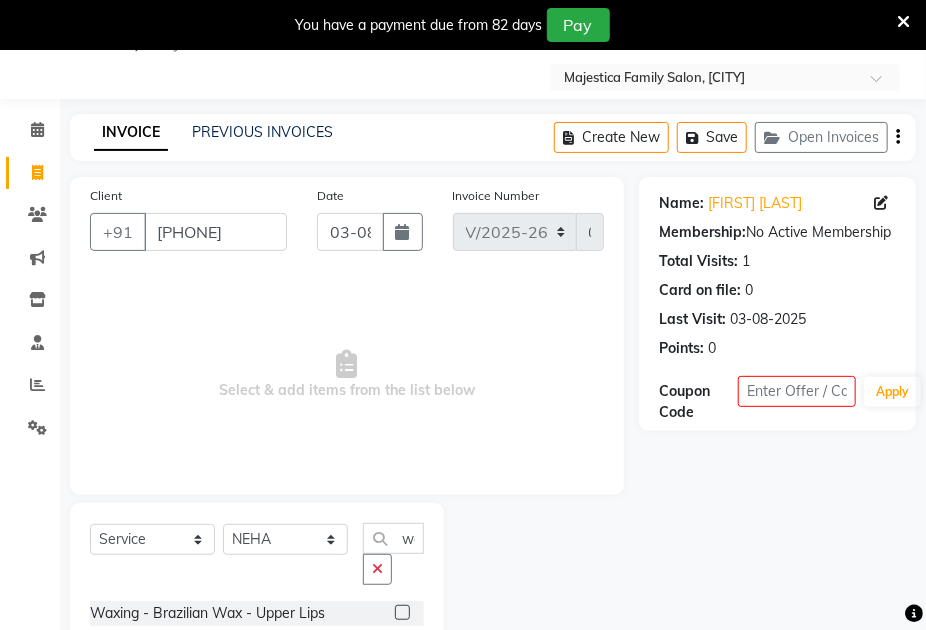 drag, startPoint x: 925, startPoint y: 426, endPoint x: 933, endPoint y: 489, distance: 63.505905 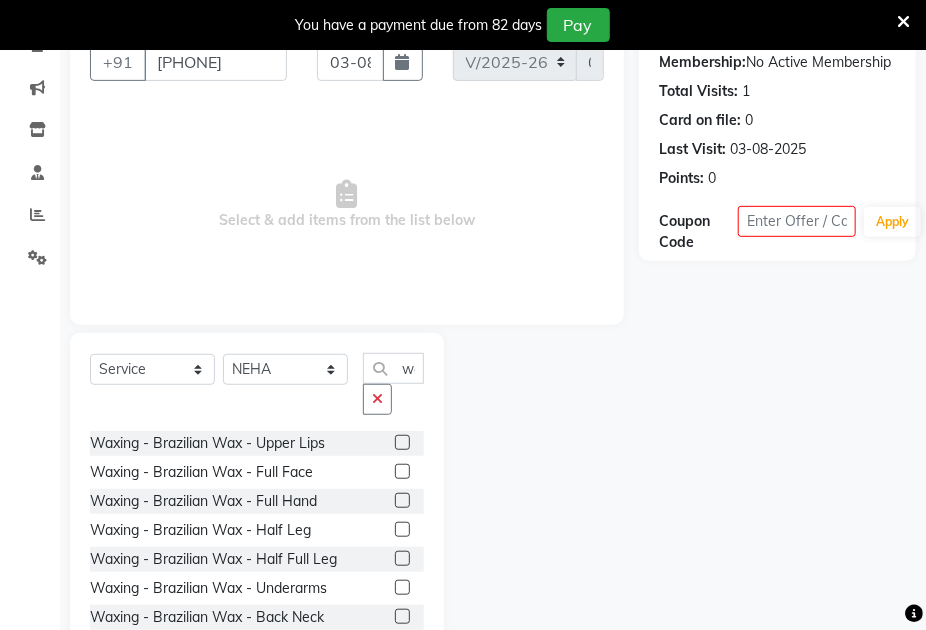 scroll, scrollTop: 279, scrollLeft: 0, axis: vertical 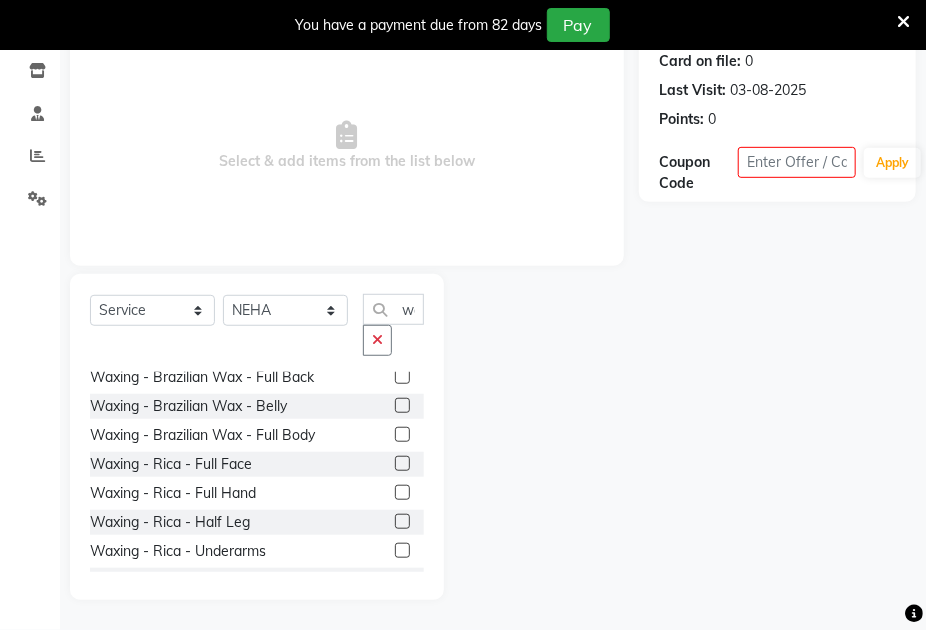 click 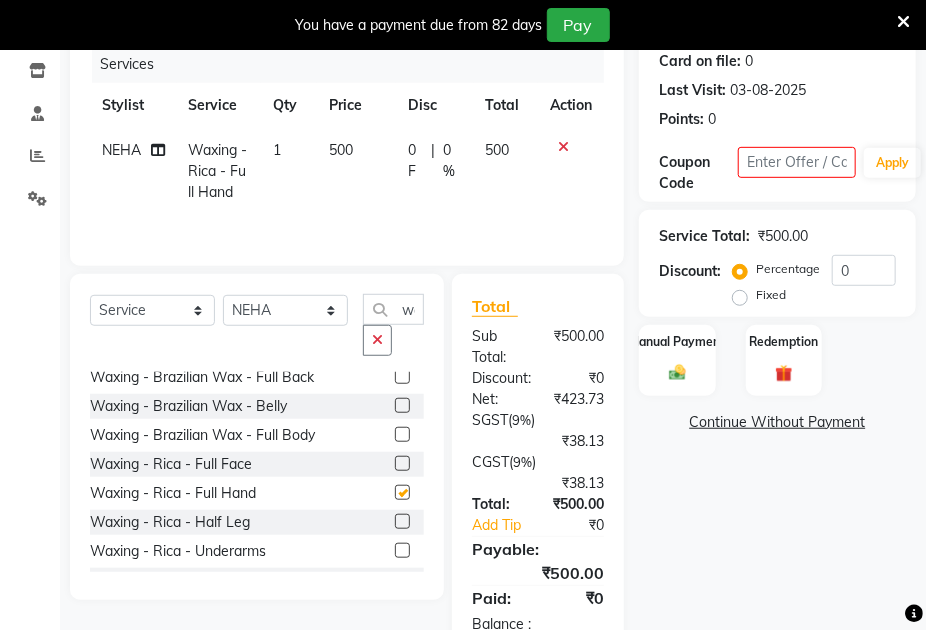 checkbox on "false" 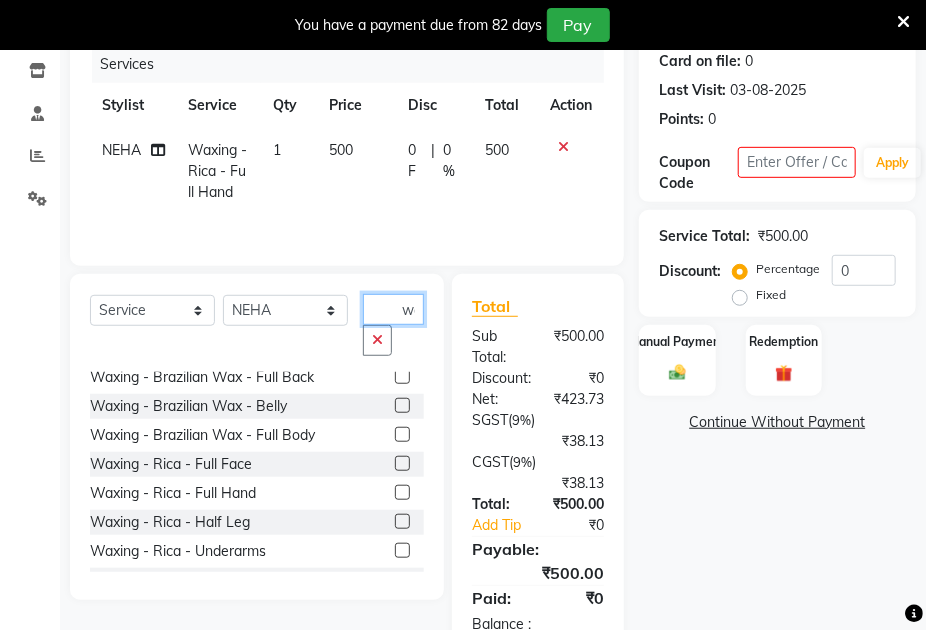 click on "wa" 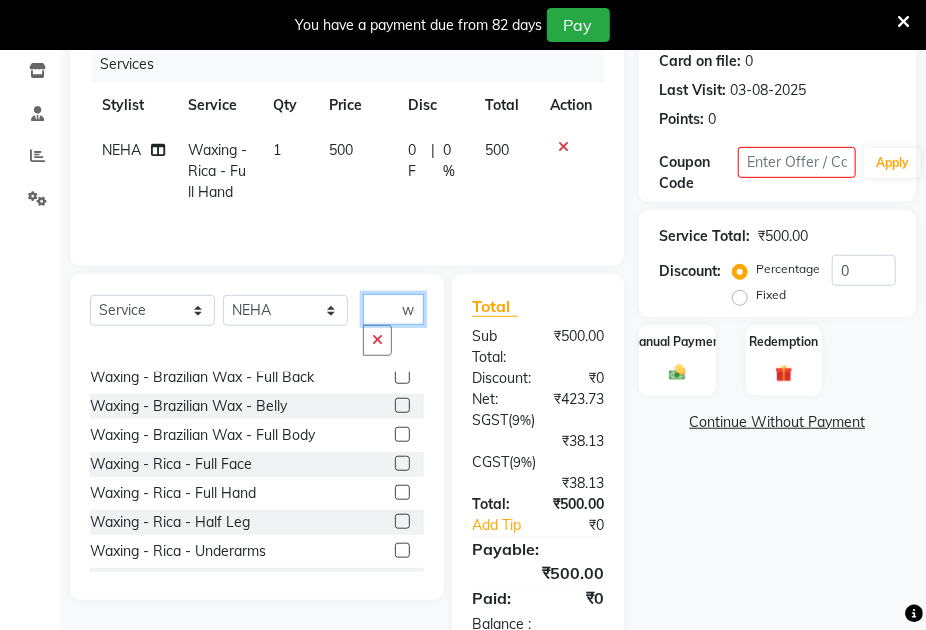 click on "wa" 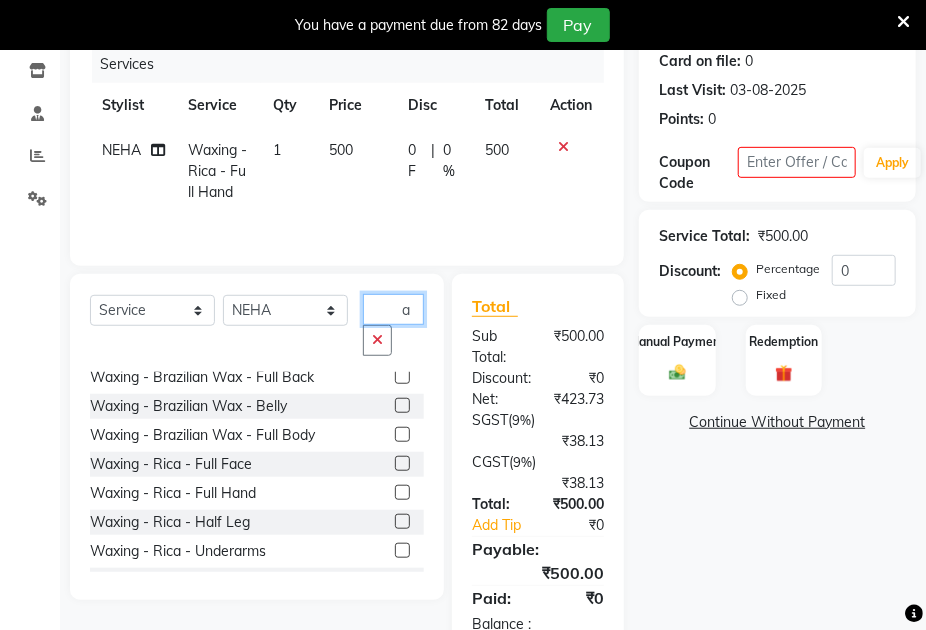 scroll, scrollTop: 164, scrollLeft: 0, axis: vertical 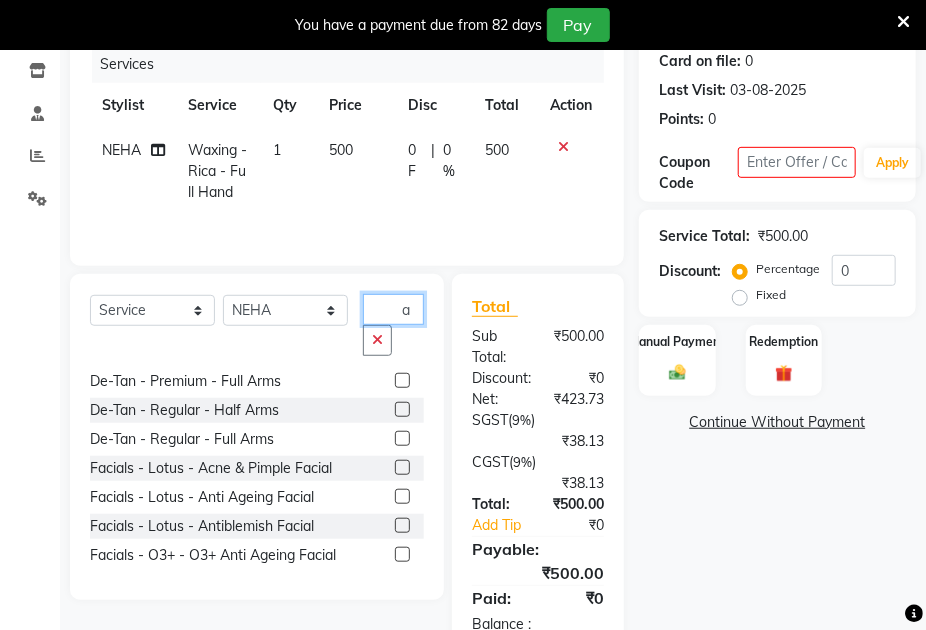 type on "a" 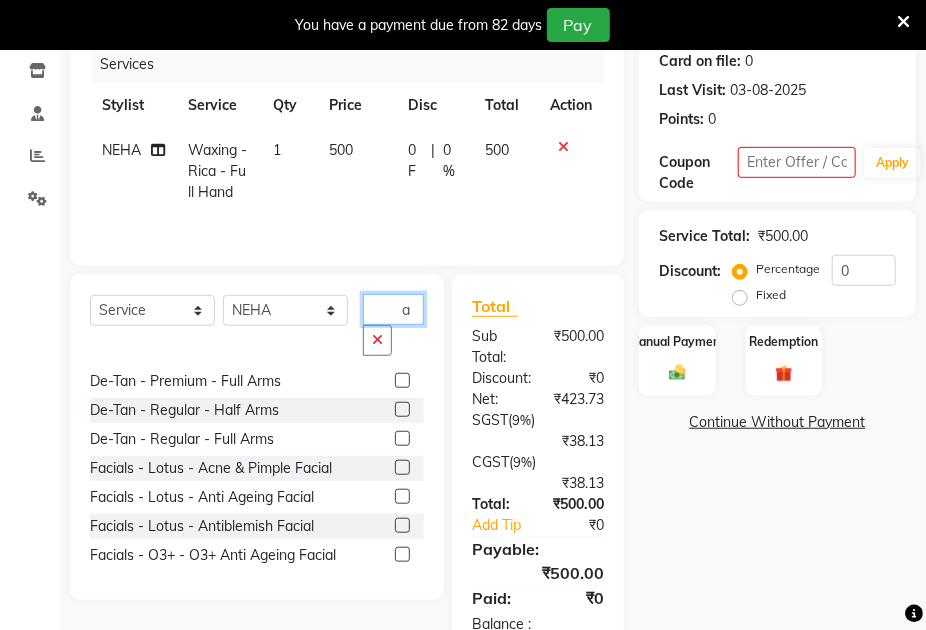 scroll, scrollTop: 0, scrollLeft: 0, axis: both 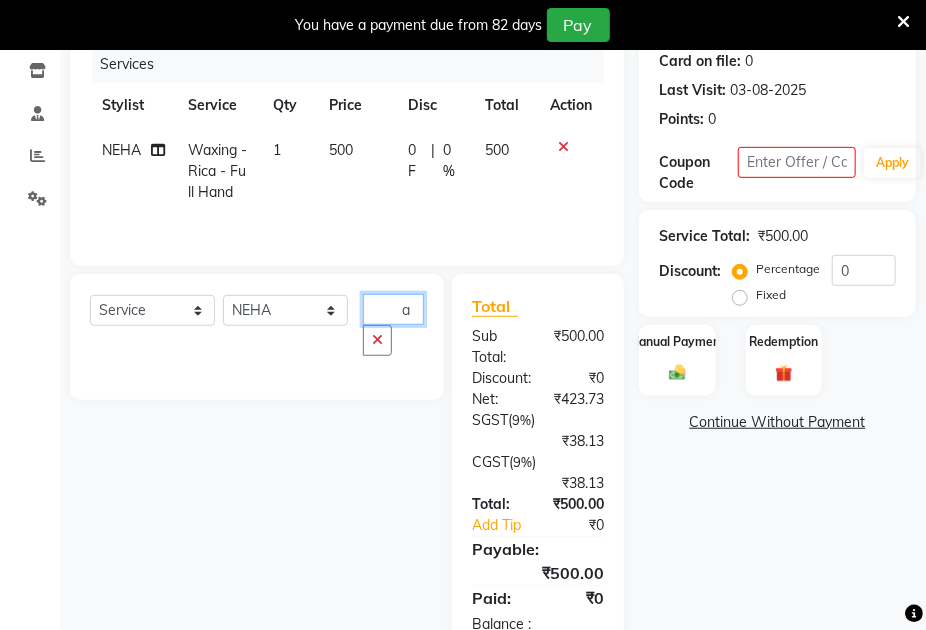 click on "a" 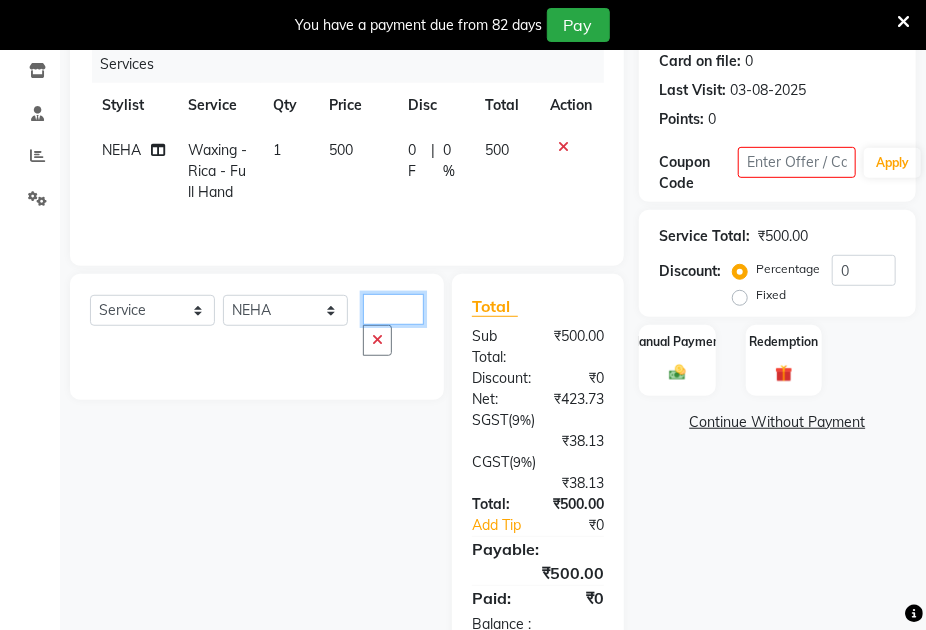 type on "\" 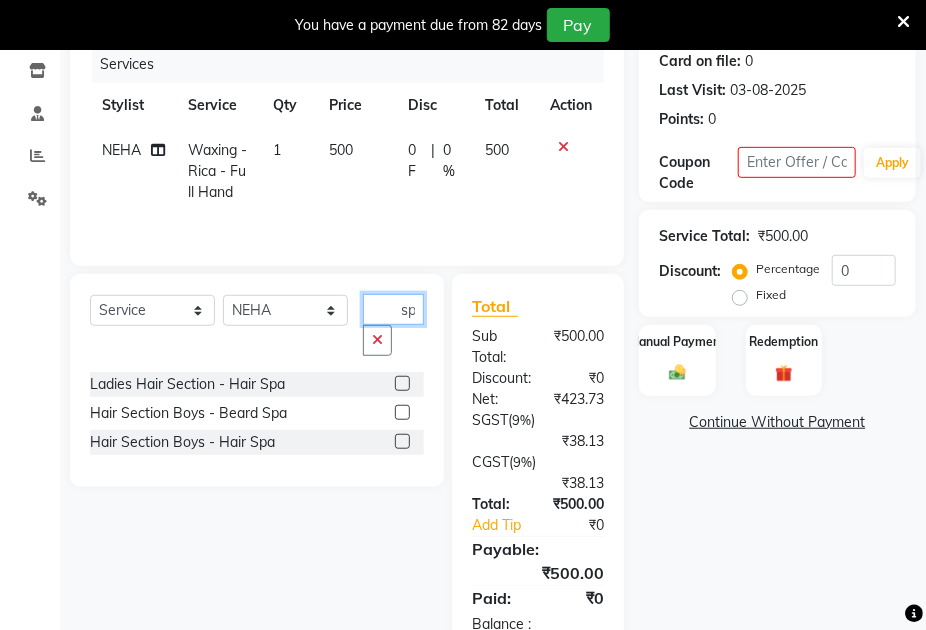 scroll, scrollTop: 0, scrollLeft: 10, axis: horizontal 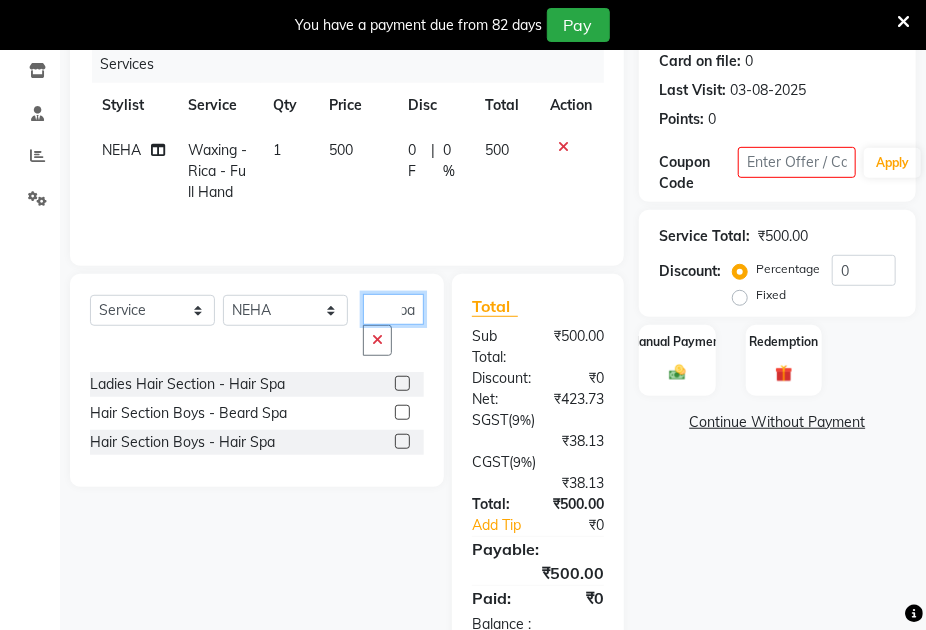 type on "spa" 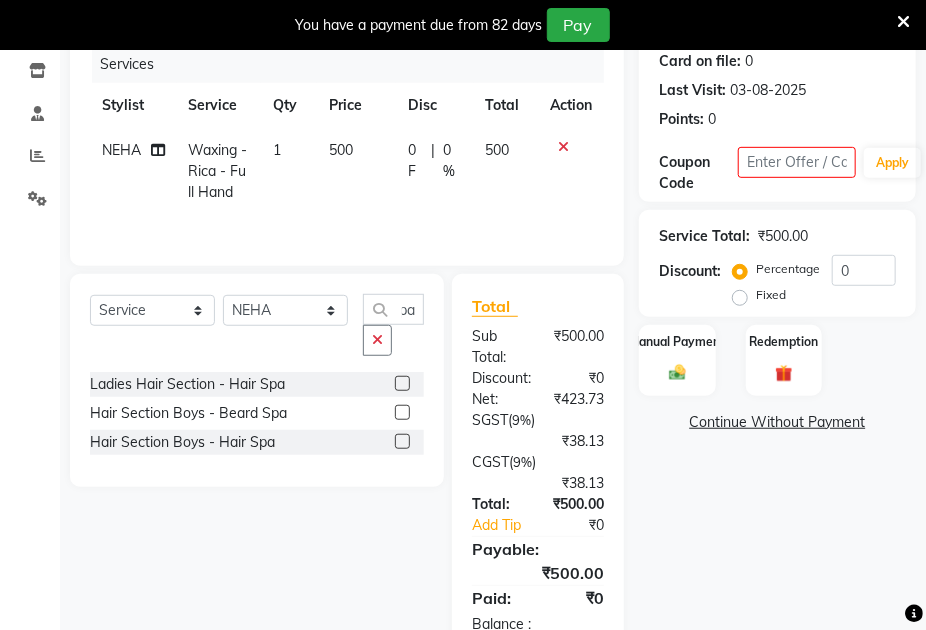 click 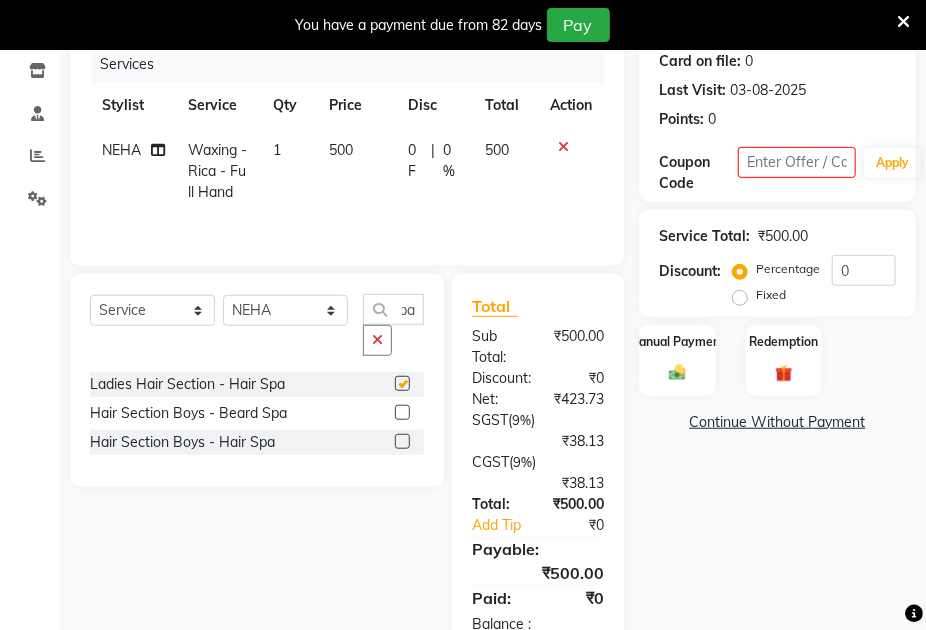 scroll, scrollTop: 0, scrollLeft: 0, axis: both 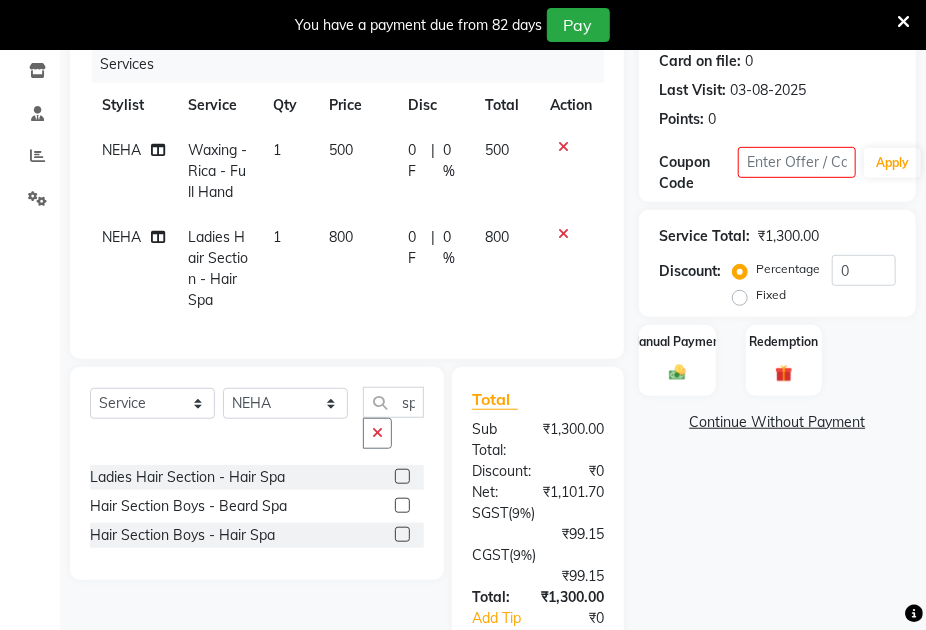 checkbox on "false" 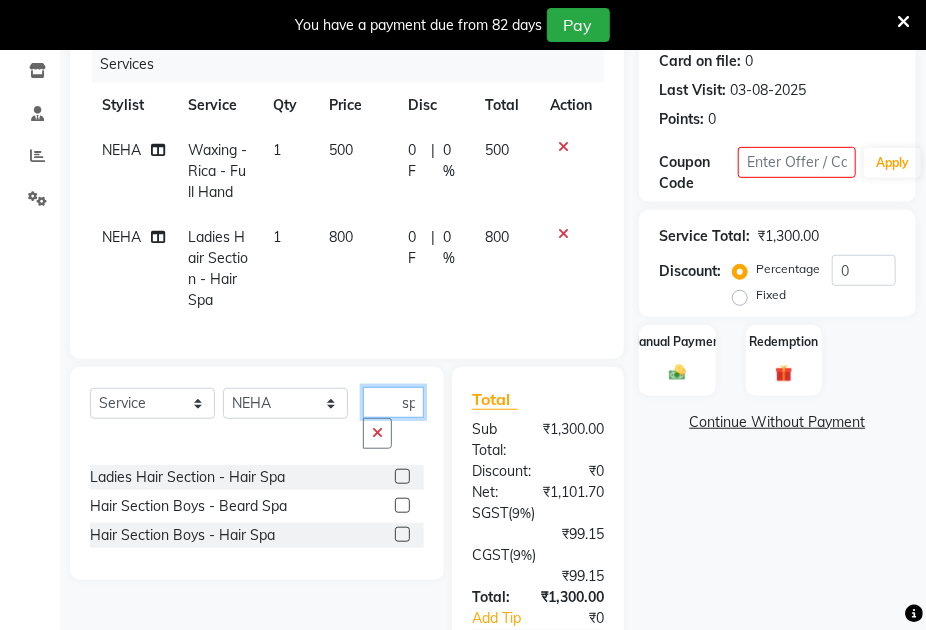 click on "spa" 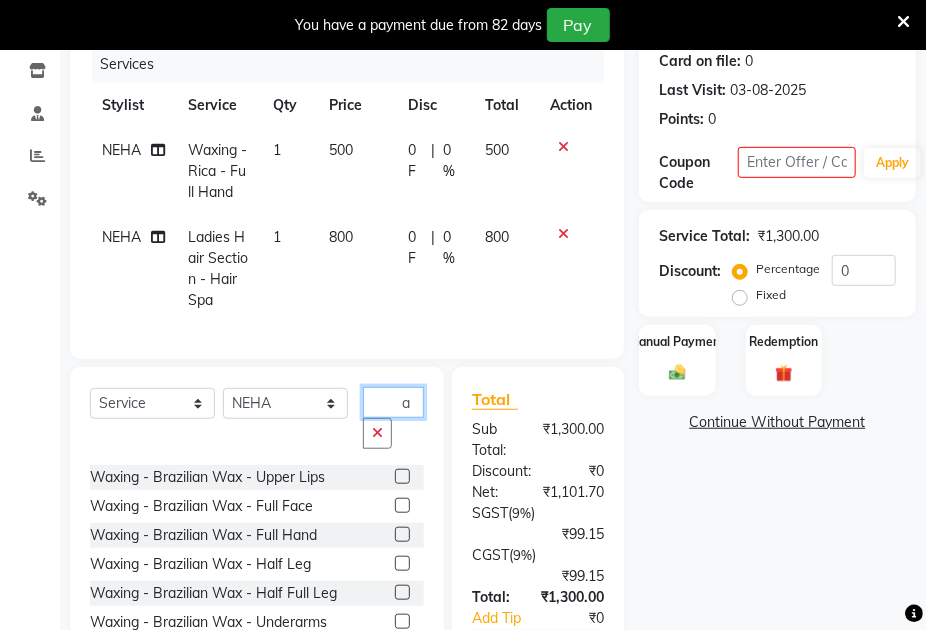 type on "a" 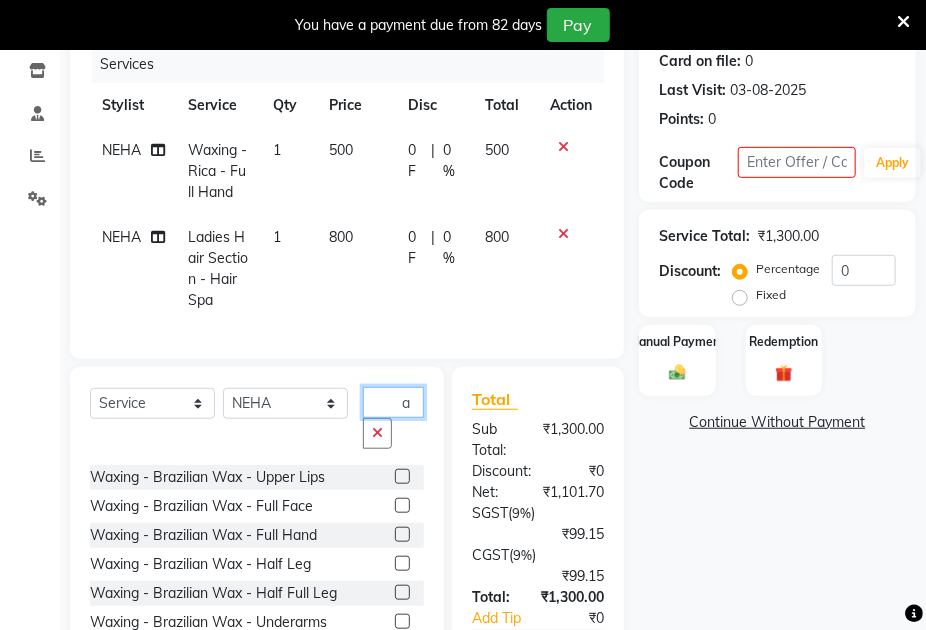 click on "a" 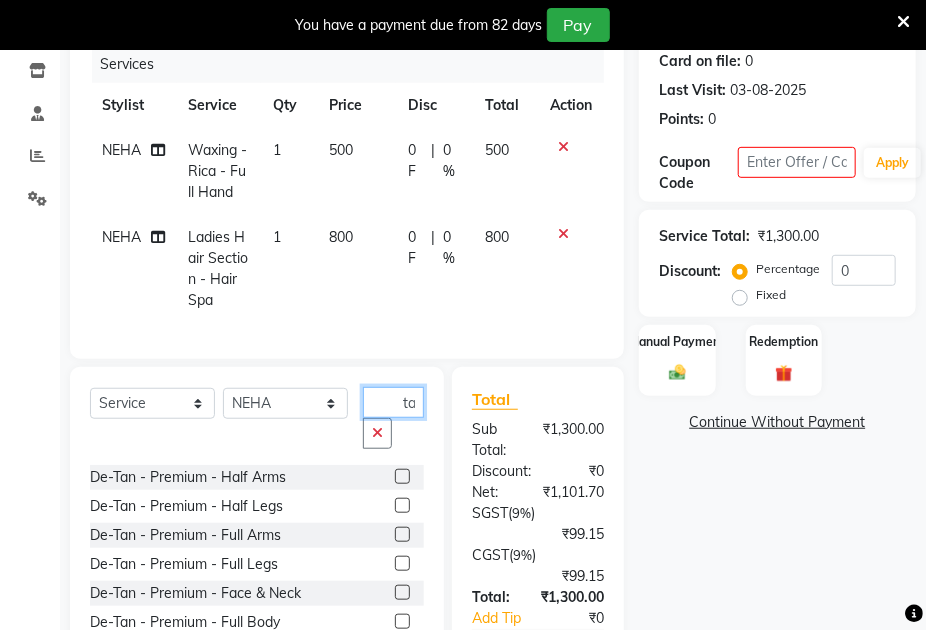 scroll, scrollTop: 0, scrollLeft: 20, axis: horizontal 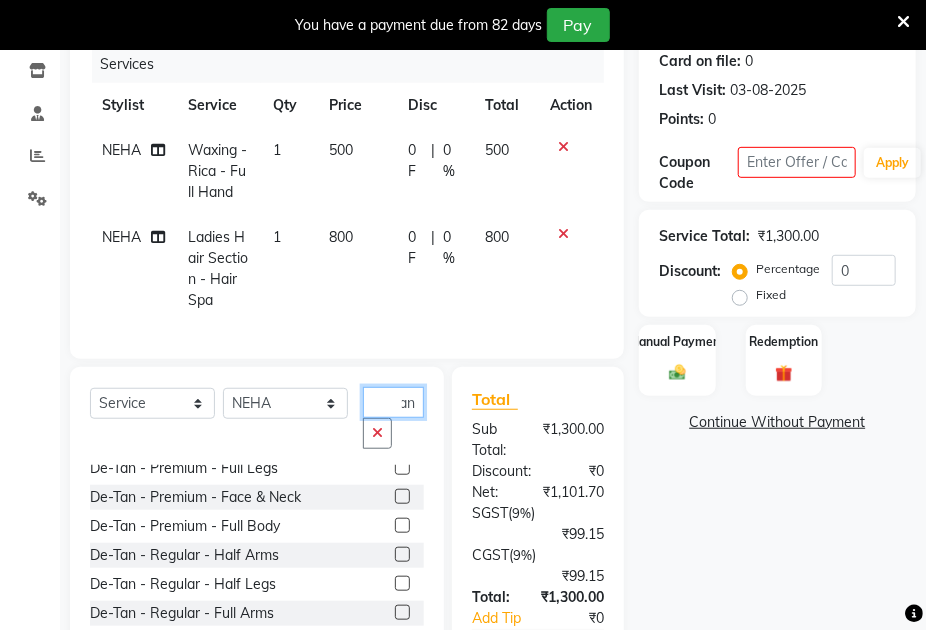 type on "d tan" 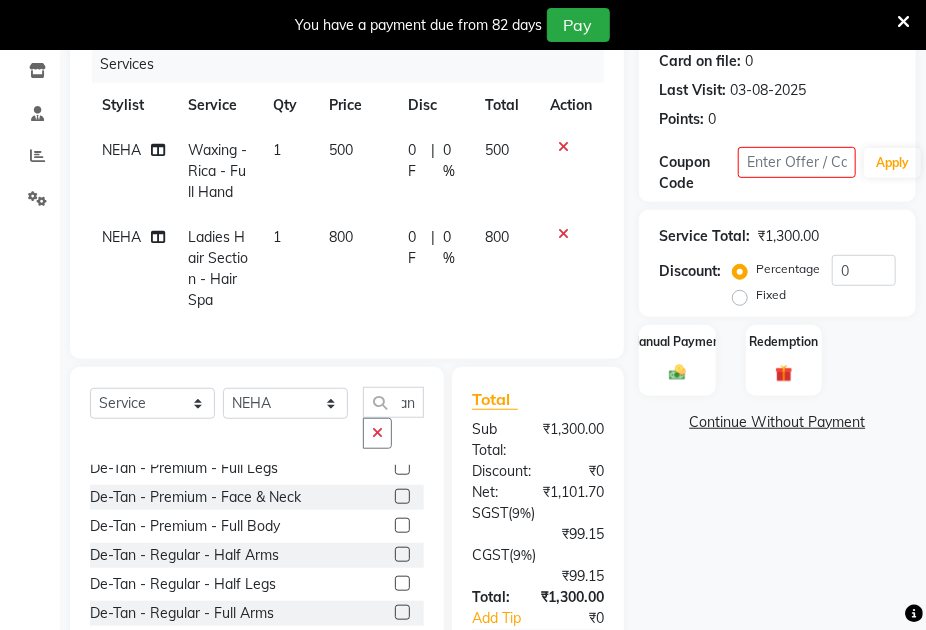 click 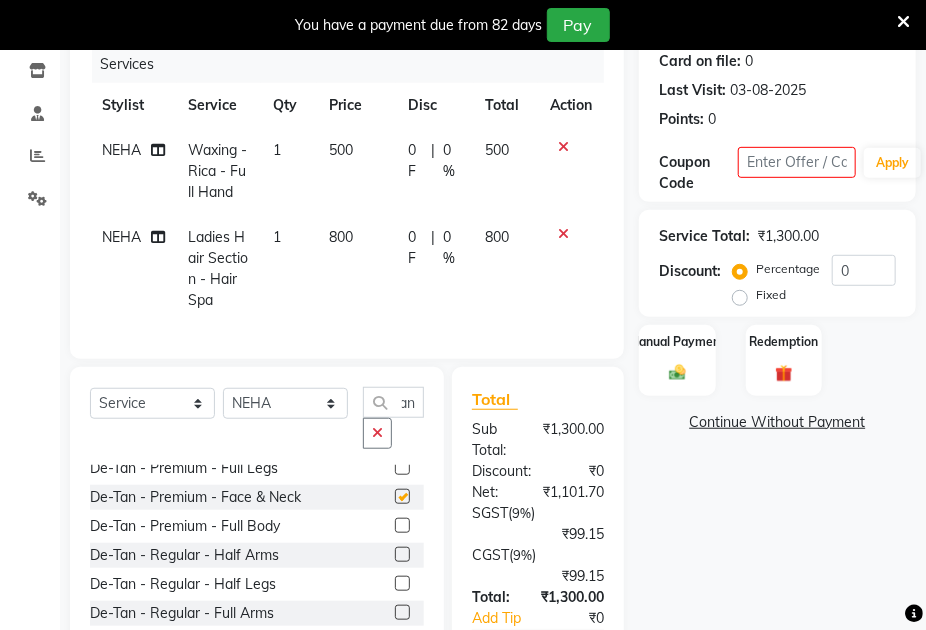 scroll, scrollTop: 0, scrollLeft: 0, axis: both 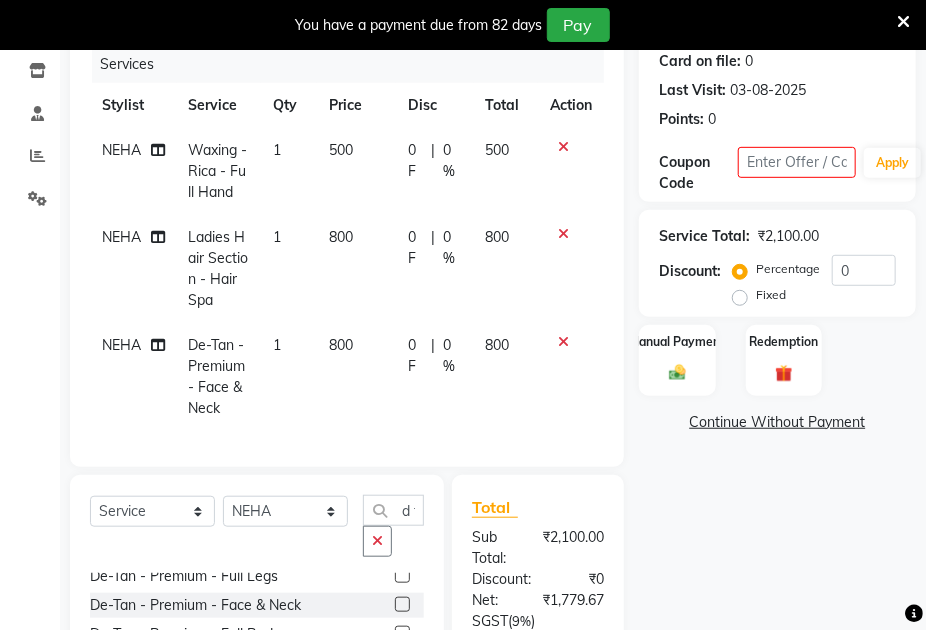 checkbox on "false" 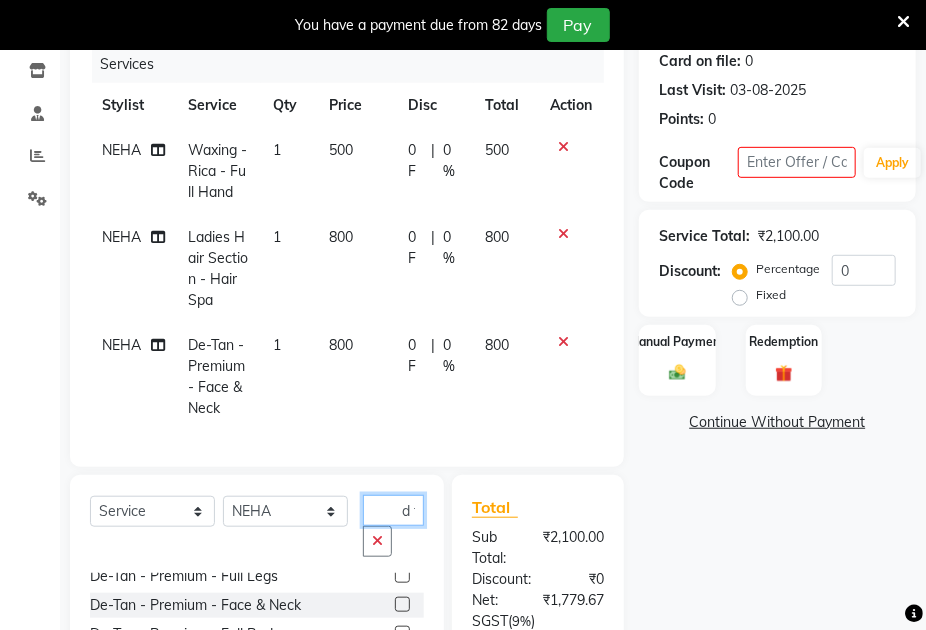 click on "d tan" 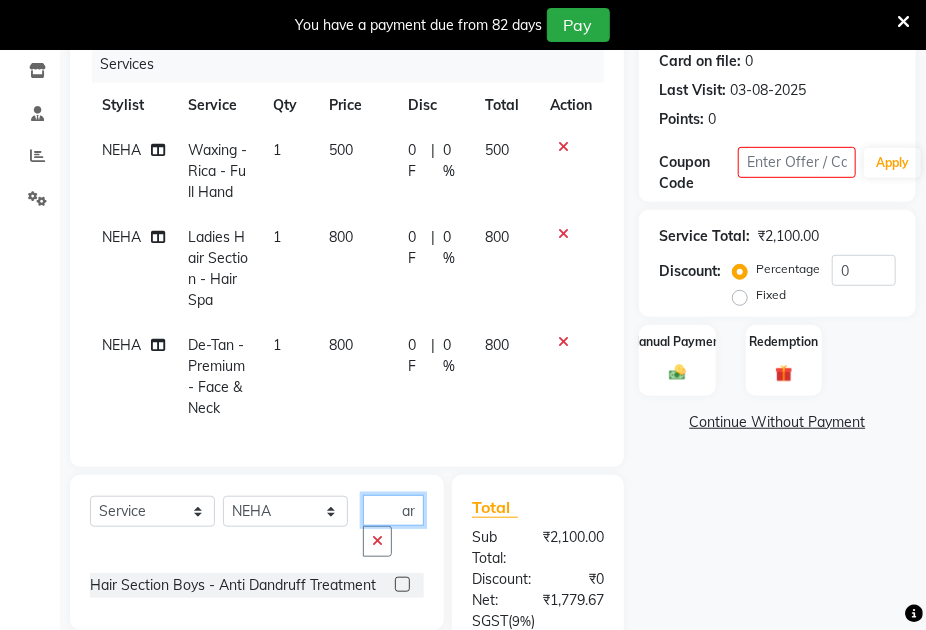 scroll, scrollTop: 0, scrollLeft: 0, axis: both 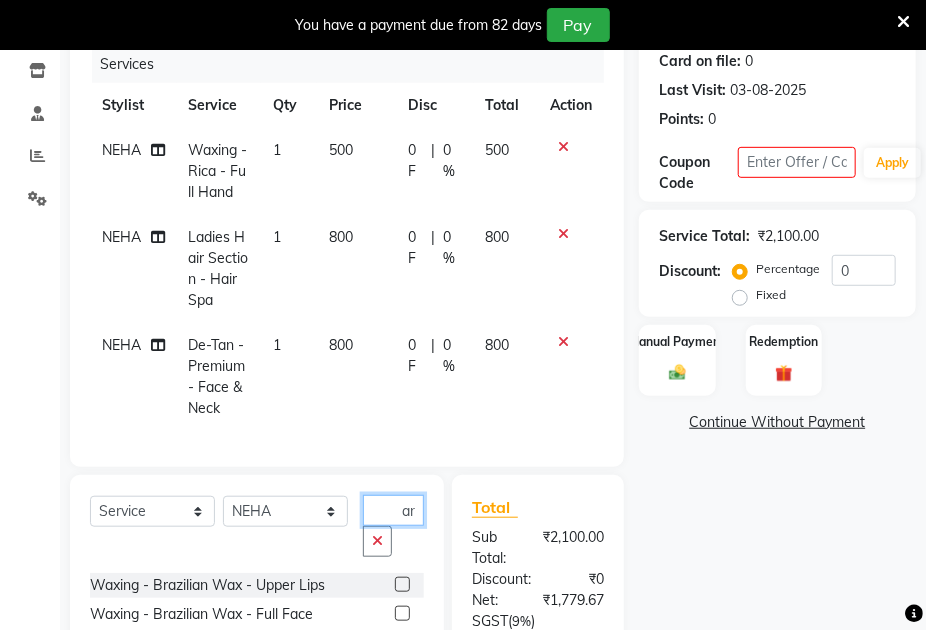 click on "an" 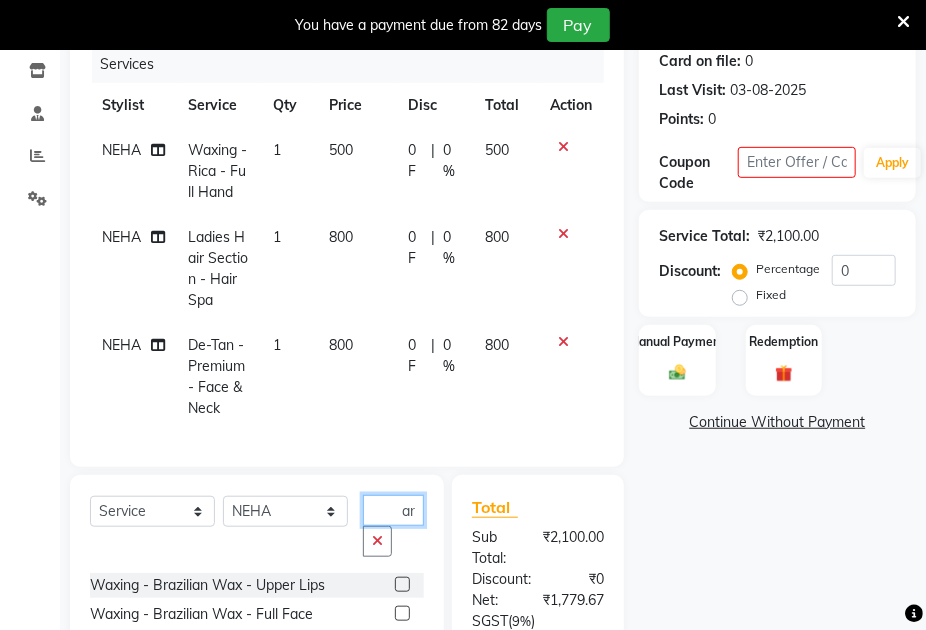 click on "an" 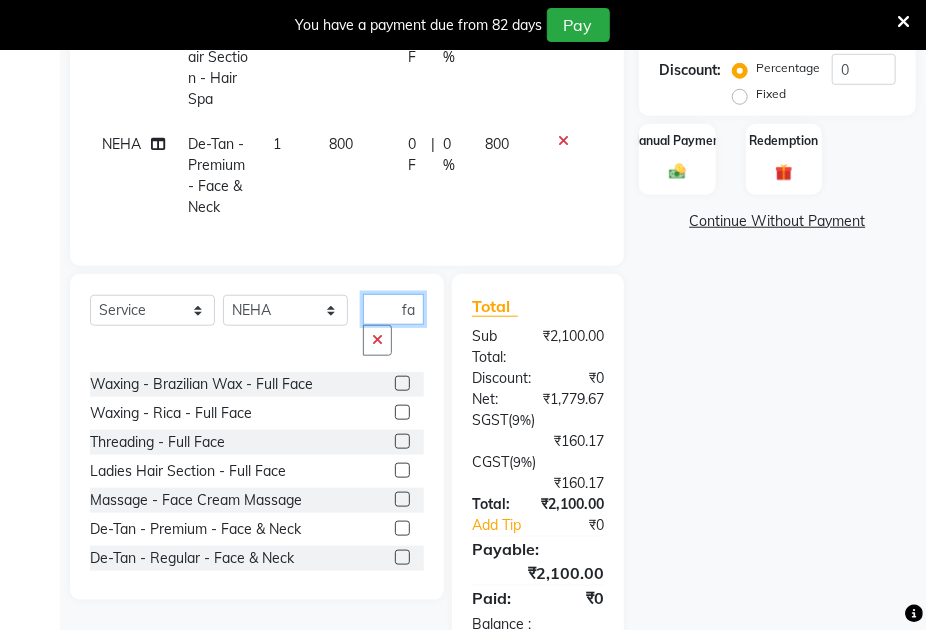 scroll, scrollTop: 494, scrollLeft: 0, axis: vertical 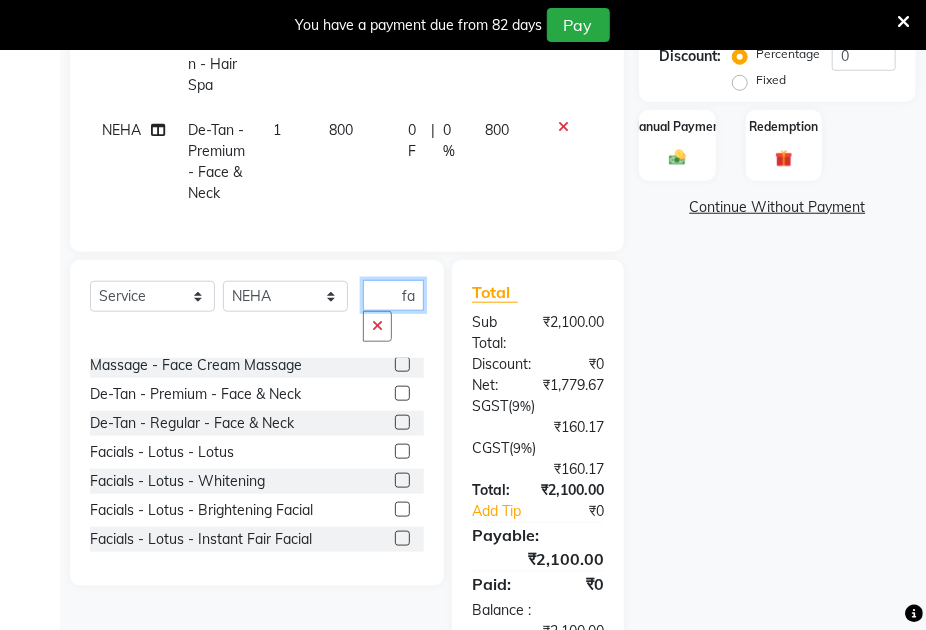 type on "fa" 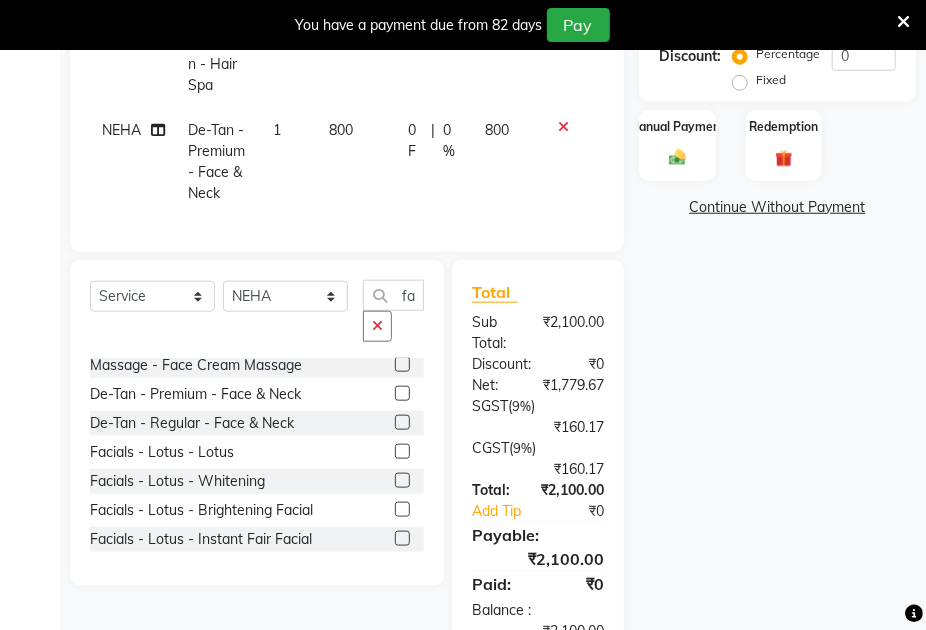 click 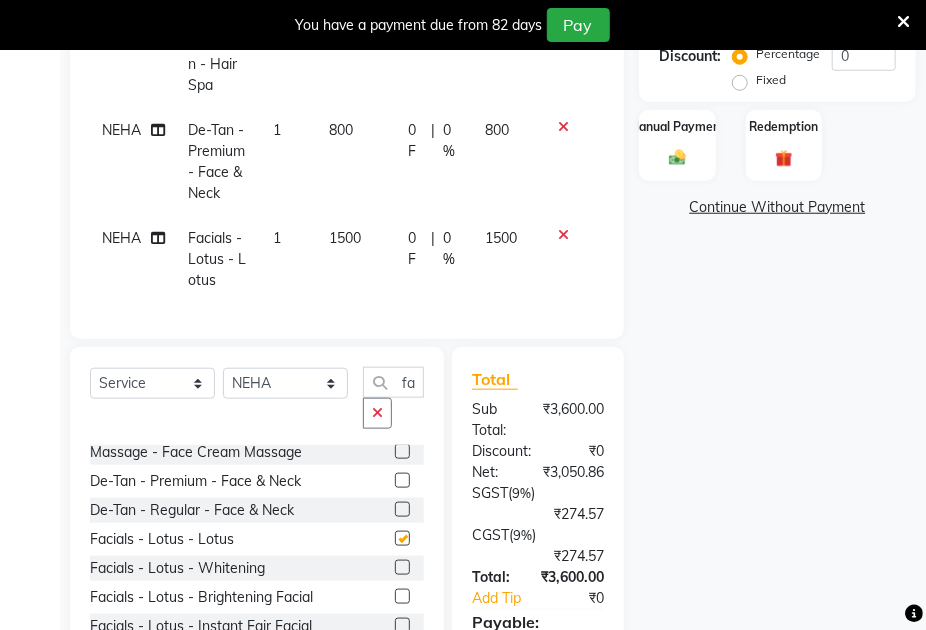 checkbox on "false" 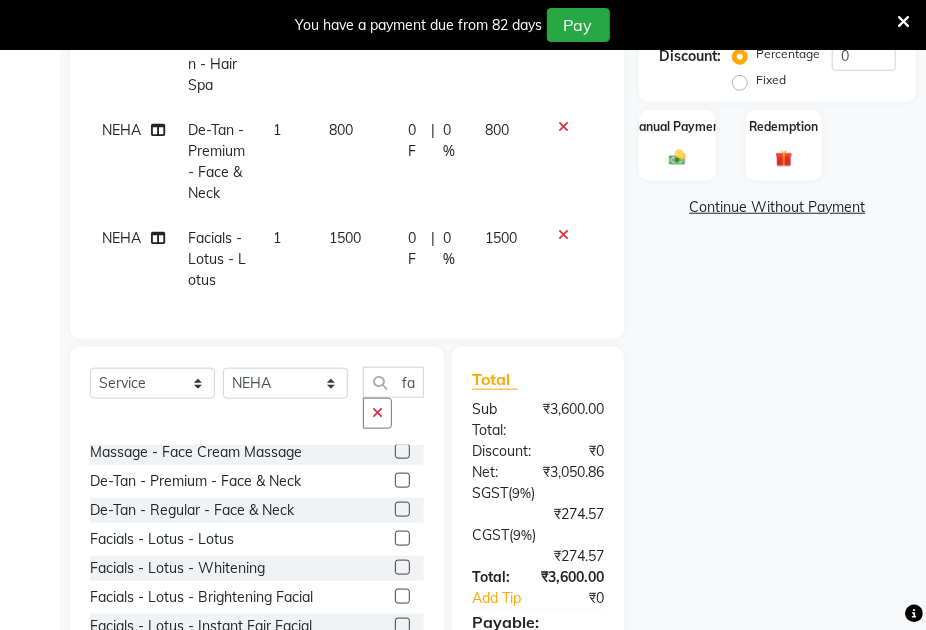 scroll, scrollTop: 0, scrollLeft: 0, axis: both 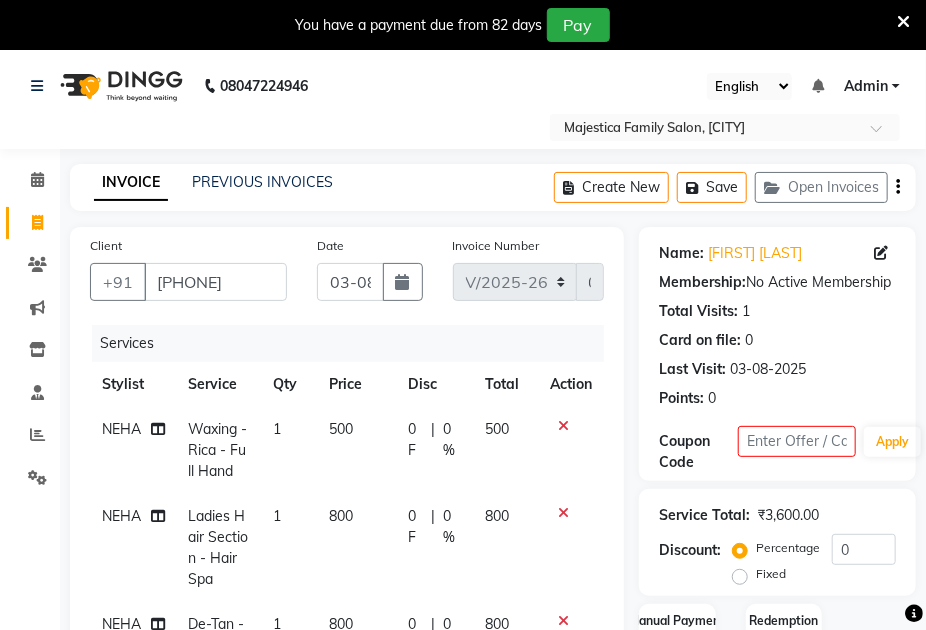 click on "500" 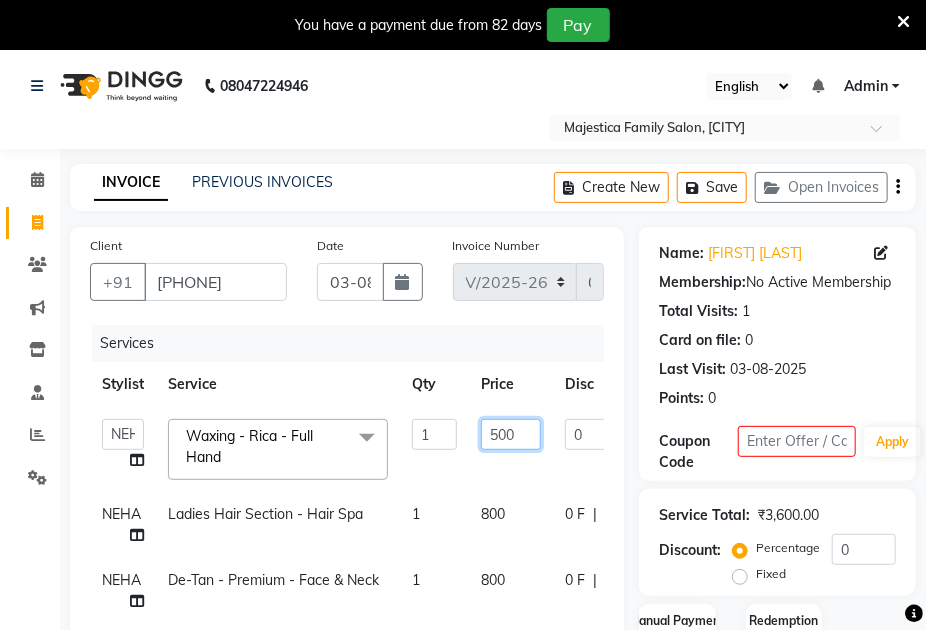 click on "500" 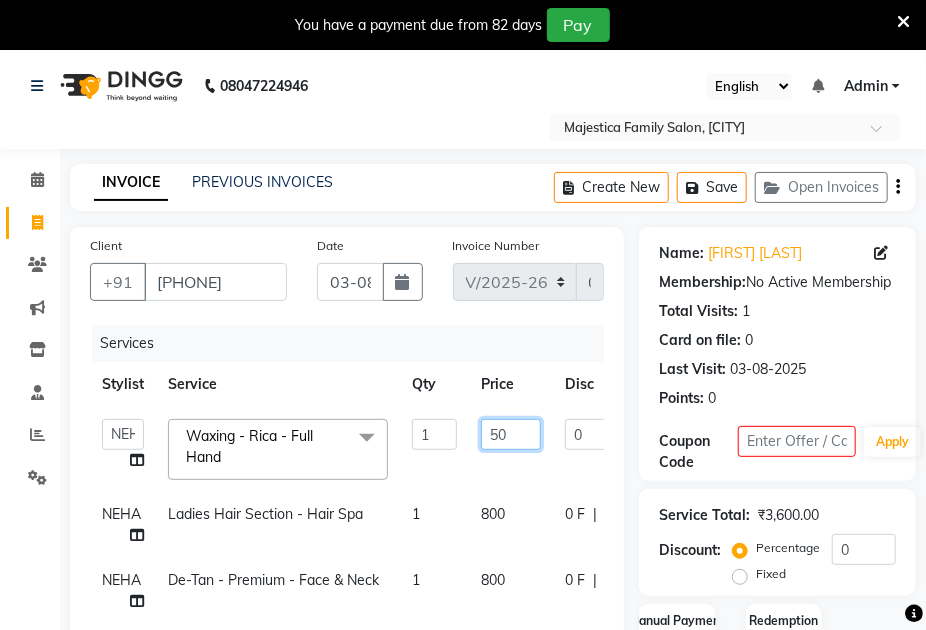 type on "5" 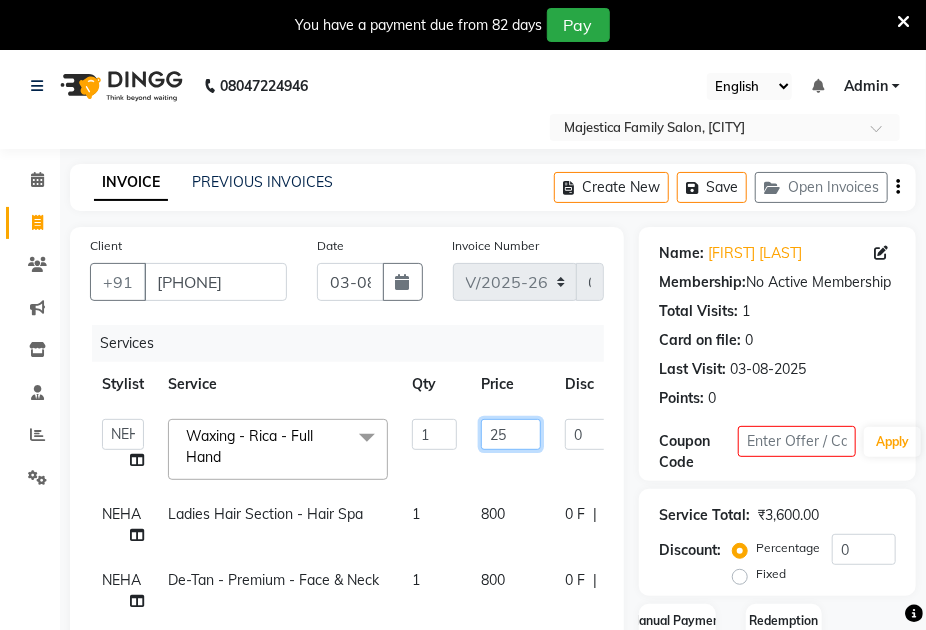 type on "250" 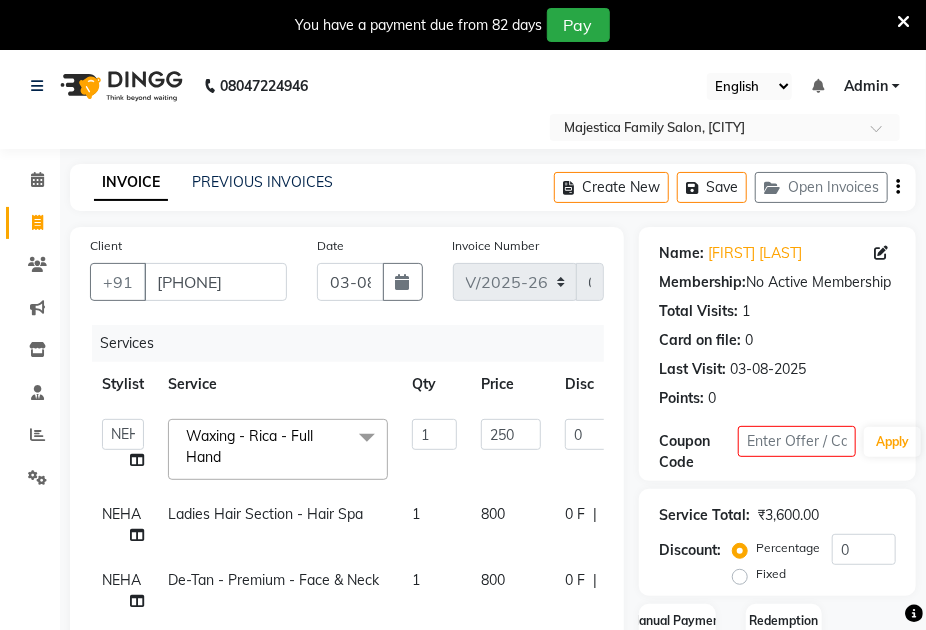 click on "[LAST] [LAST] [LAST] [LAST] [FIRST] [LAST] Waxing - Rica - Full Hand x Waxing - Brazilian Wax - Upper Lips Waxing - Brazilian Wax - Full Face Waxing - Brazilian Wax - Full Hand Waxing - Brazilian Wax - Half Leg Waxing - Brazilian Wax - Half Full Leg Waxing - Brazilian Wax - Underarms Waxing - Brazilian Wax - Back Neck Waxing - Brazilian Wax - Full Back Waxing - Brazilian Wax - Belly Waxing - Brazilian Wax - Full Body Waxing - Rica - Full Face Waxing - Rica - Full Hand Waxing - Rica - Half Leg Waxing - Rica - Underarms Waxing - Rica - Back Neck Waxing - Rica - Full Back Waxing - Rica - Belly Waxing - Rica - Full Body Threading - Eyebrow Threading - Upperlip Threading - Forehead Threading - Chin Threading - Sides And Jaw Line Threading - Full Face Ladies Hair Section - Kid'S Girl Cut Ladies Hair Section - Advance Hair Cut Ladies Hair Section - Basic Ladies Hair Section - Threading Eyebrow Ladies Hair Section - Forehead Ladies Hair Section - Upper Lips Ladies Hair Section - Lower Lip Cleanups - Lotus" 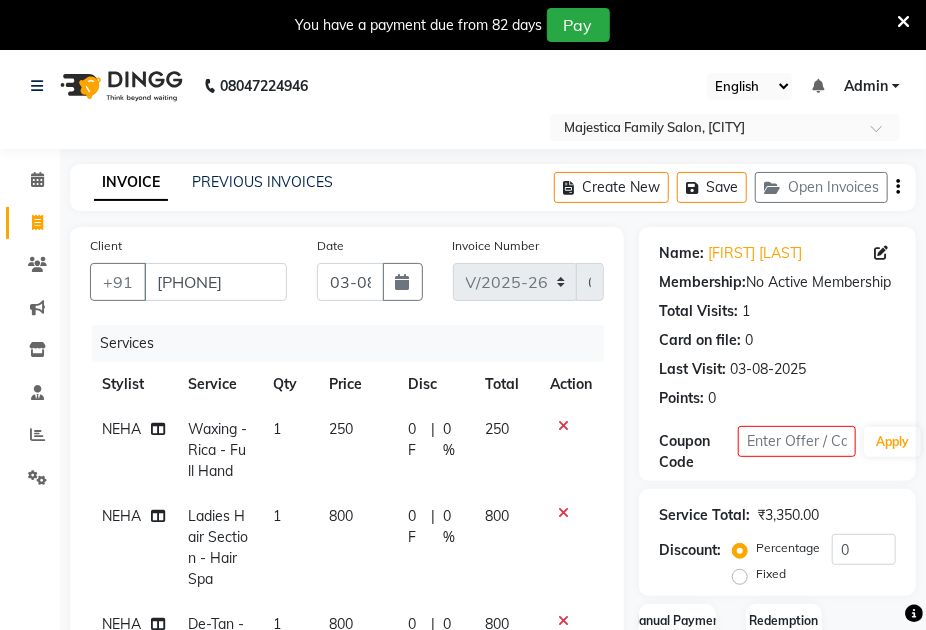 click on "250" 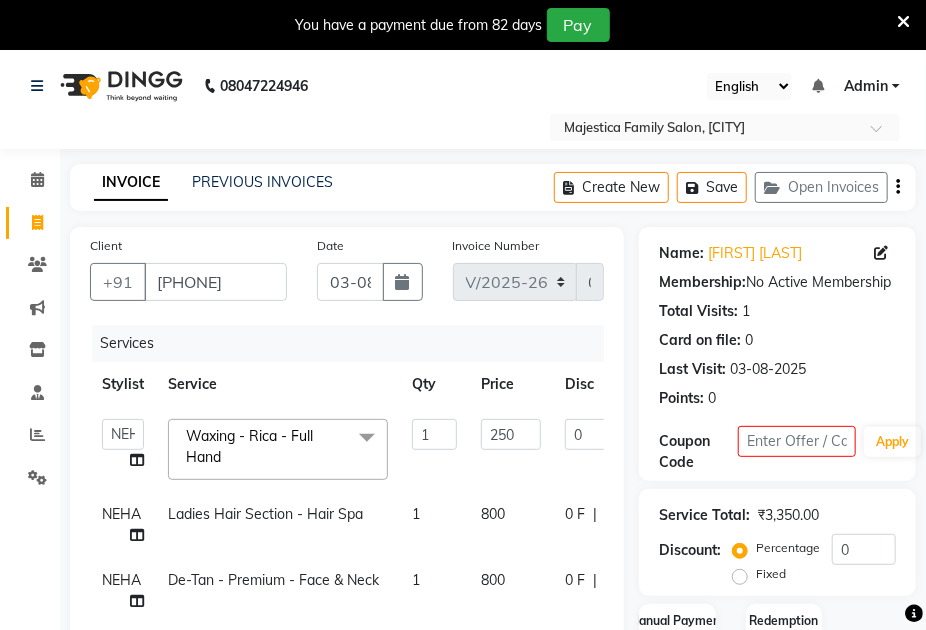 click on "800" 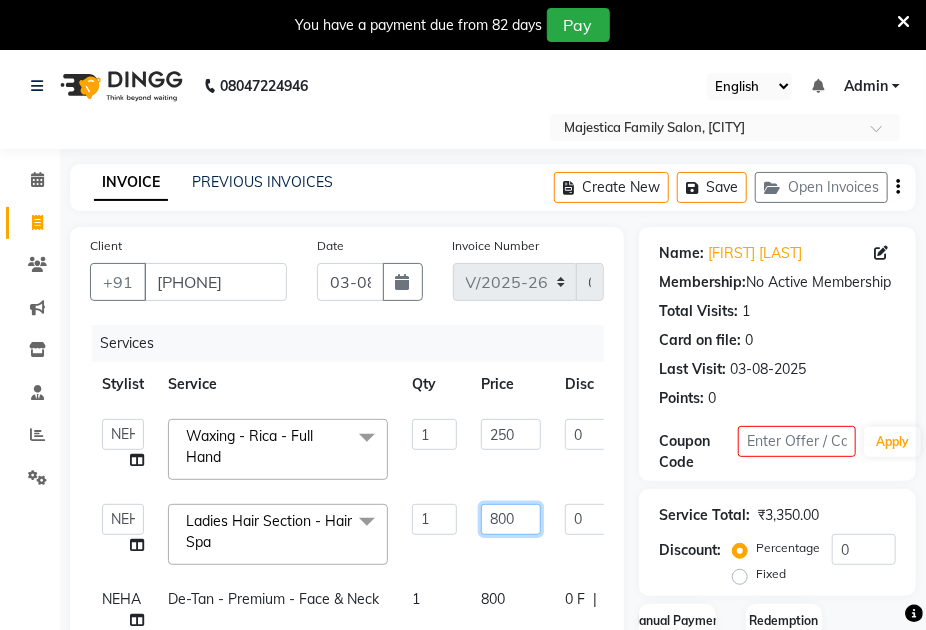 click on "800" 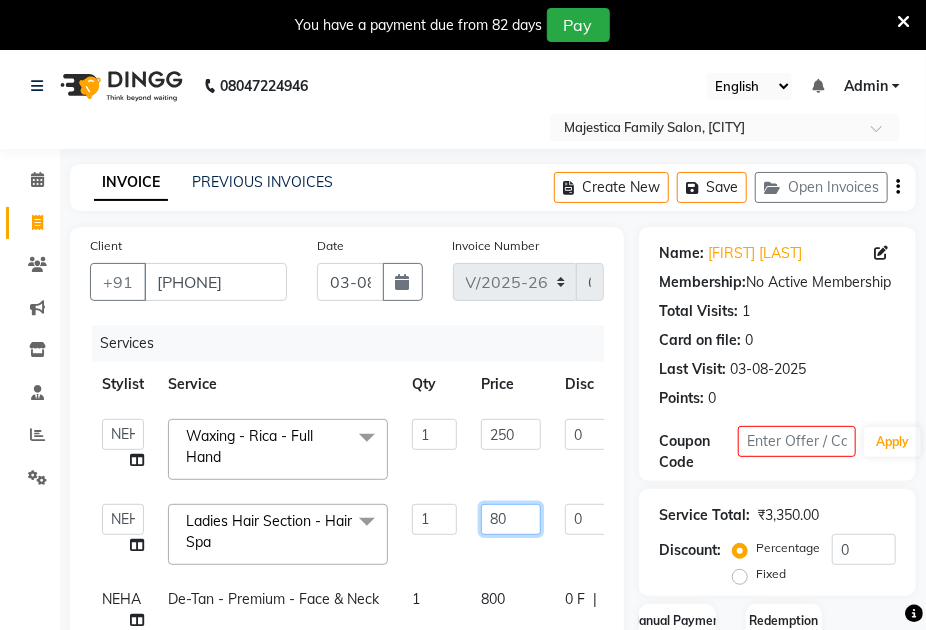 type on "8" 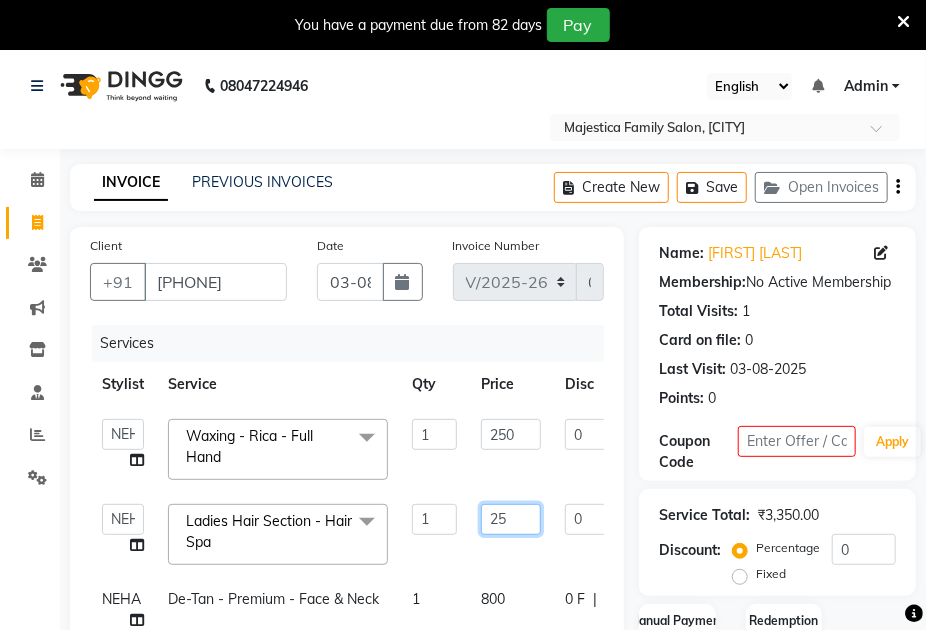 type on "250" 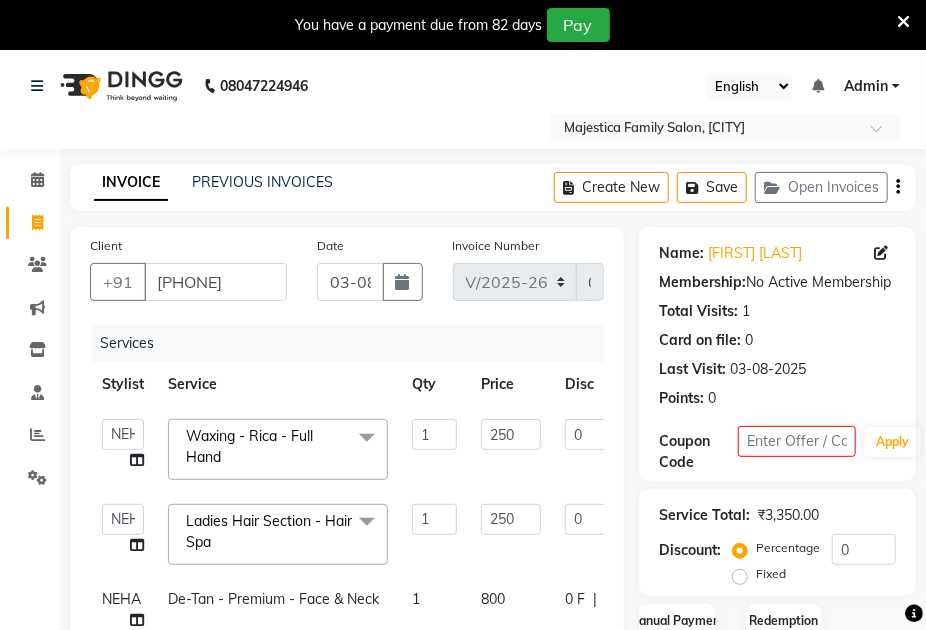 click on "800" 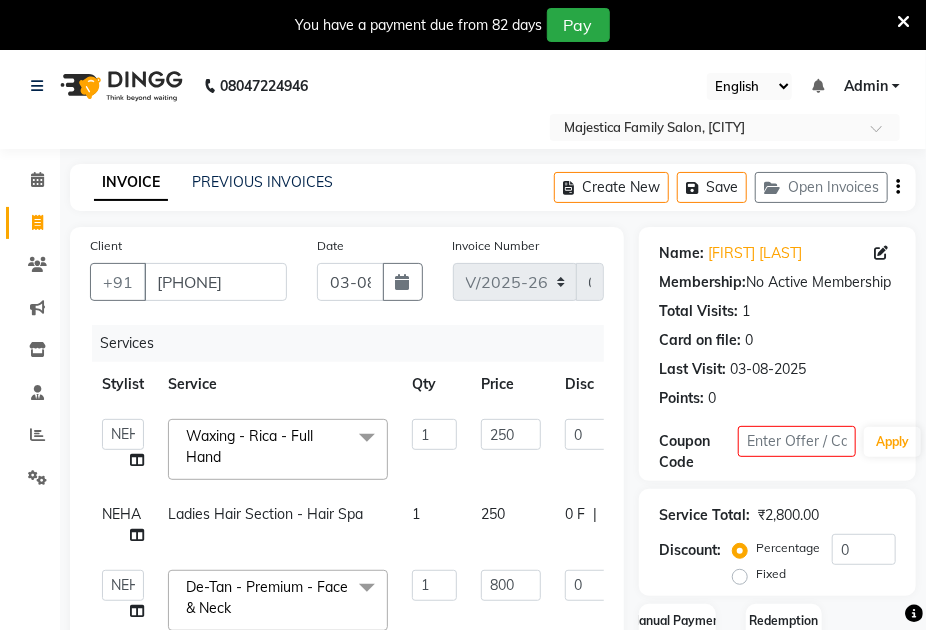 click on "800" 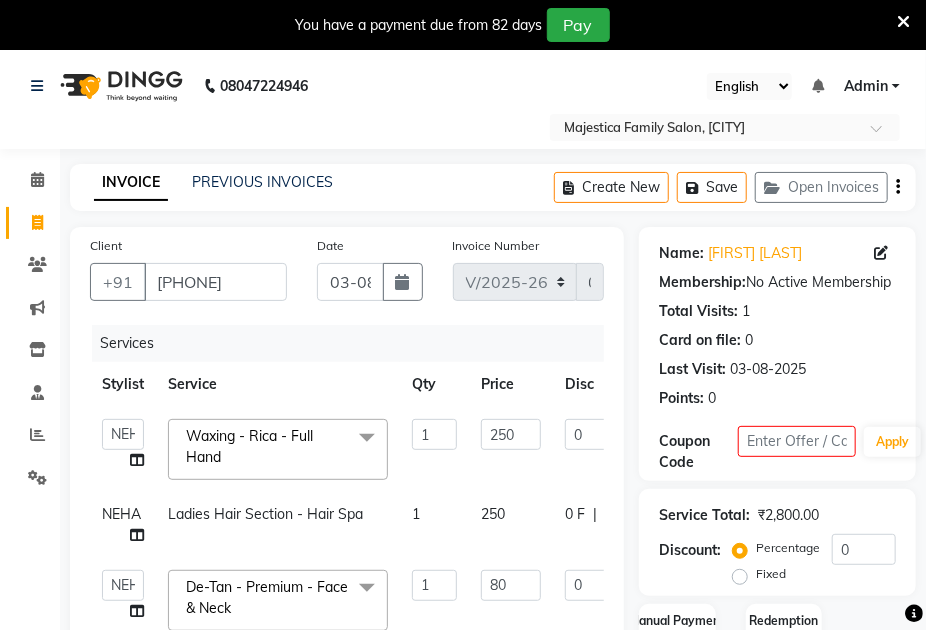 type on "8" 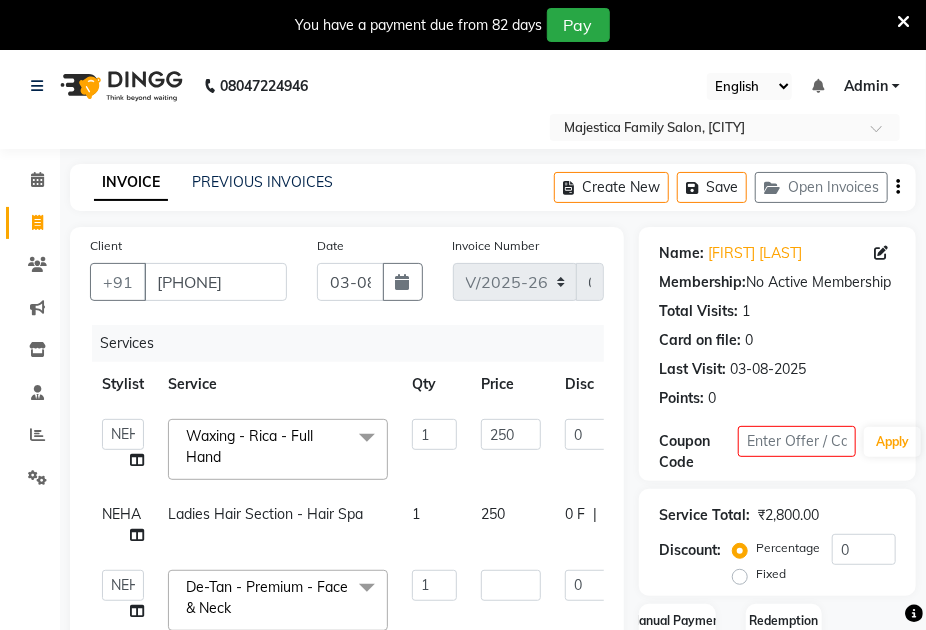 type on "5" 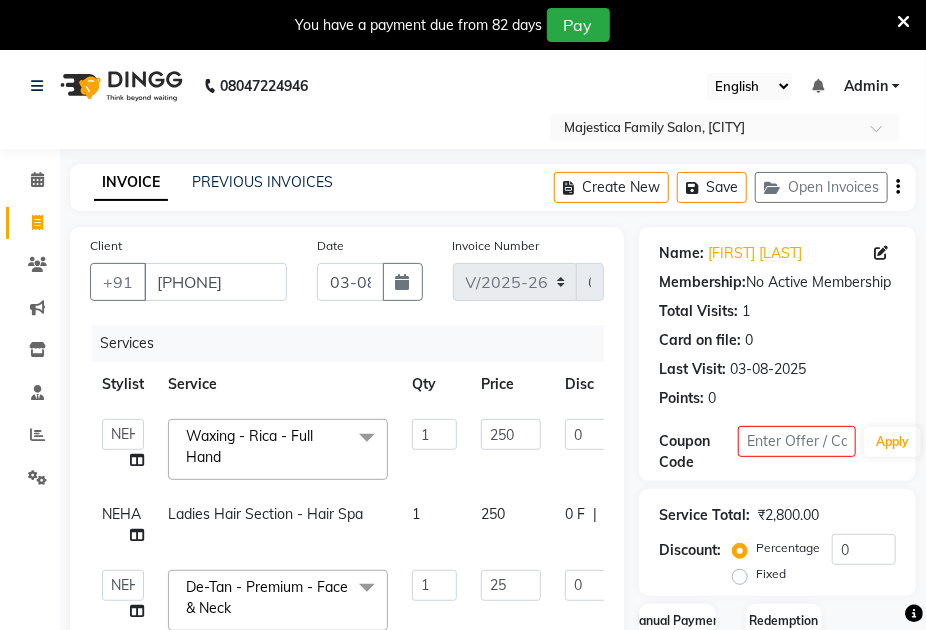 type on "250" 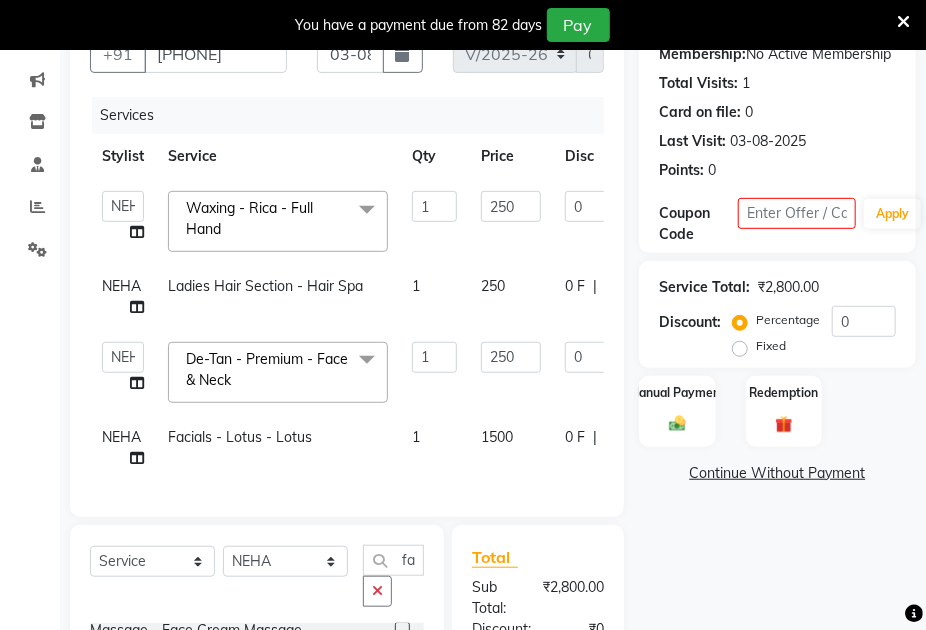 scroll, scrollTop: 233, scrollLeft: 0, axis: vertical 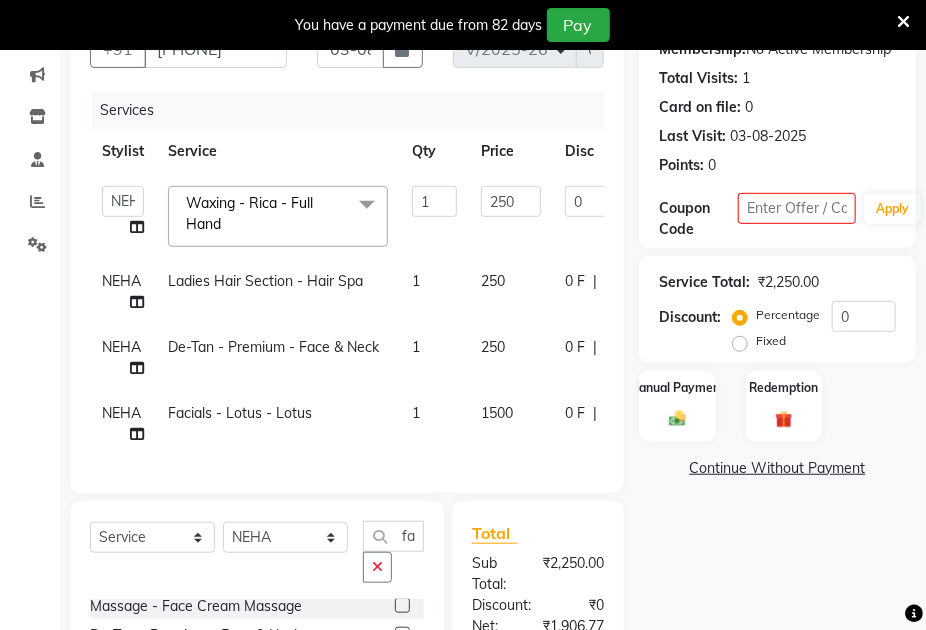 click on "1500" 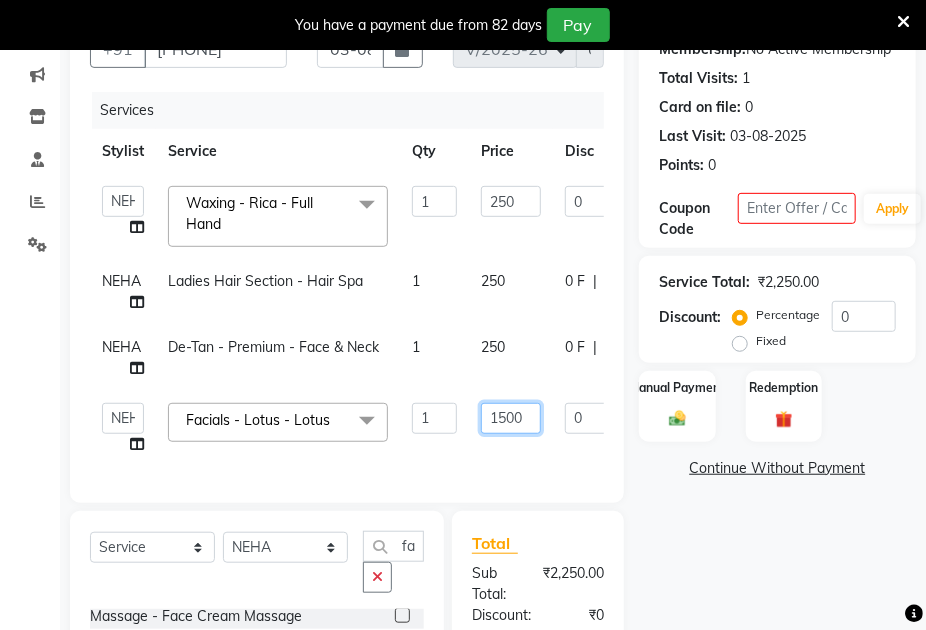 click on "1500" 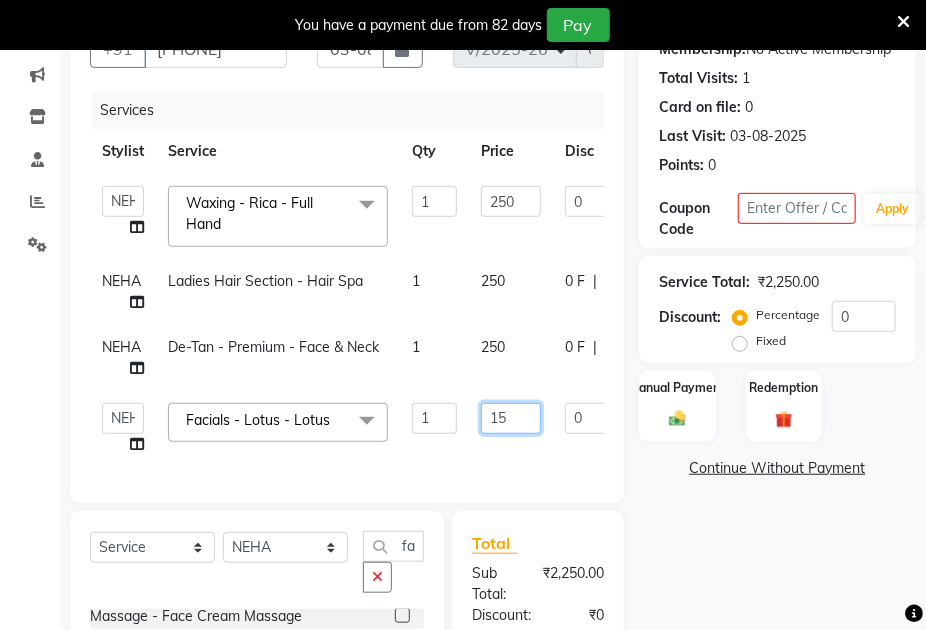 type on "1" 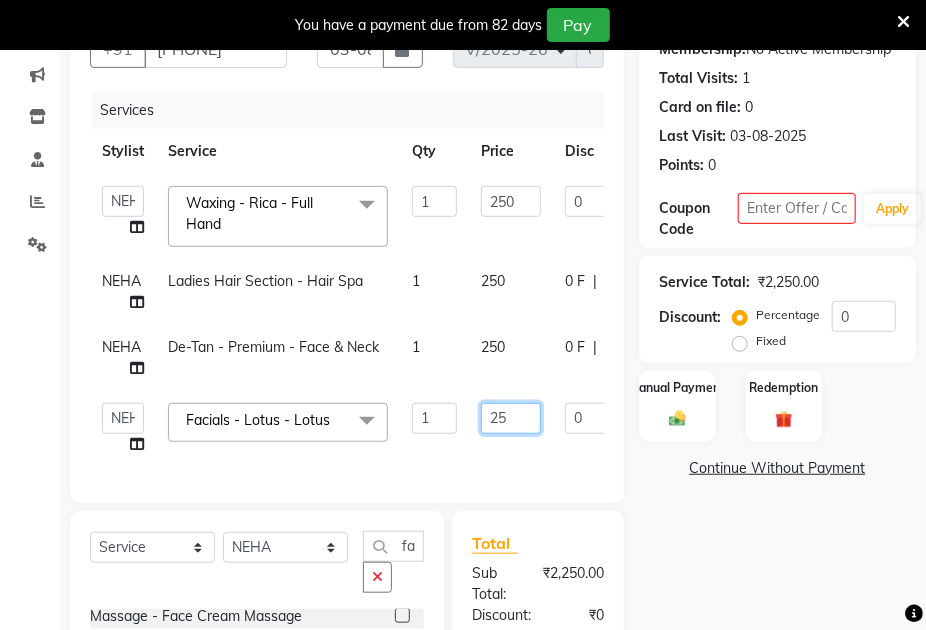 type on "250" 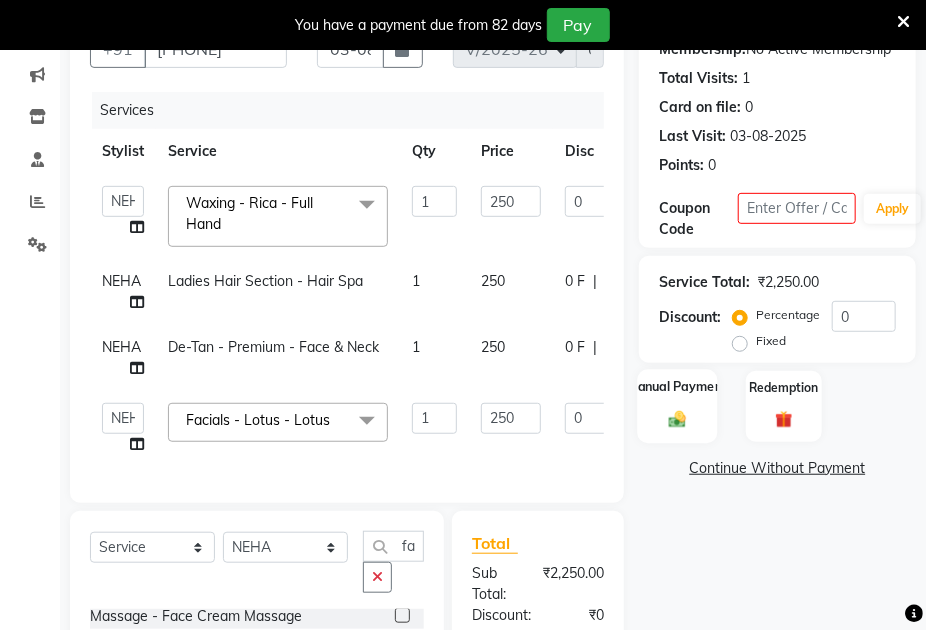 click 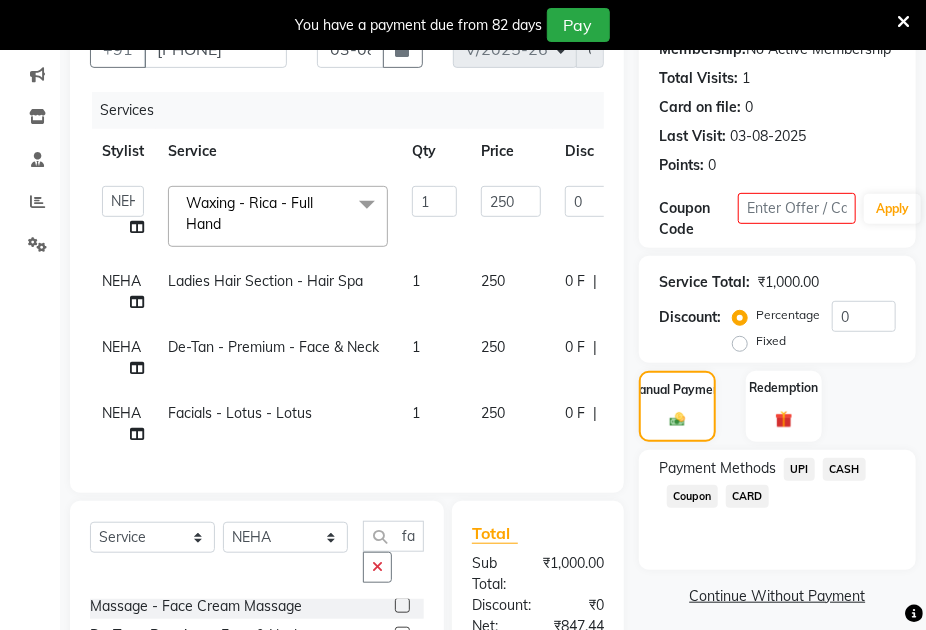 click on "UPI" 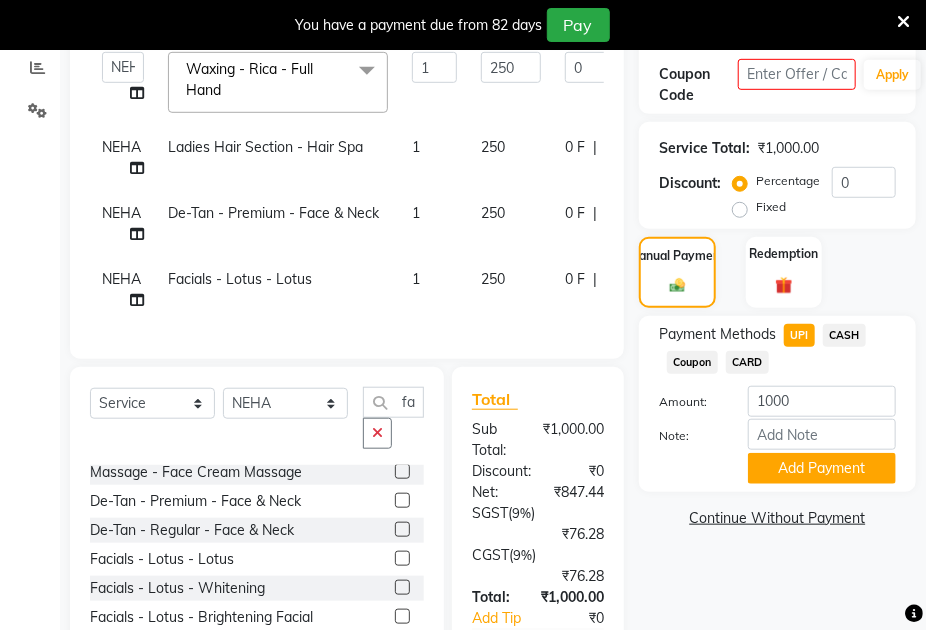 scroll, scrollTop: 370, scrollLeft: 0, axis: vertical 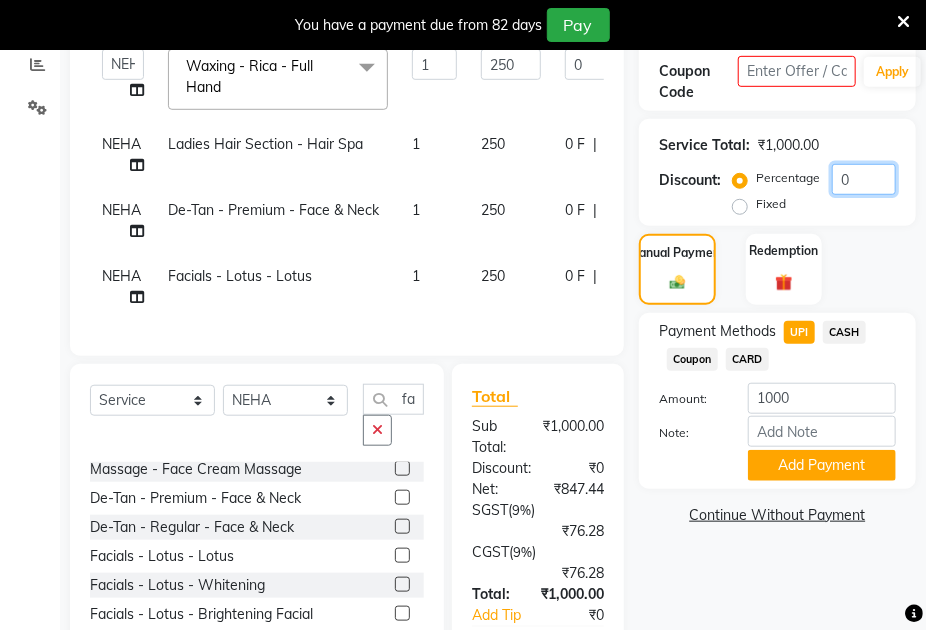 click on "0" 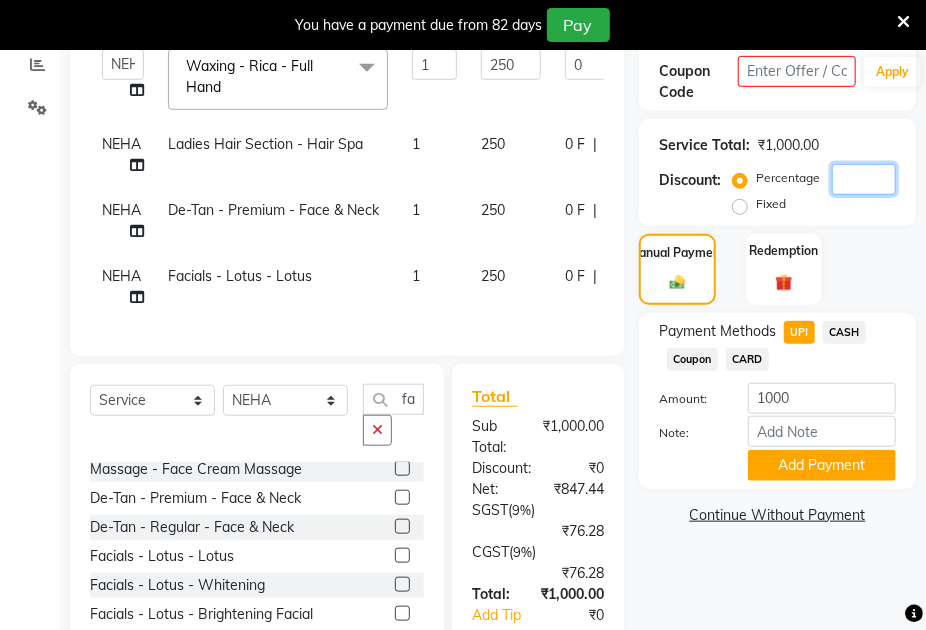 type on "1" 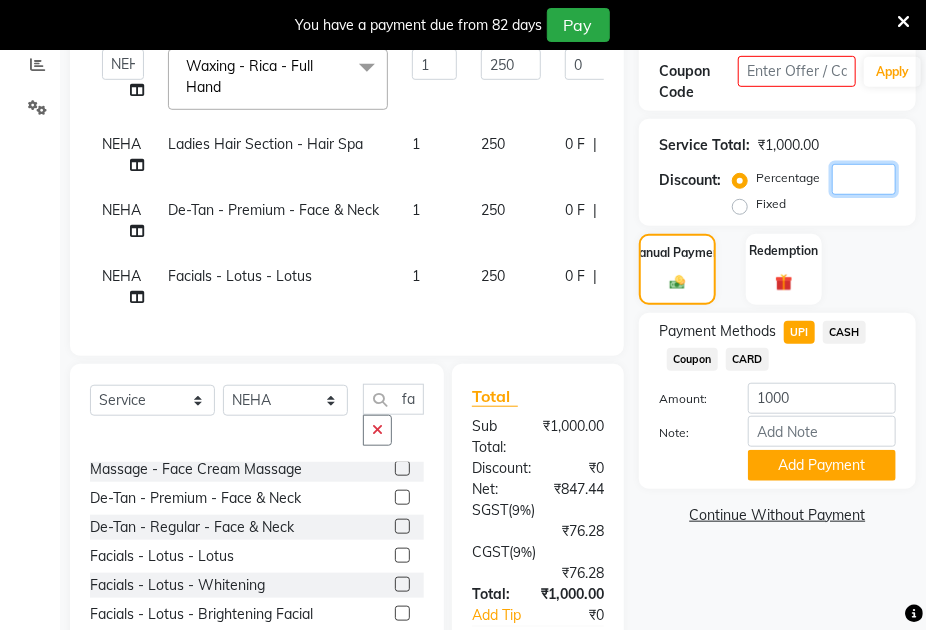 type on "2.5" 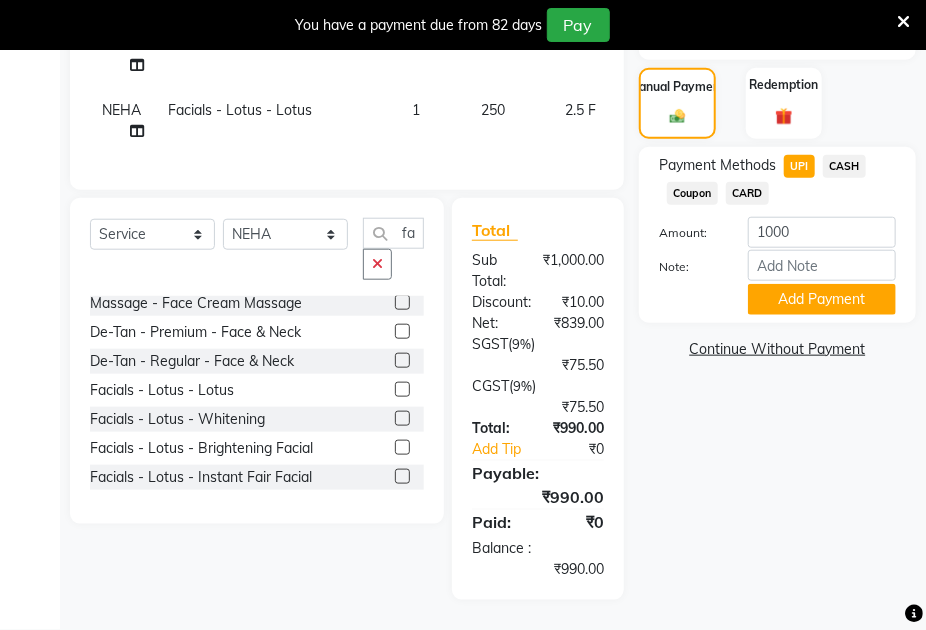 scroll, scrollTop: 570, scrollLeft: 0, axis: vertical 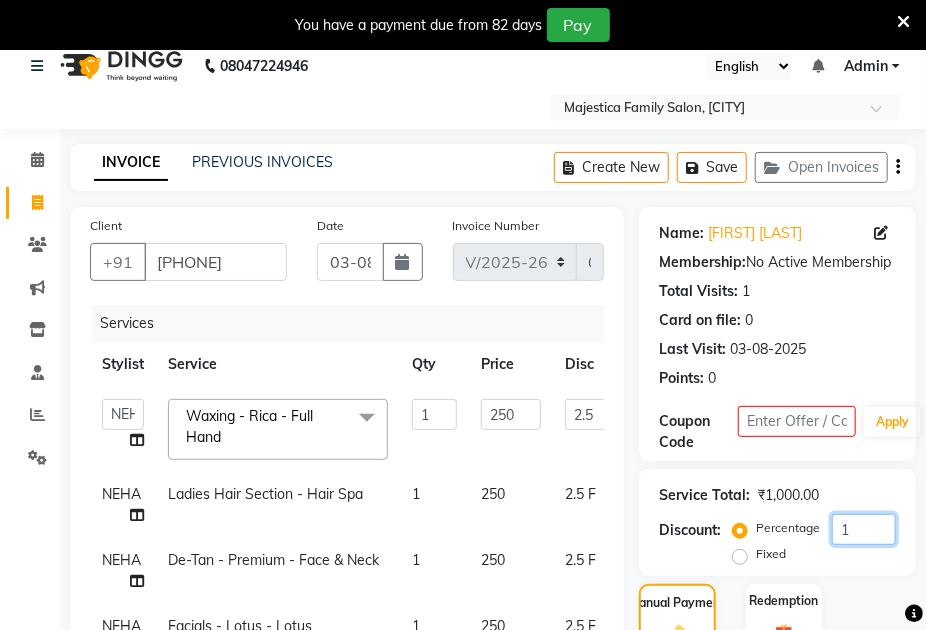 type on "1" 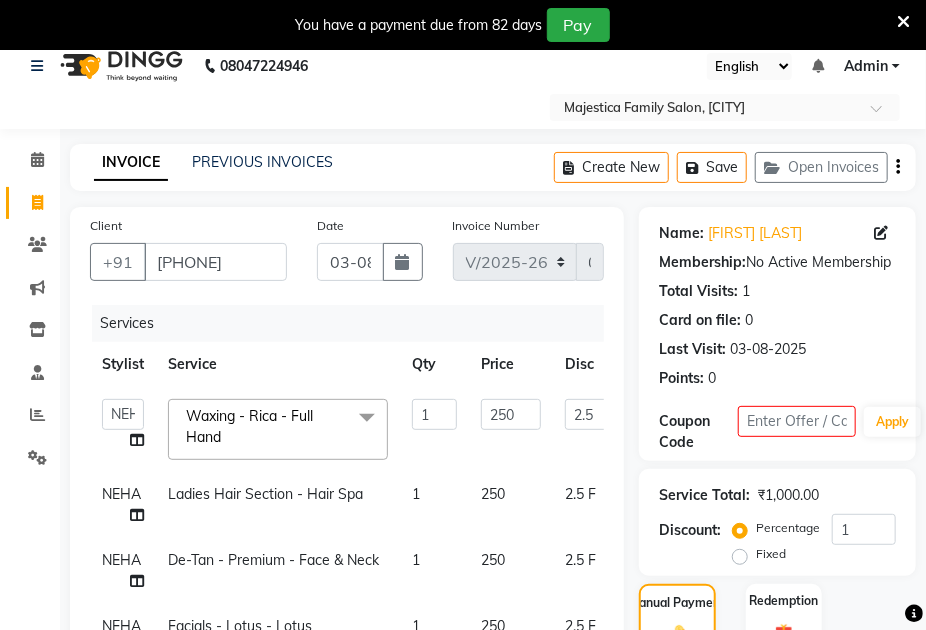 click on "Fixed" 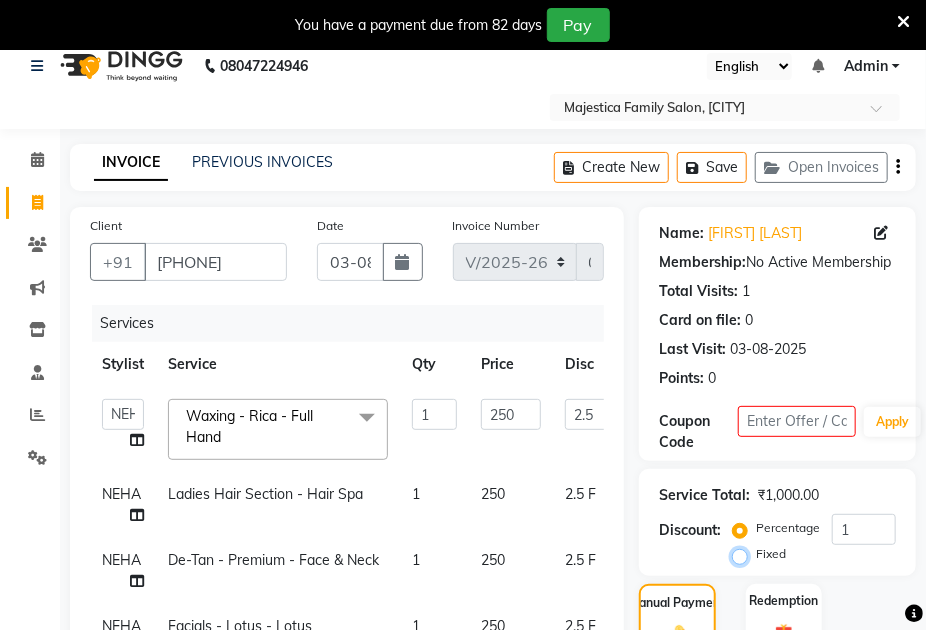 click on "Fixed" at bounding box center (744, 554) 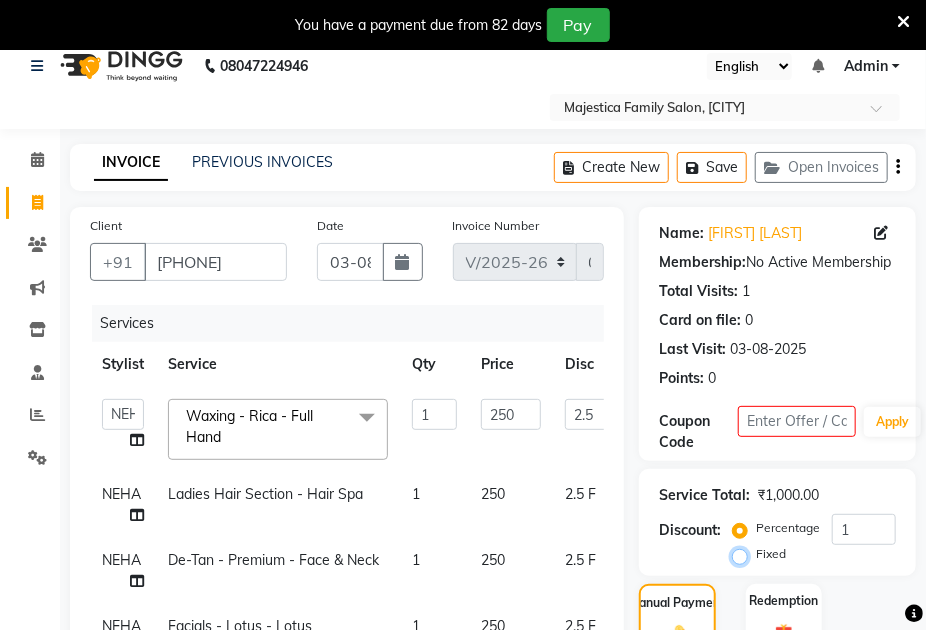radio on "true" 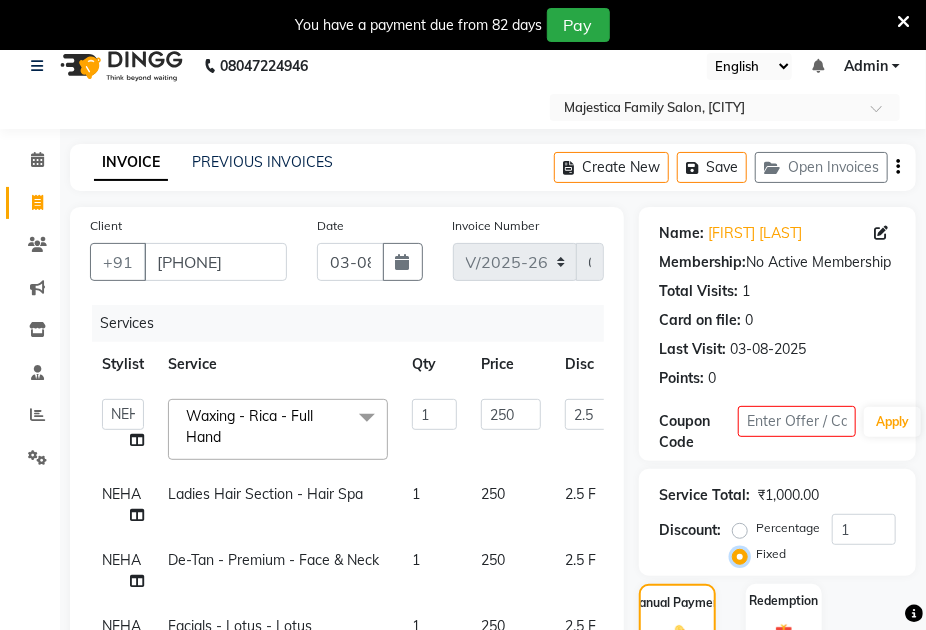 type on "0.25" 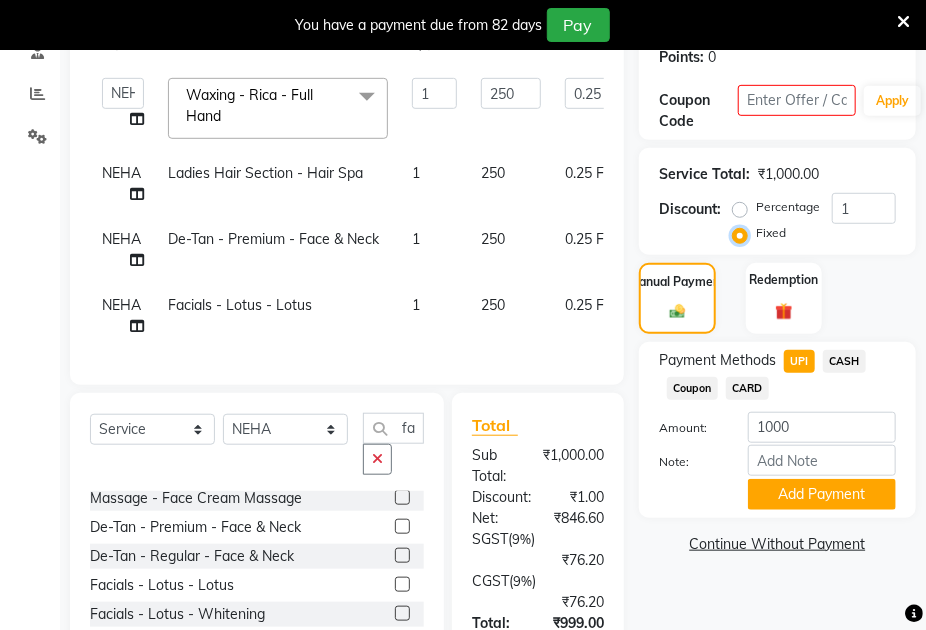 scroll, scrollTop: 354, scrollLeft: 0, axis: vertical 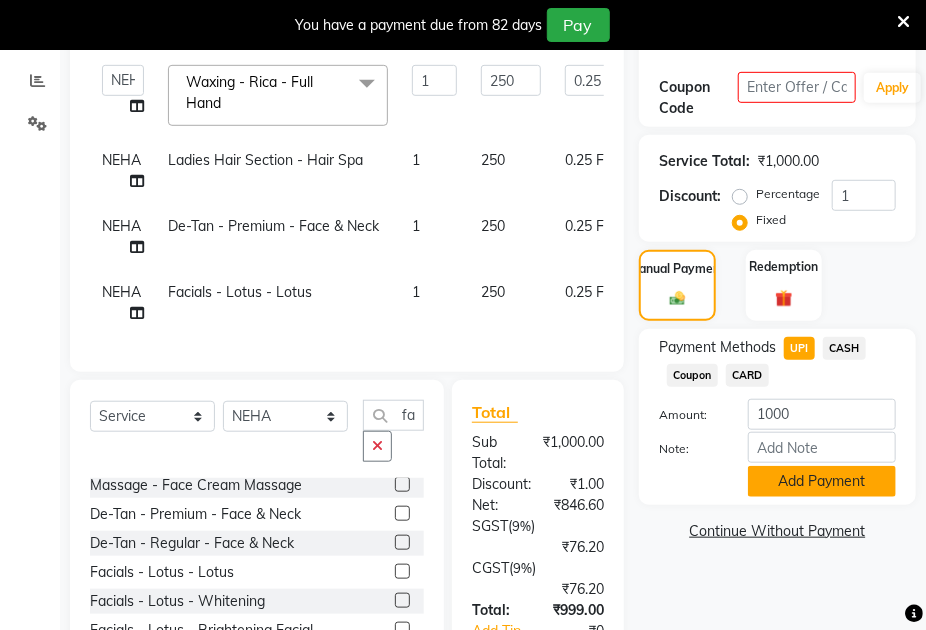 click on "Add Payment" 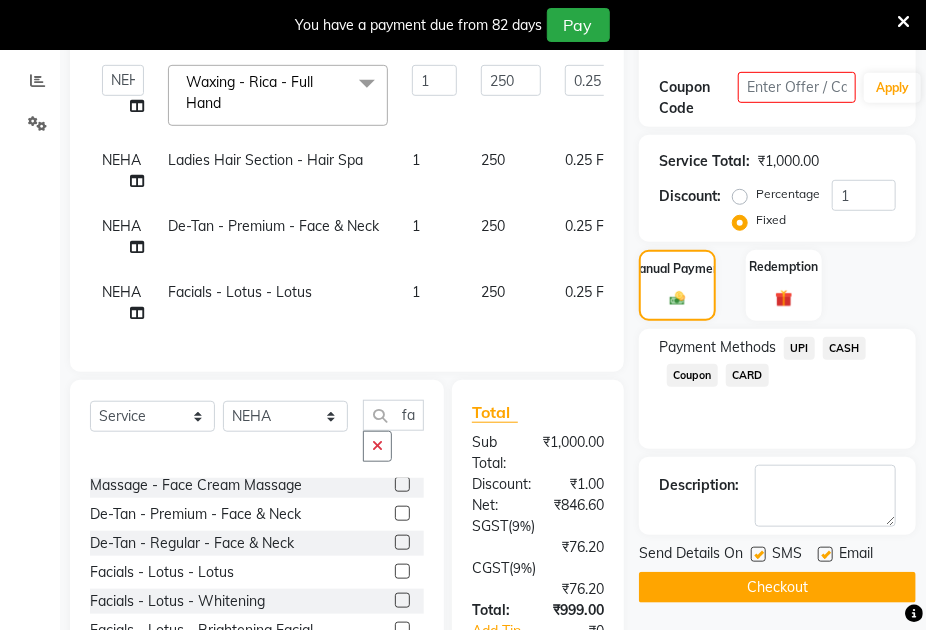 click on "Checkout" 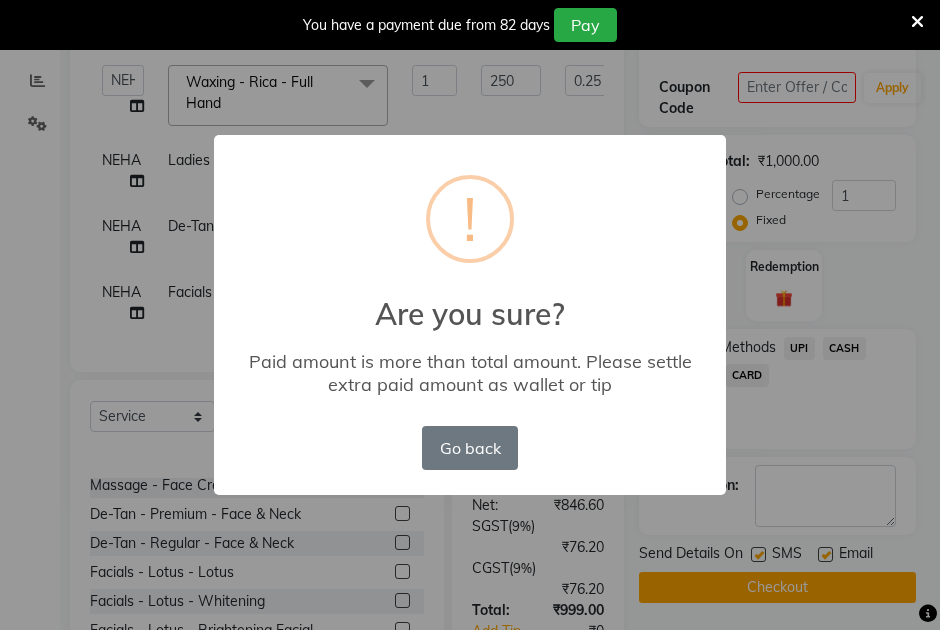 click on "Go back No OK" at bounding box center [470, 448] 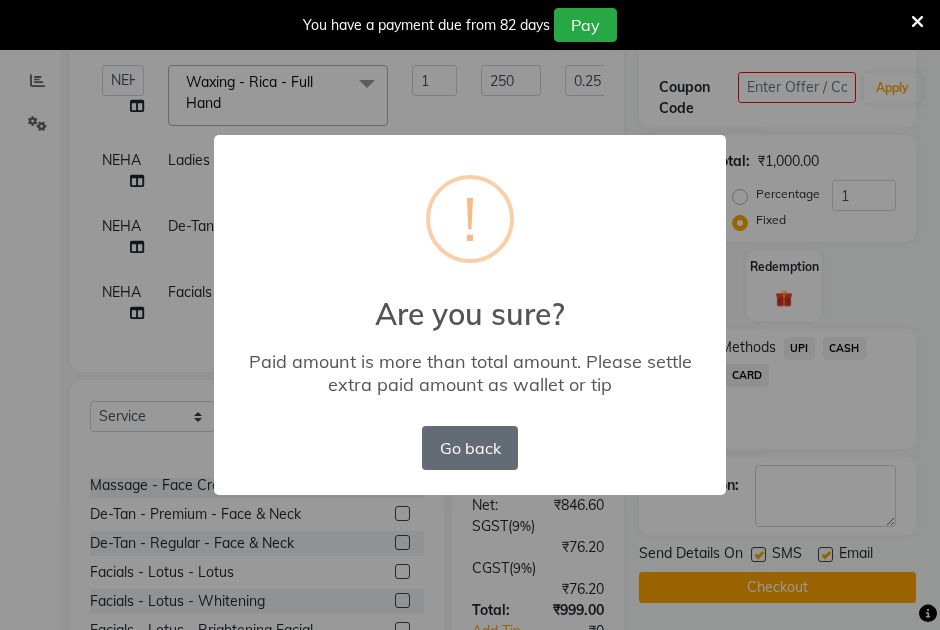click on "Go back" at bounding box center [470, 448] 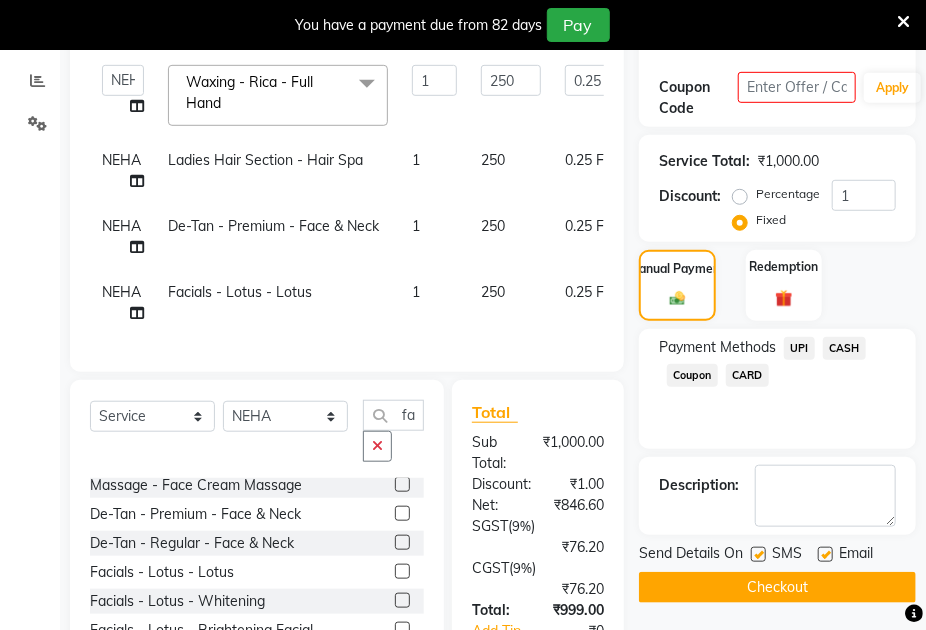 click on "UPI" 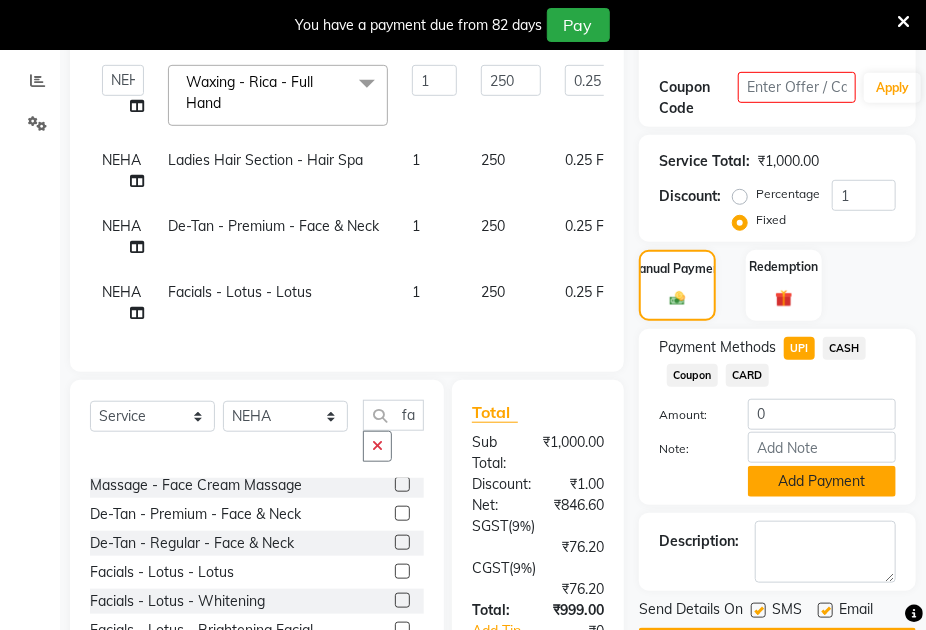click on "Add Payment" 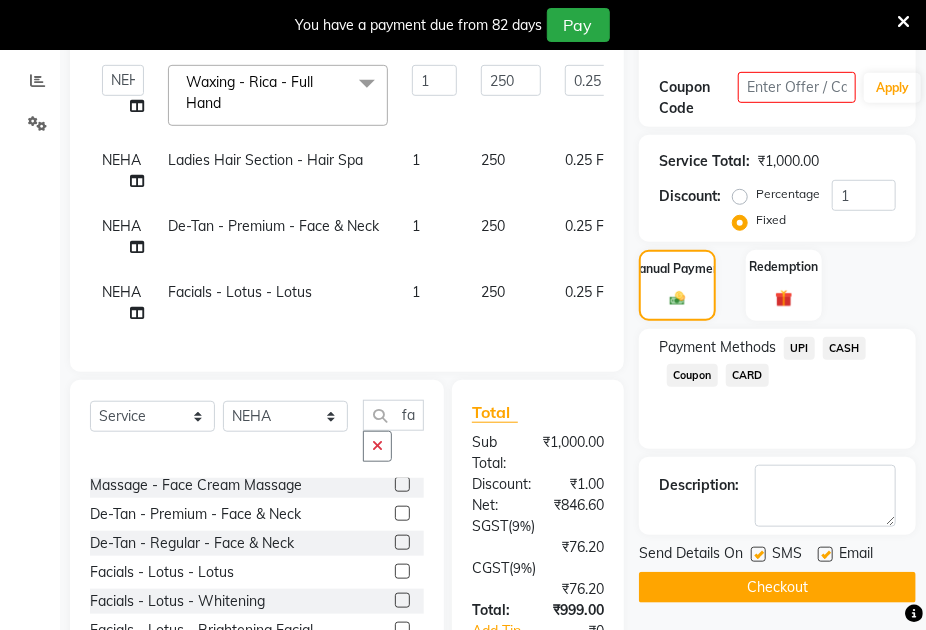 click on "Checkout" 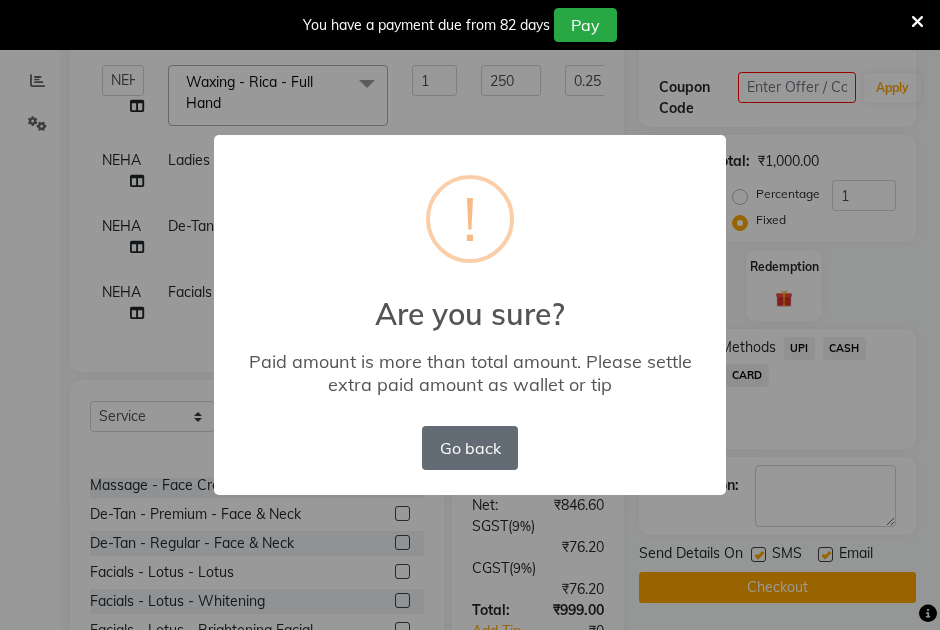 click on "Go back" at bounding box center (470, 448) 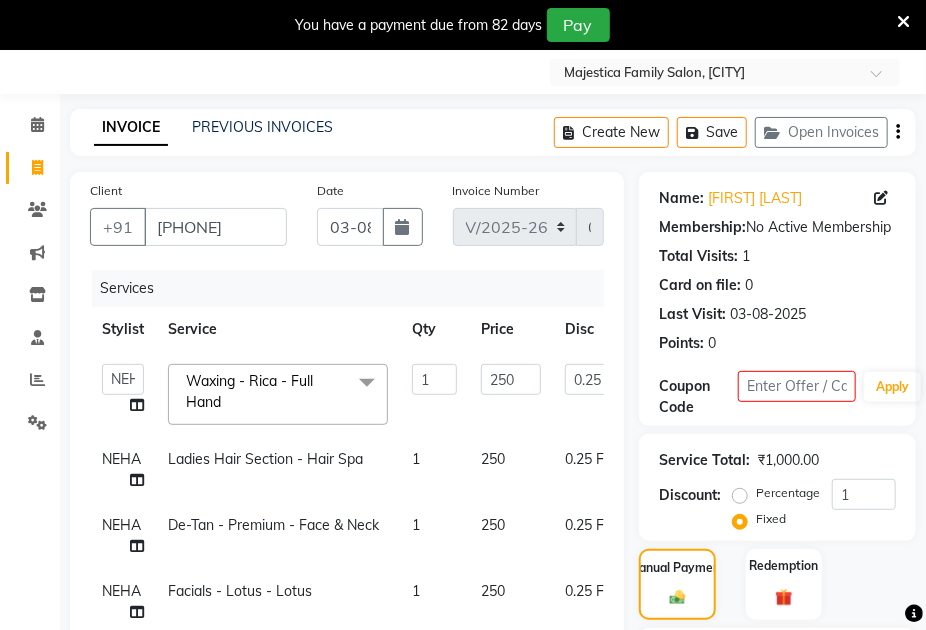 scroll, scrollTop: 0, scrollLeft: 0, axis: both 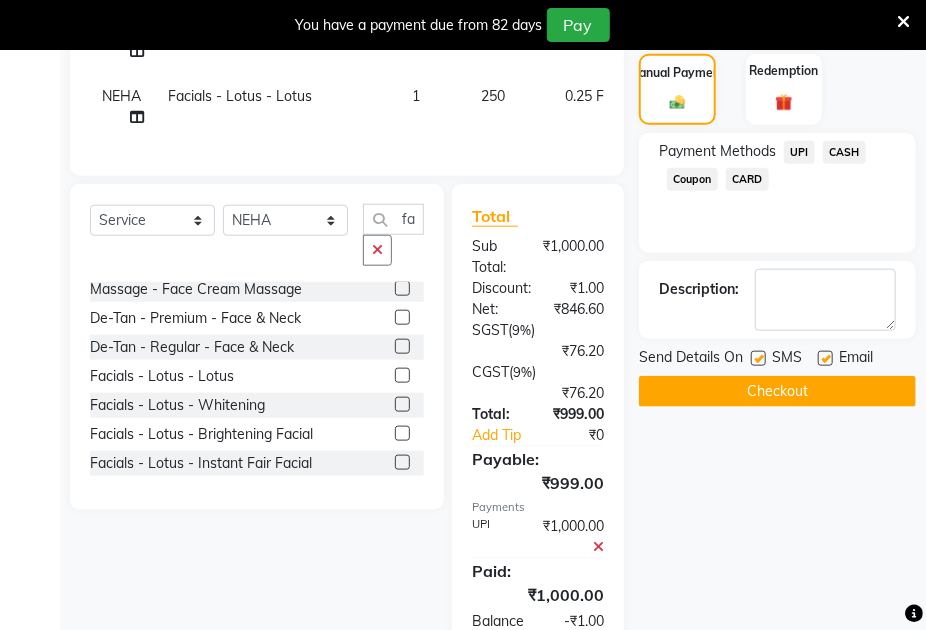click 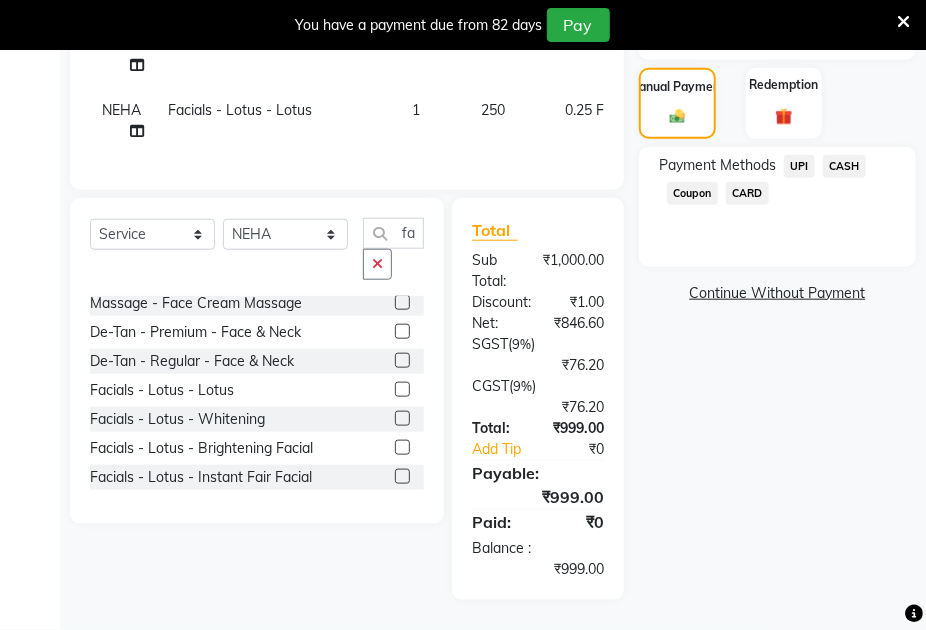 click on "UPI" 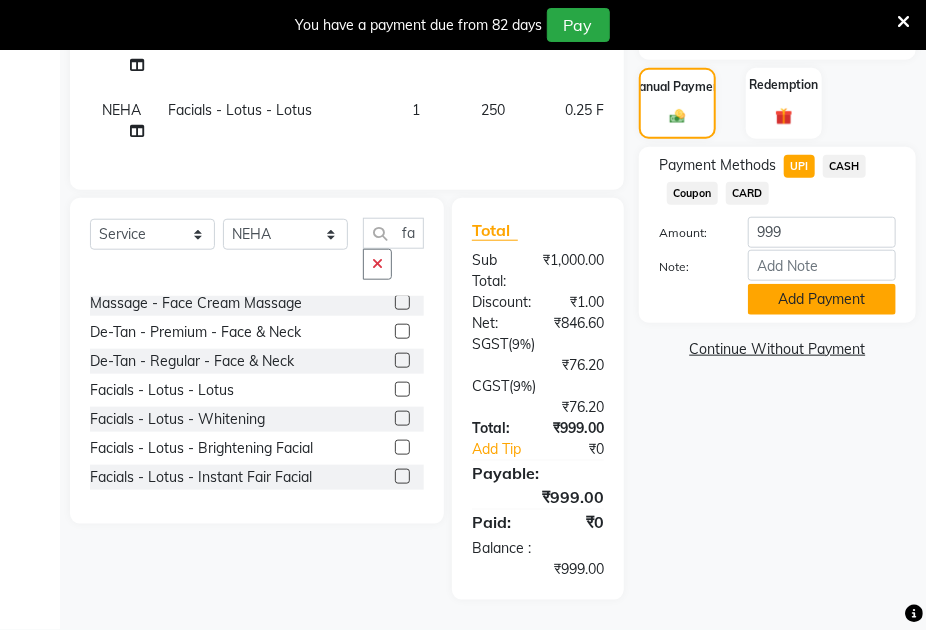 click on "Add Payment" 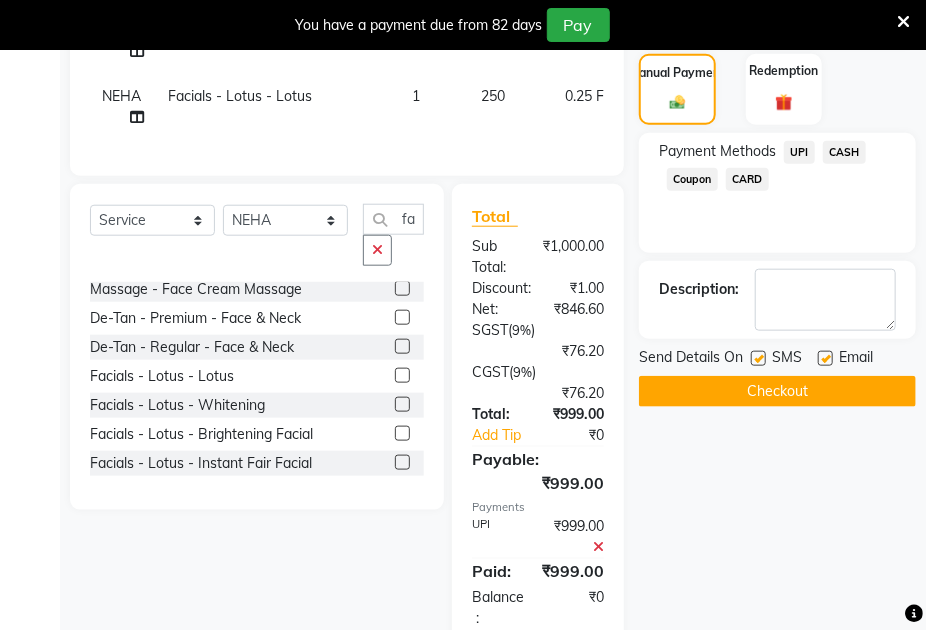 click on "Checkout" 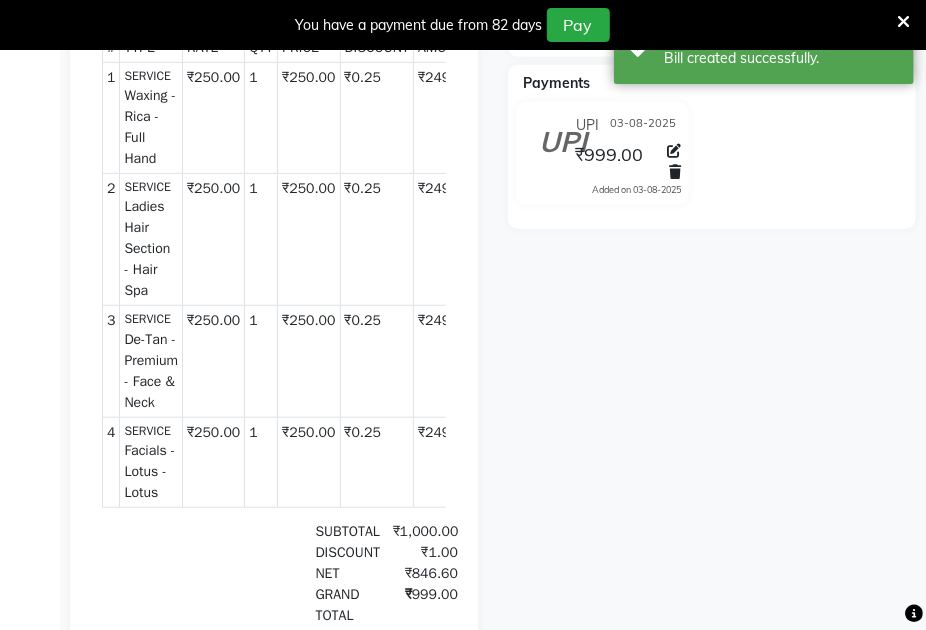 scroll, scrollTop: 15, scrollLeft: 0, axis: vertical 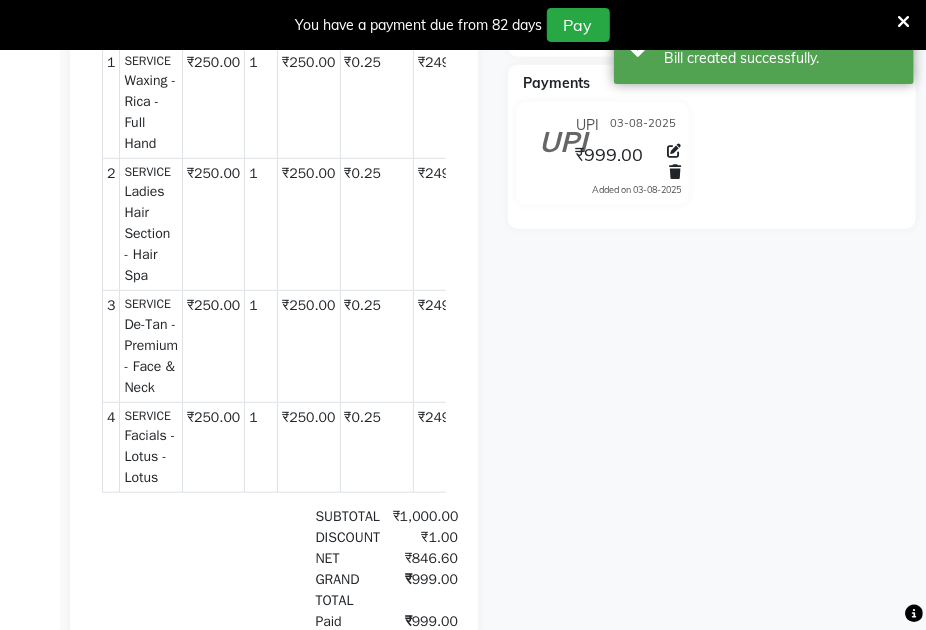 drag, startPoint x: 435, startPoint y: 411, endPoint x: 535, endPoint y: 287, distance: 159.29846 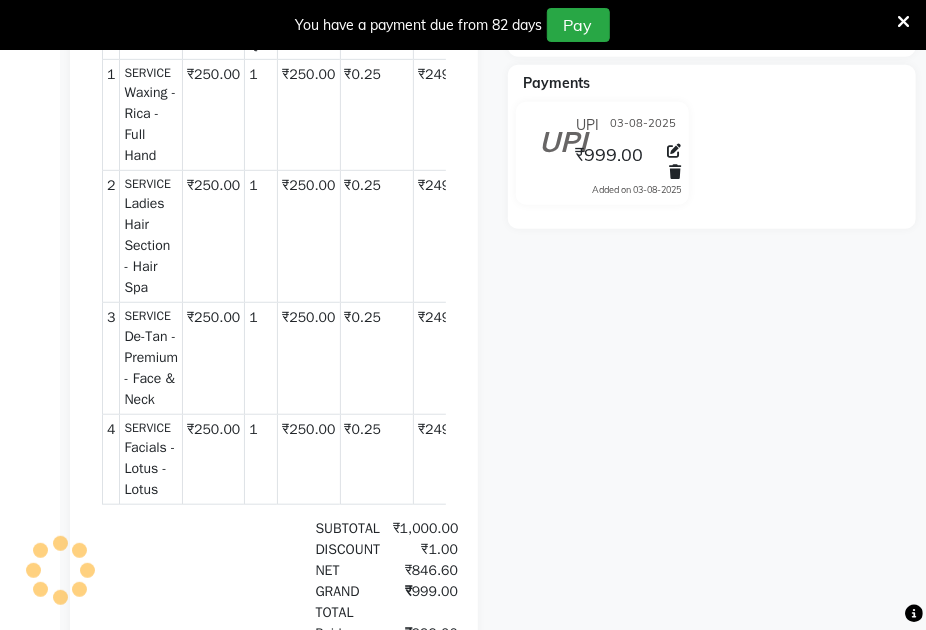 scroll, scrollTop: 0, scrollLeft: 0, axis: both 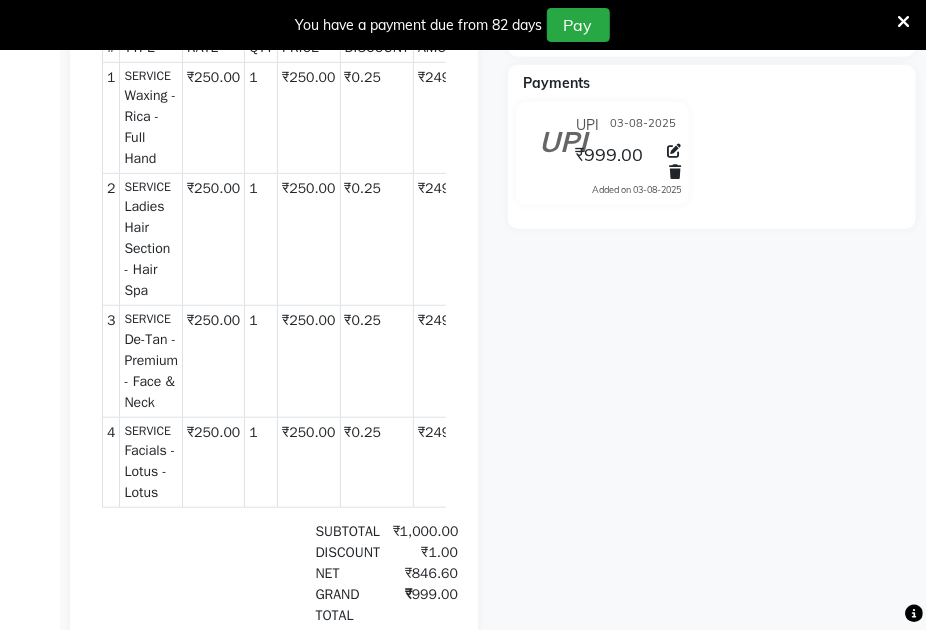 click on "₹250.00" at bounding box center (308, 118) 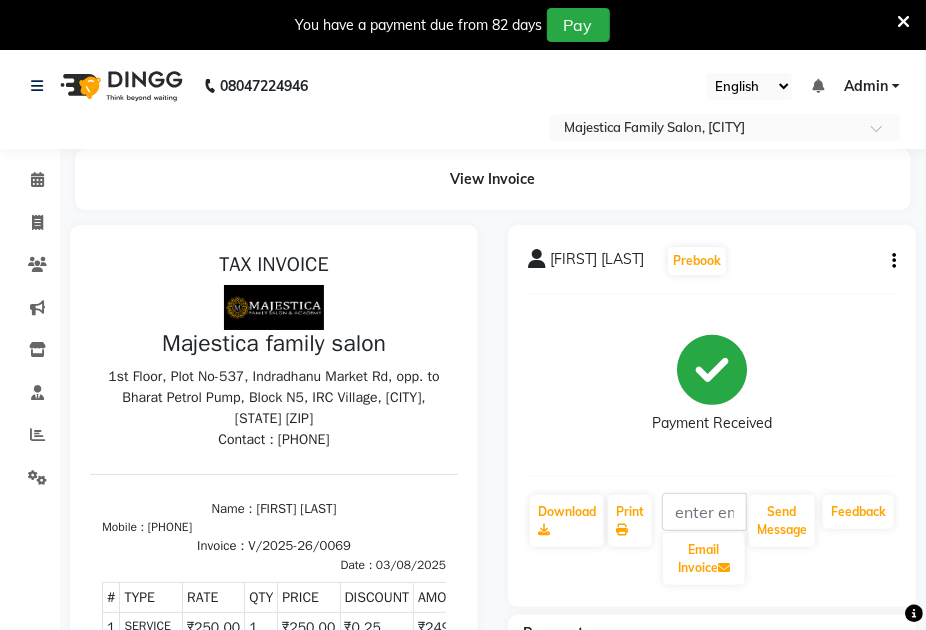 click on "You have a payment due from 82 days Pay" at bounding box center (452, 25) 